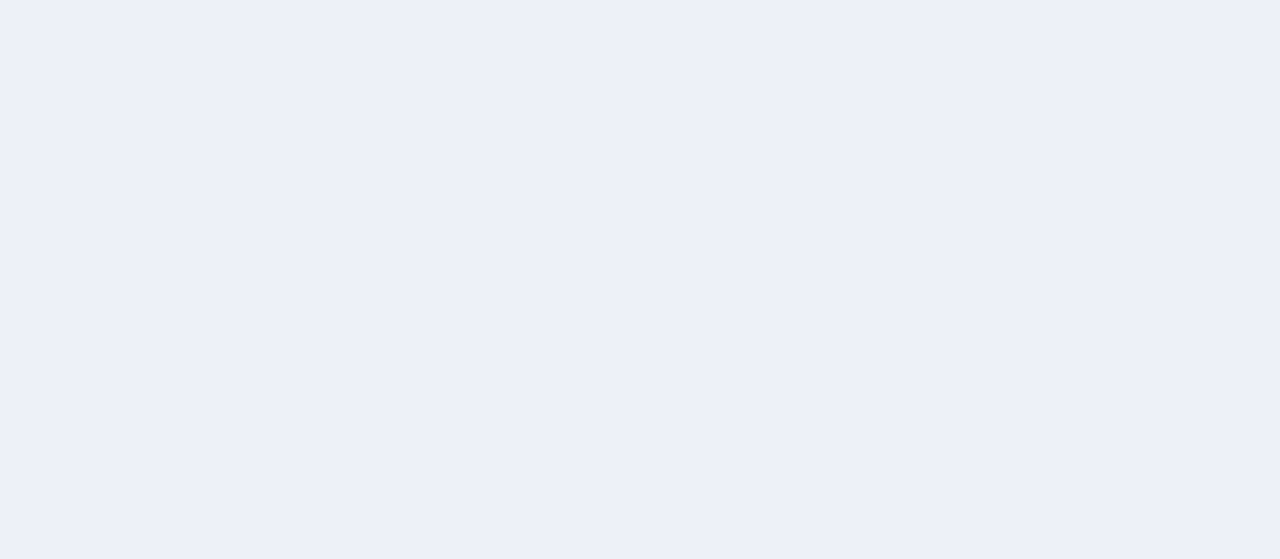 scroll, scrollTop: 0, scrollLeft: 0, axis: both 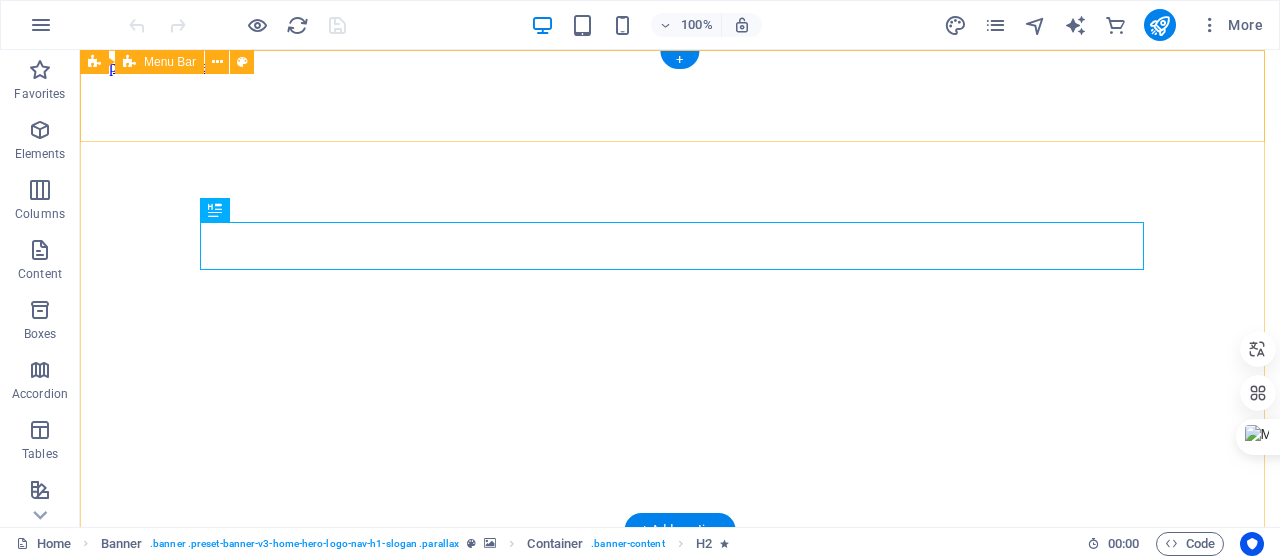 click on "cyclonh2o.cl Inicio Servicios FAQ Blog Contacto" at bounding box center [680, 1434] 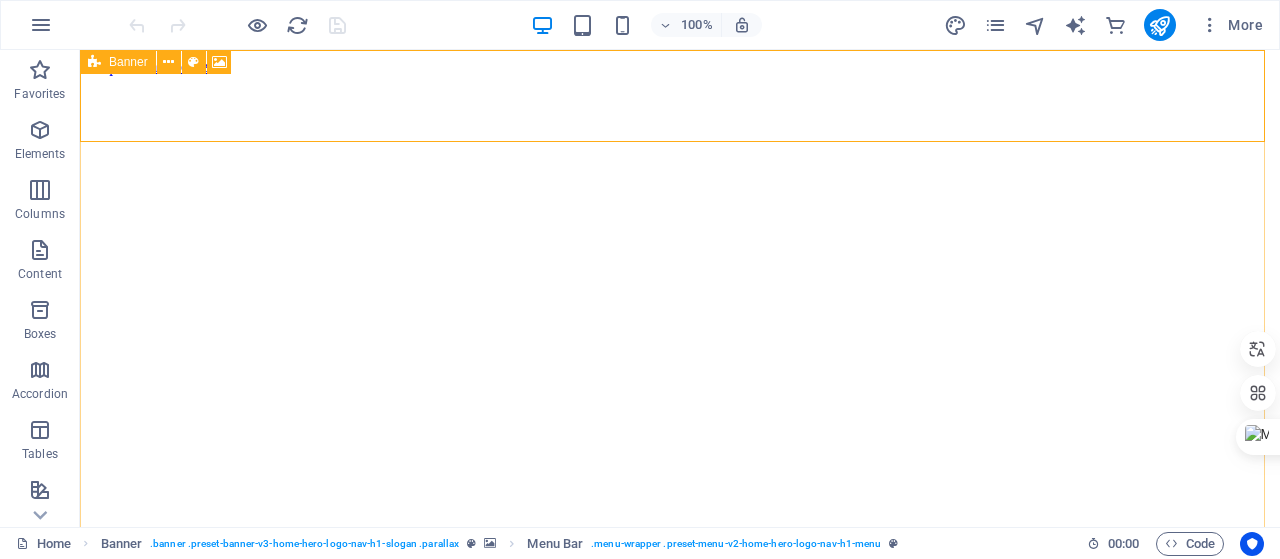 click at bounding box center (94, 62) 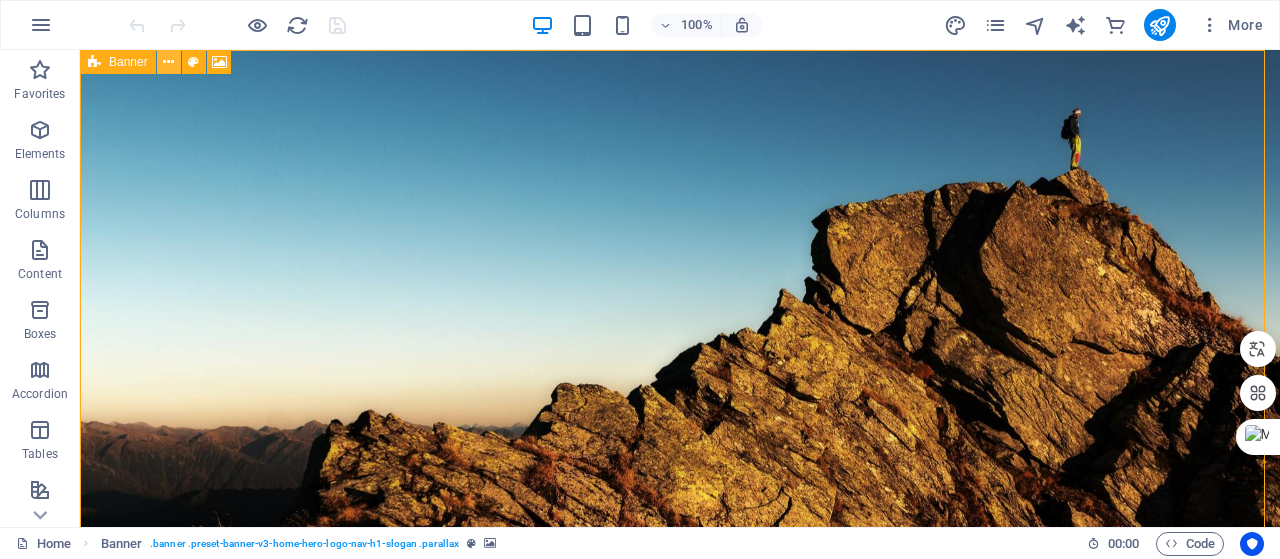 click at bounding box center [168, 62] 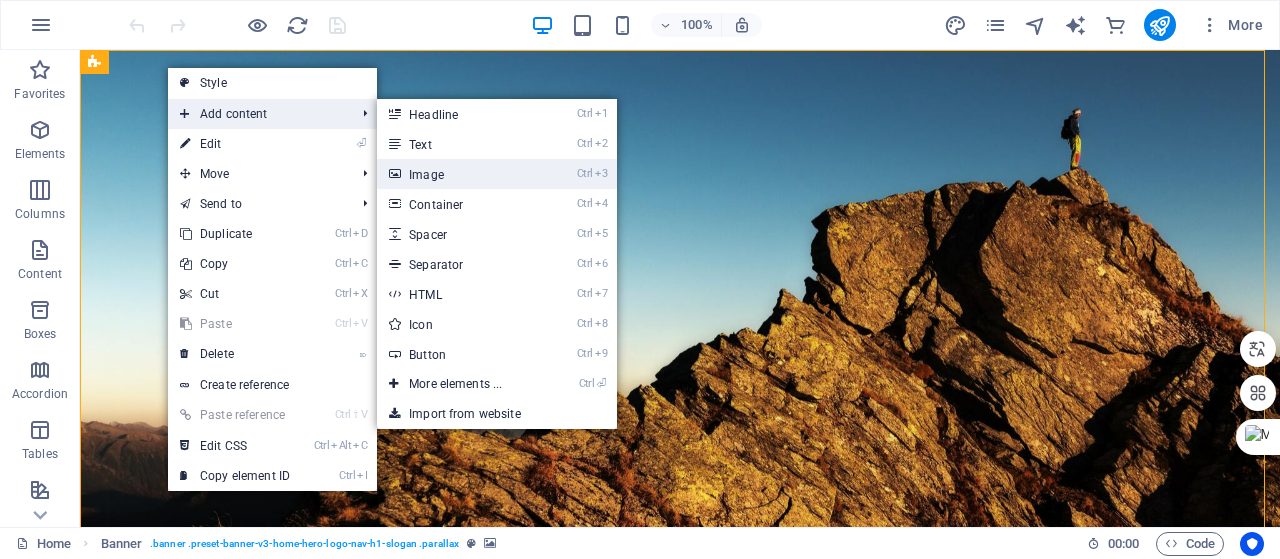 drag, startPoint x: 459, startPoint y: 175, endPoint x: 32, endPoint y: 146, distance: 427.98364 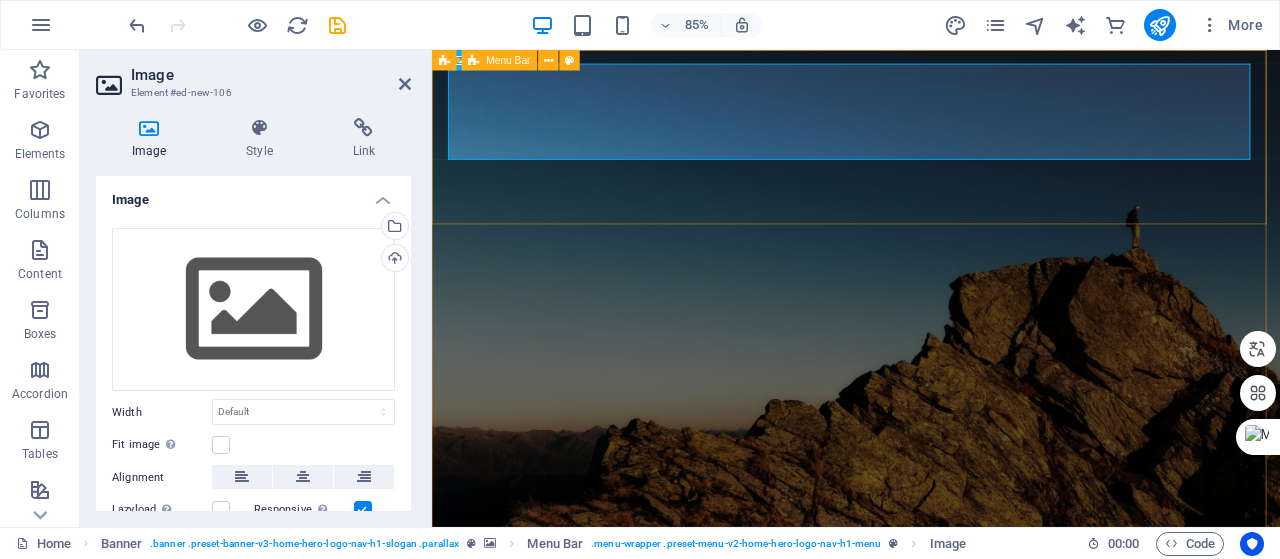 click on "cyclonh2o.cl Inicio Servicios FAQ Blog Contacto" at bounding box center (931, 780) 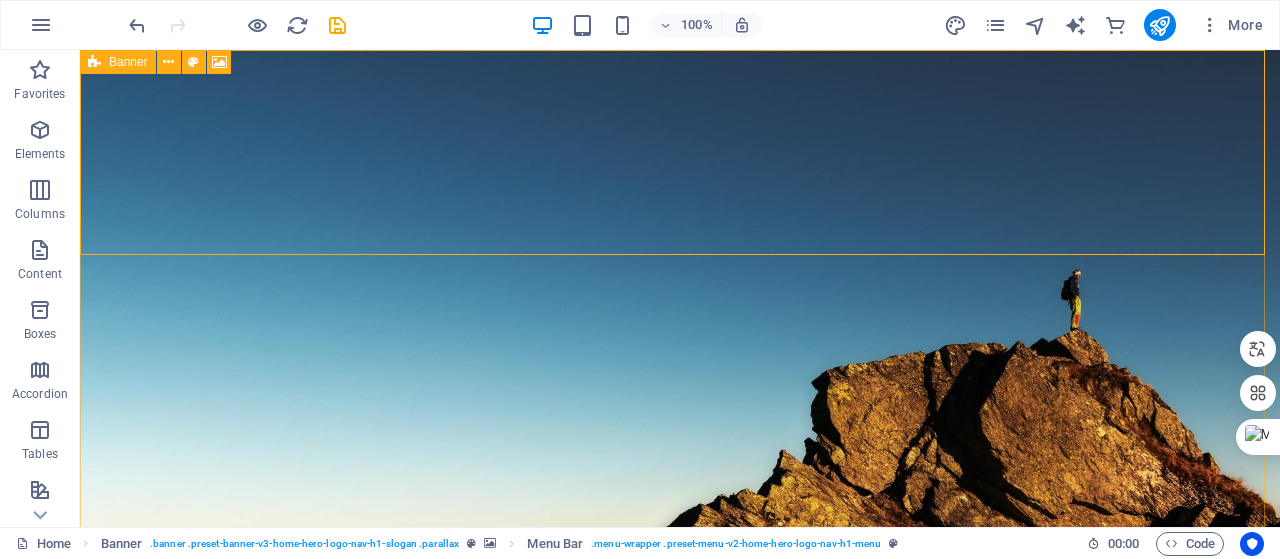 click at bounding box center [94, 62] 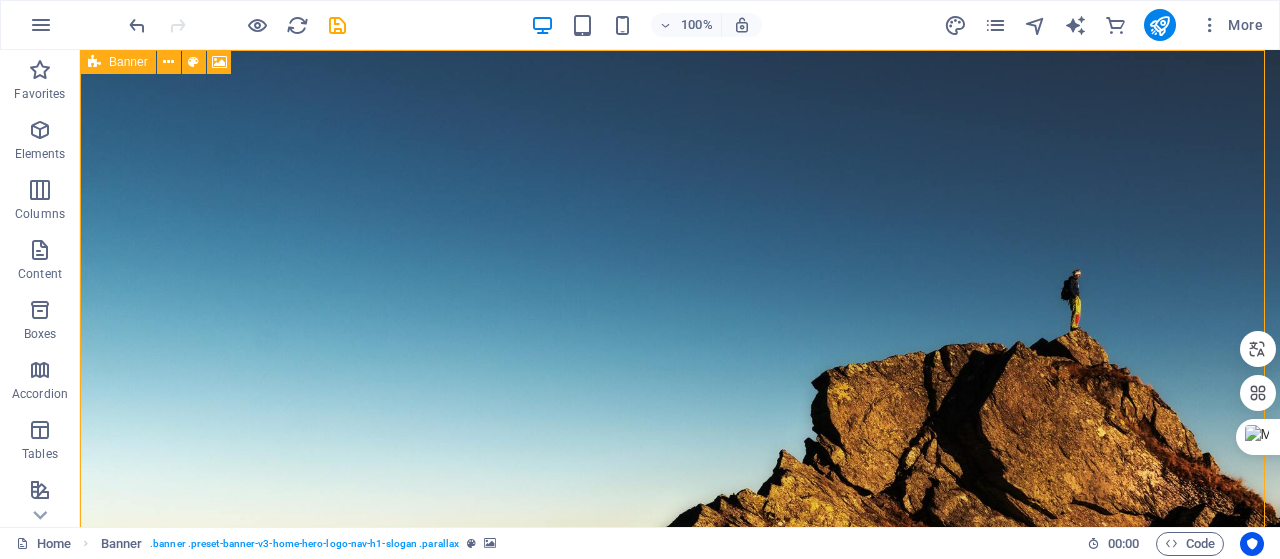 click at bounding box center [94, 62] 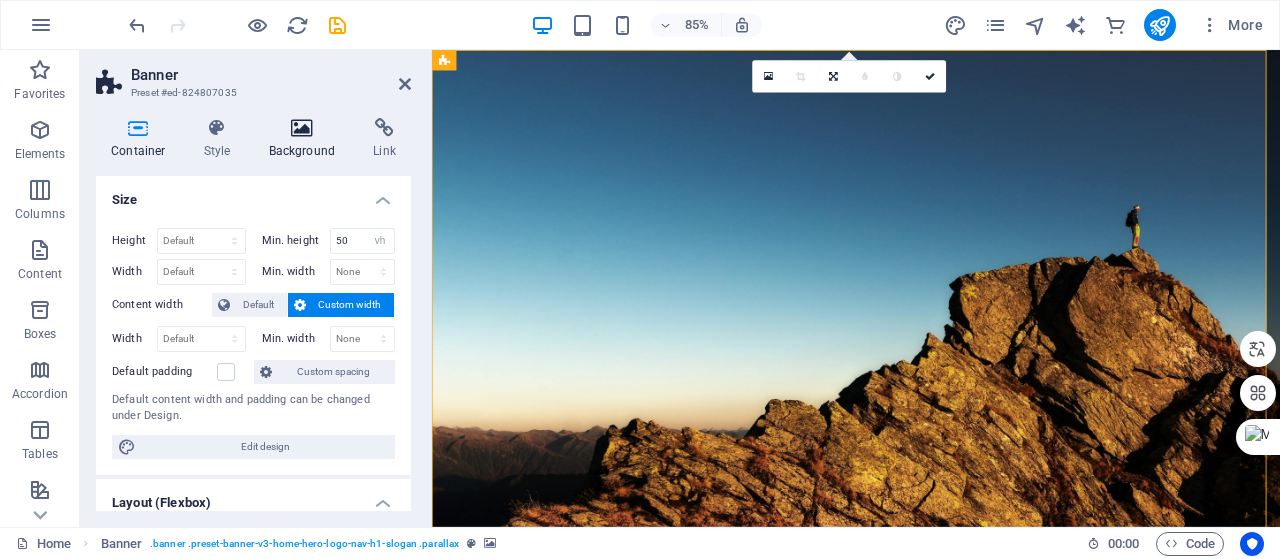 click at bounding box center [302, 128] 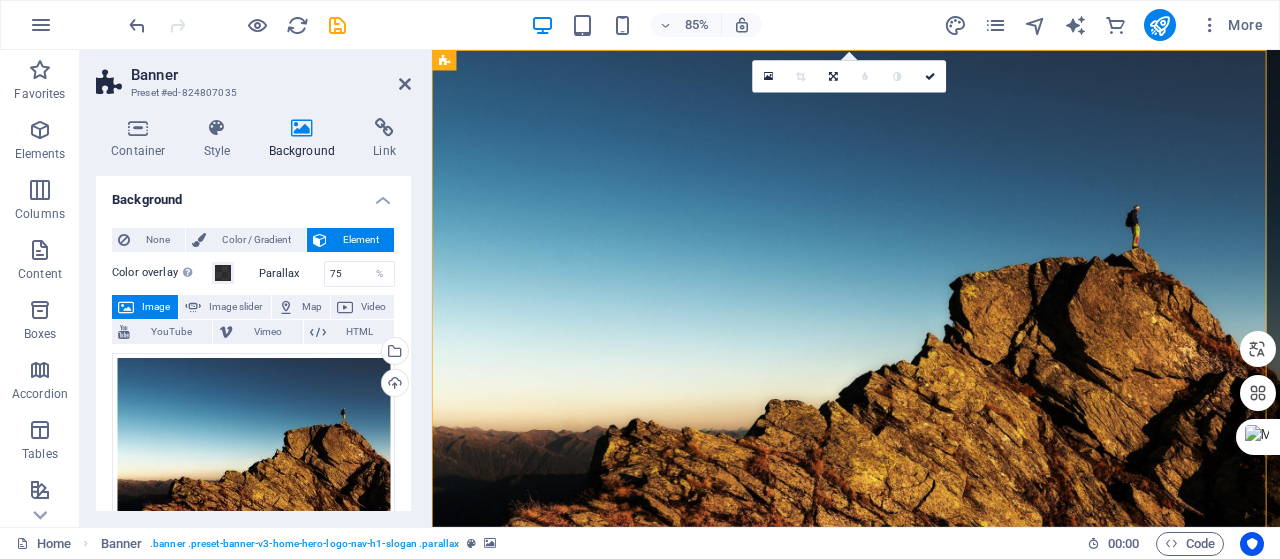 click on "Parallax" at bounding box center [291, 273] 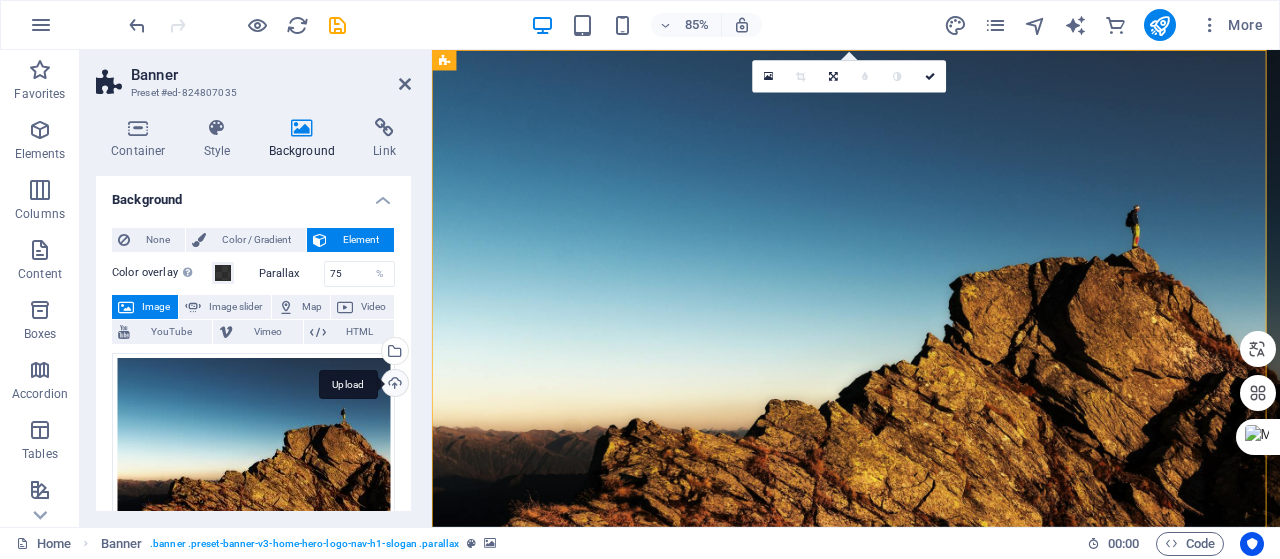 click on "Upload" at bounding box center (393, 385) 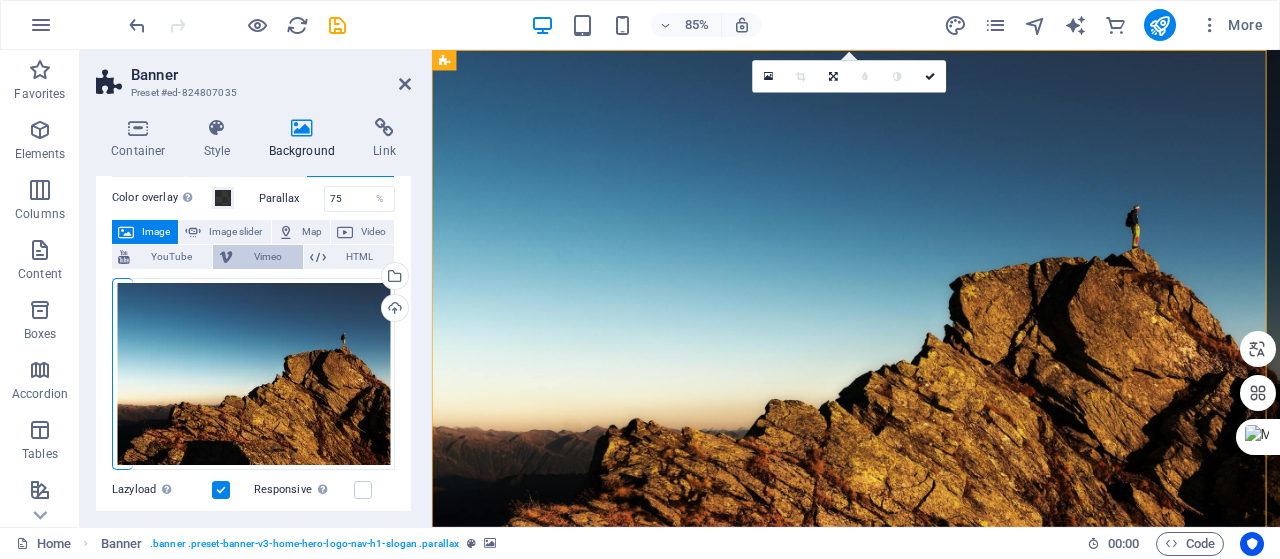 scroll, scrollTop: 100, scrollLeft: 0, axis: vertical 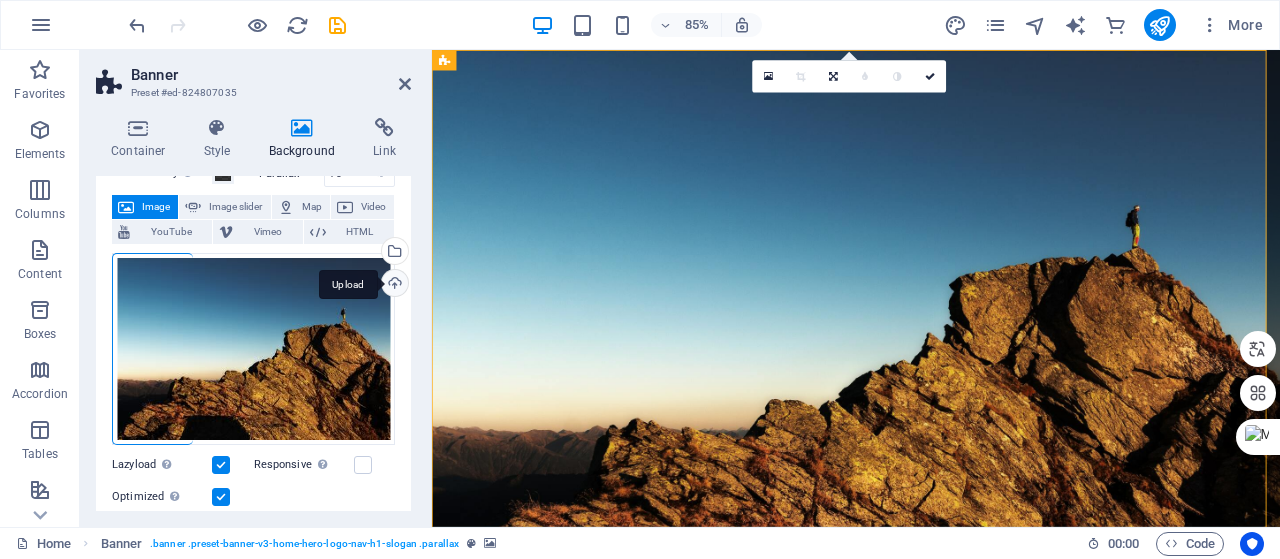 click on "Upload" at bounding box center [393, 285] 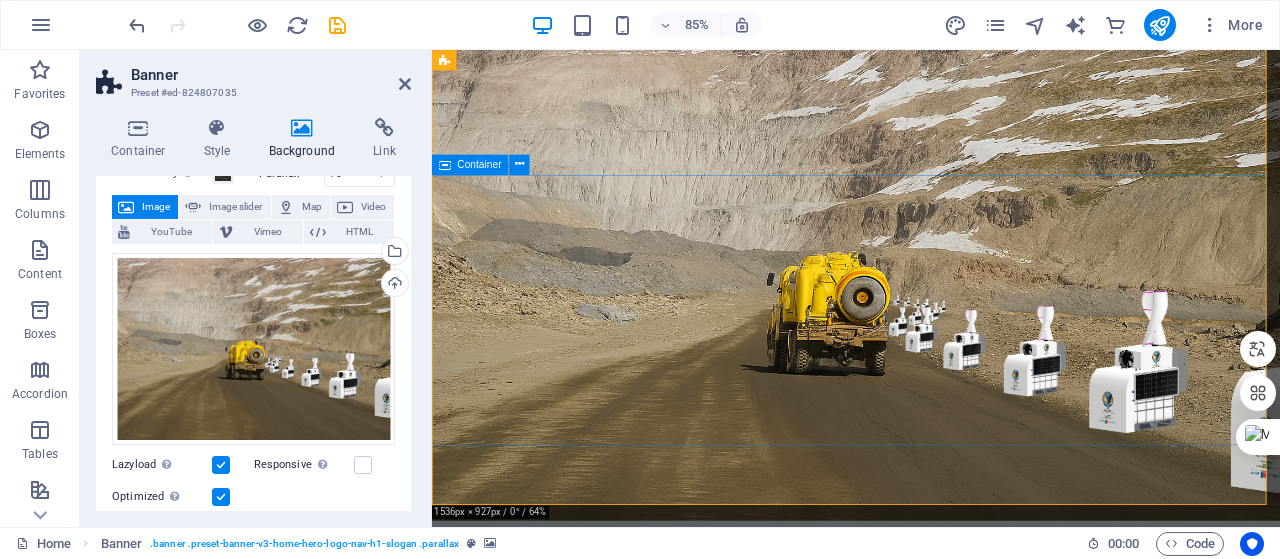 scroll, scrollTop: 0, scrollLeft: 0, axis: both 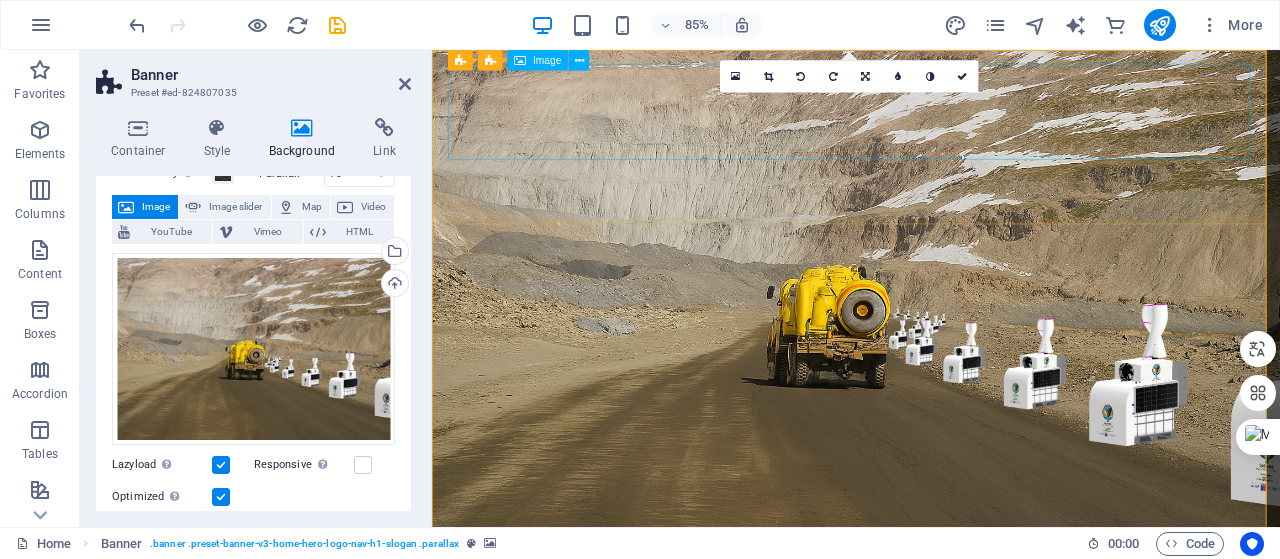 click at bounding box center (931, 747) 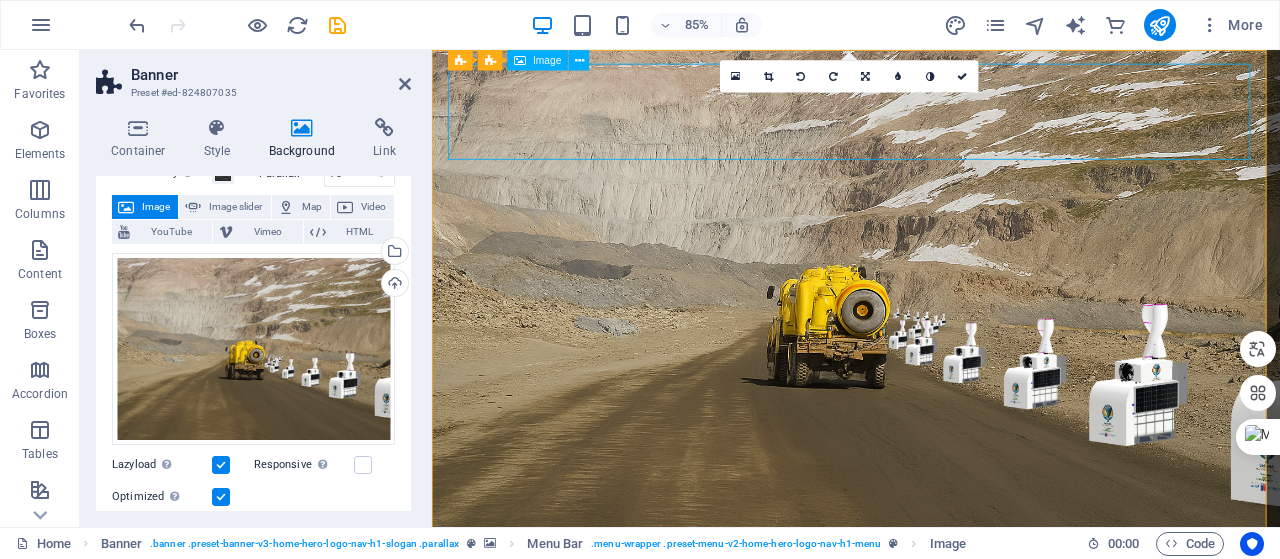 click at bounding box center [931, 747] 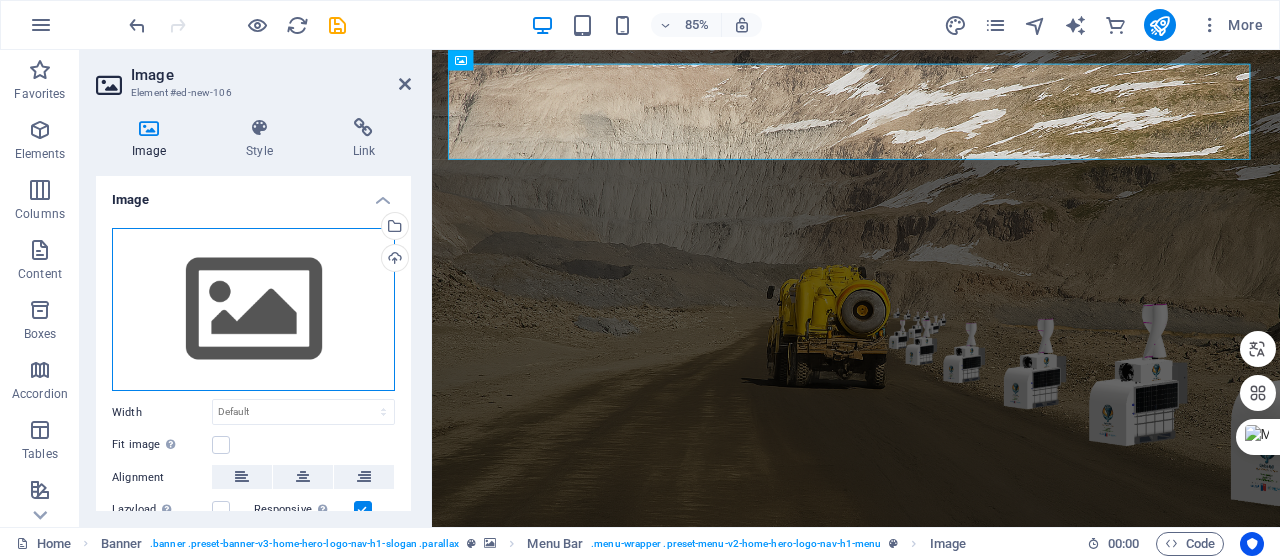 drag, startPoint x: 258, startPoint y: 284, endPoint x: 184, endPoint y: 281, distance: 74.06078 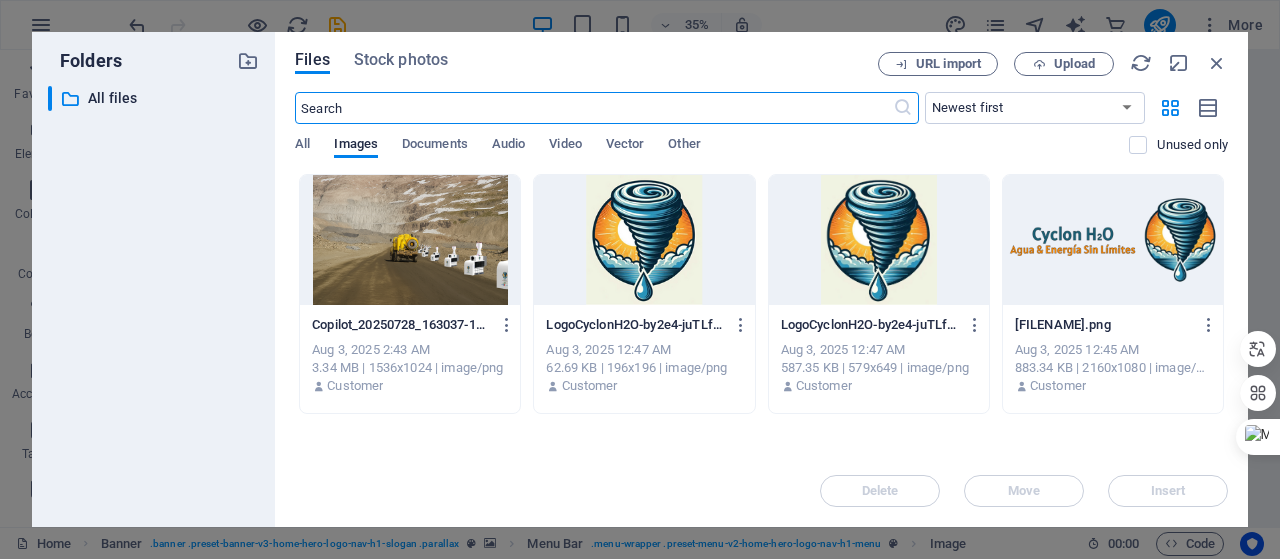 click at bounding box center (1113, 240) 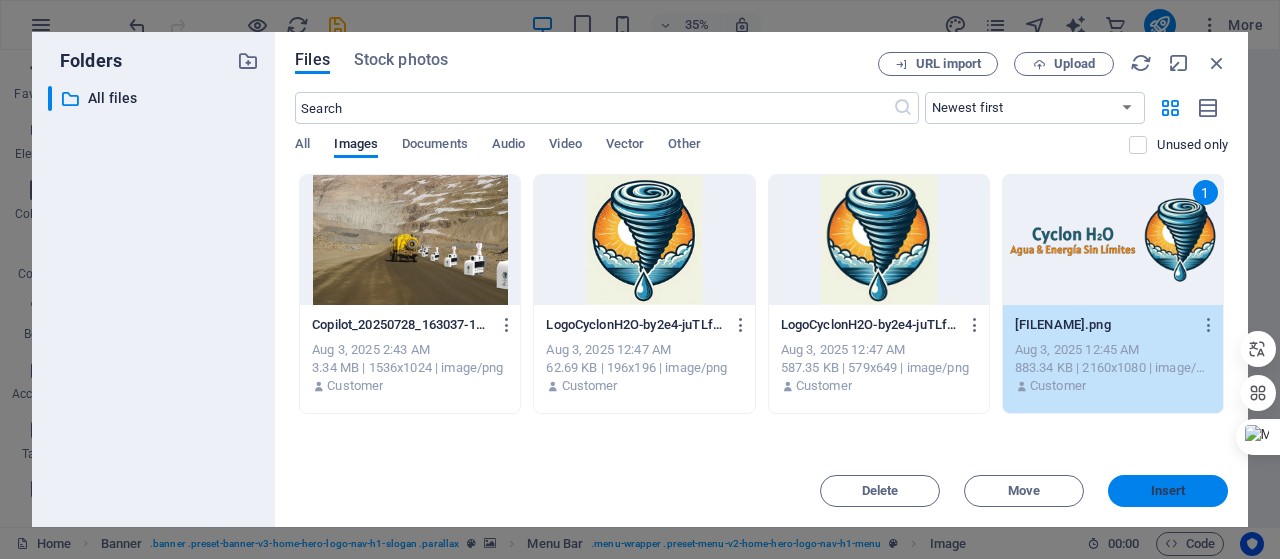 click on "Insert" at bounding box center (1168, 491) 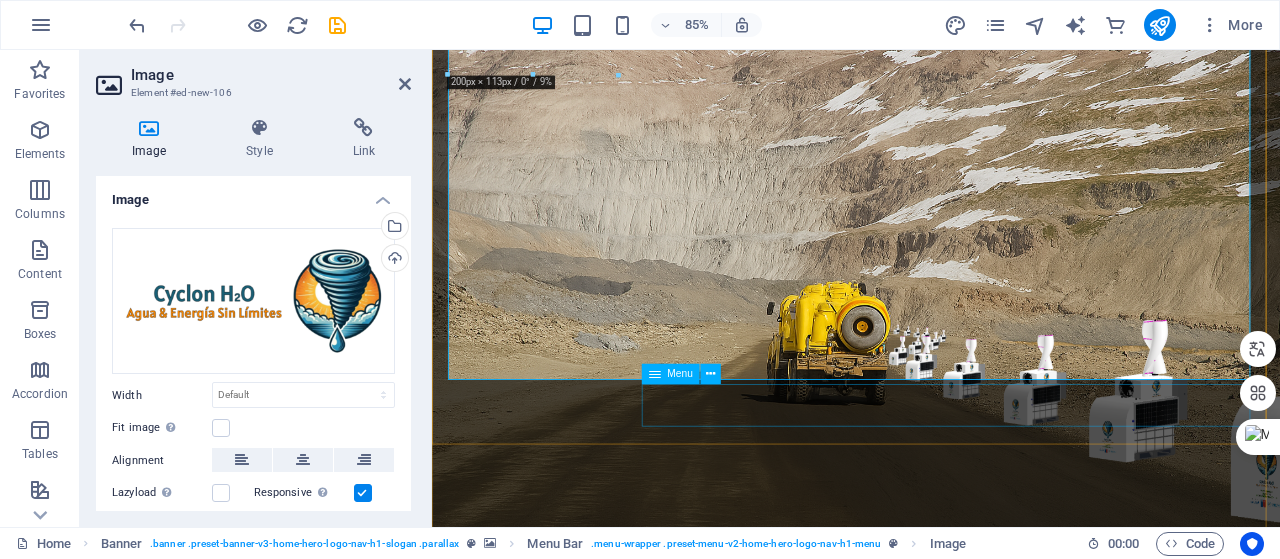 scroll, scrollTop: 0, scrollLeft: 0, axis: both 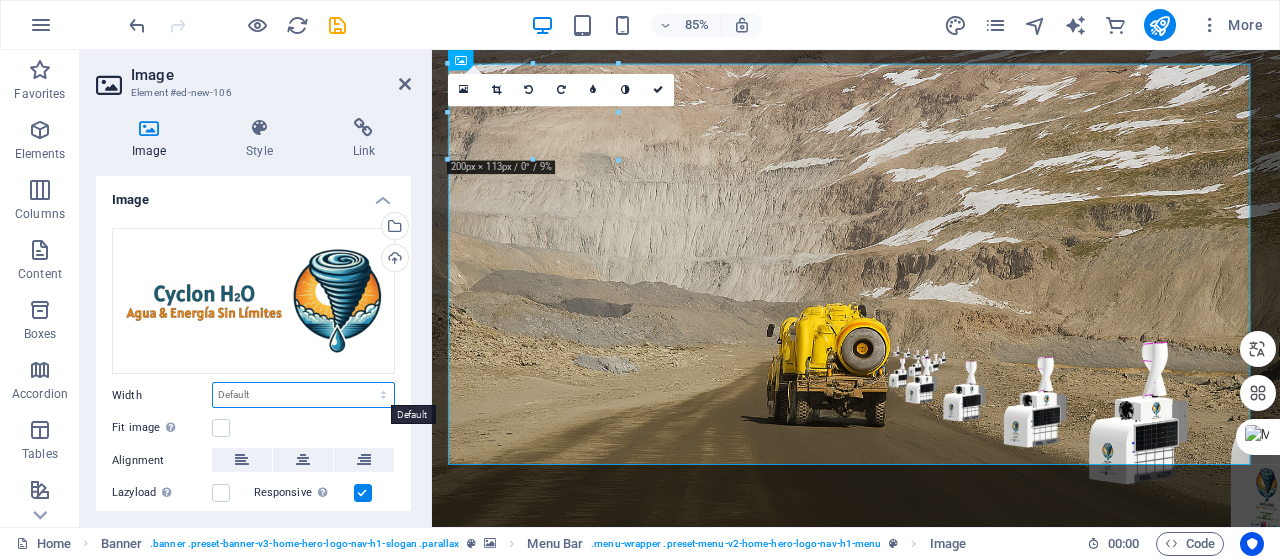 click on "Default auto px rem % em vh vw" at bounding box center (303, 395) 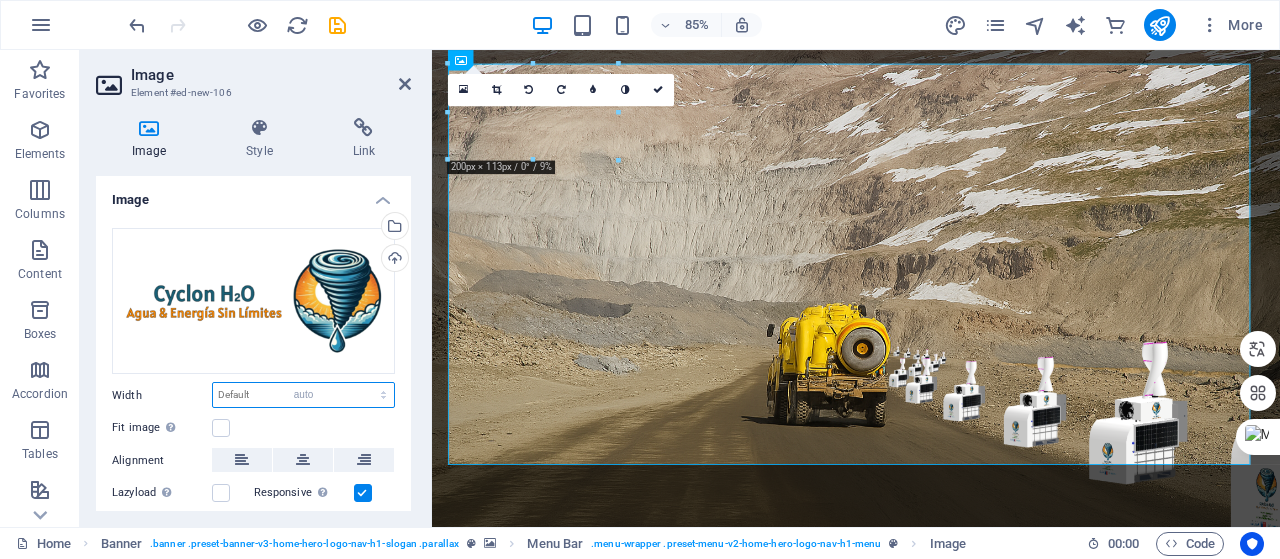 click on "Default auto px rem % em vh vw" at bounding box center [303, 395] 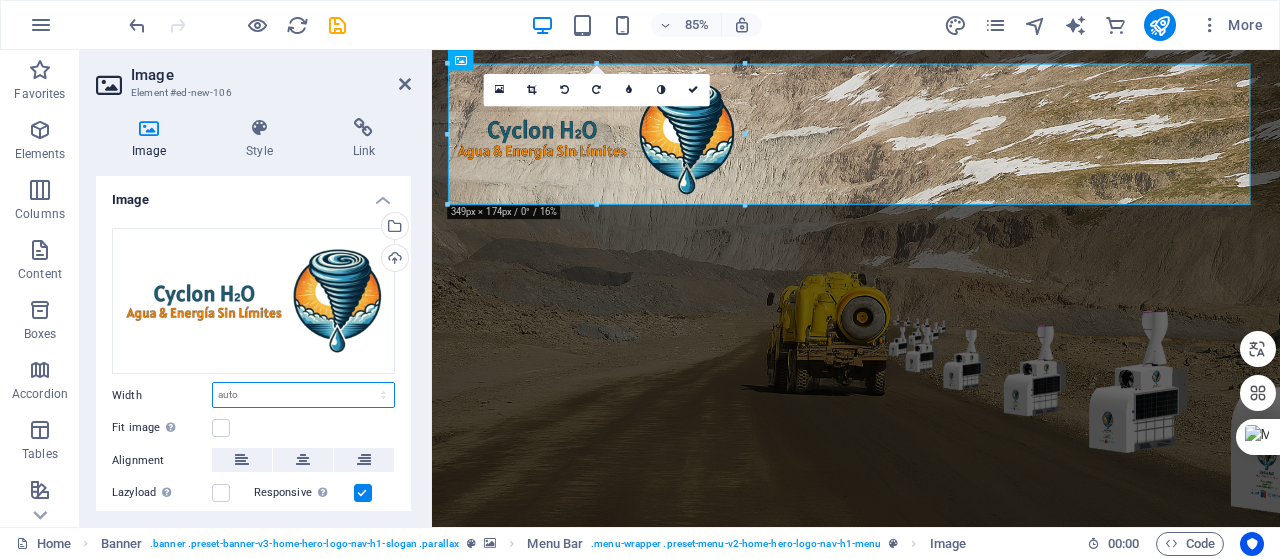 drag, startPoint x: 1251, startPoint y: 465, endPoint x: 639, endPoint y: 129, distance: 698.169 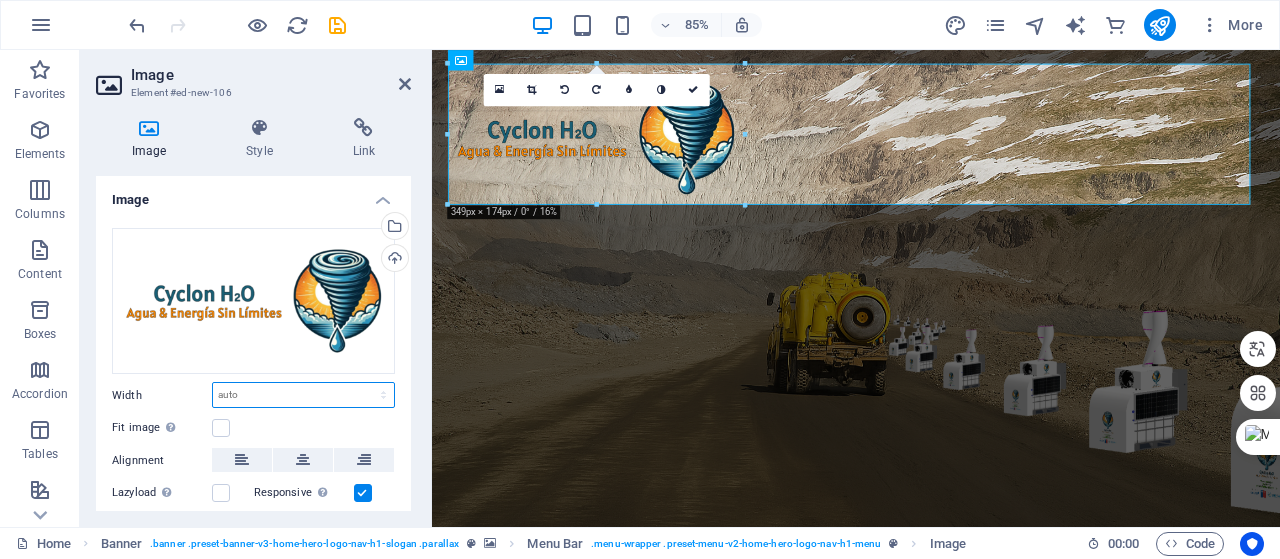 type on "332" 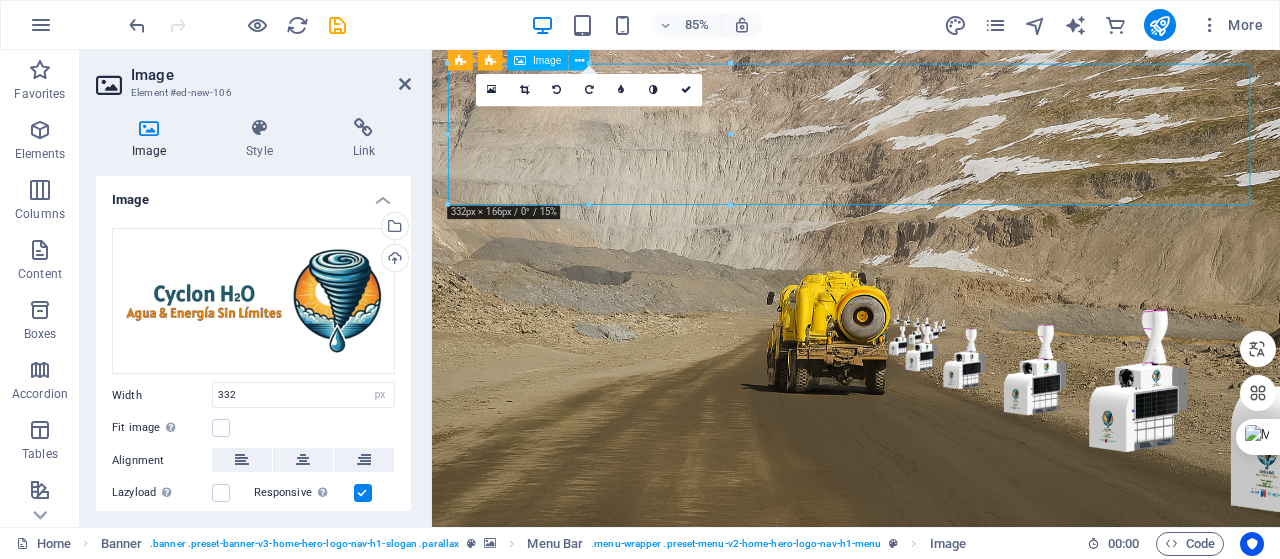 drag, startPoint x: 648, startPoint y: 157, endPoint x: 754, endPoint y: 157, distance: 106 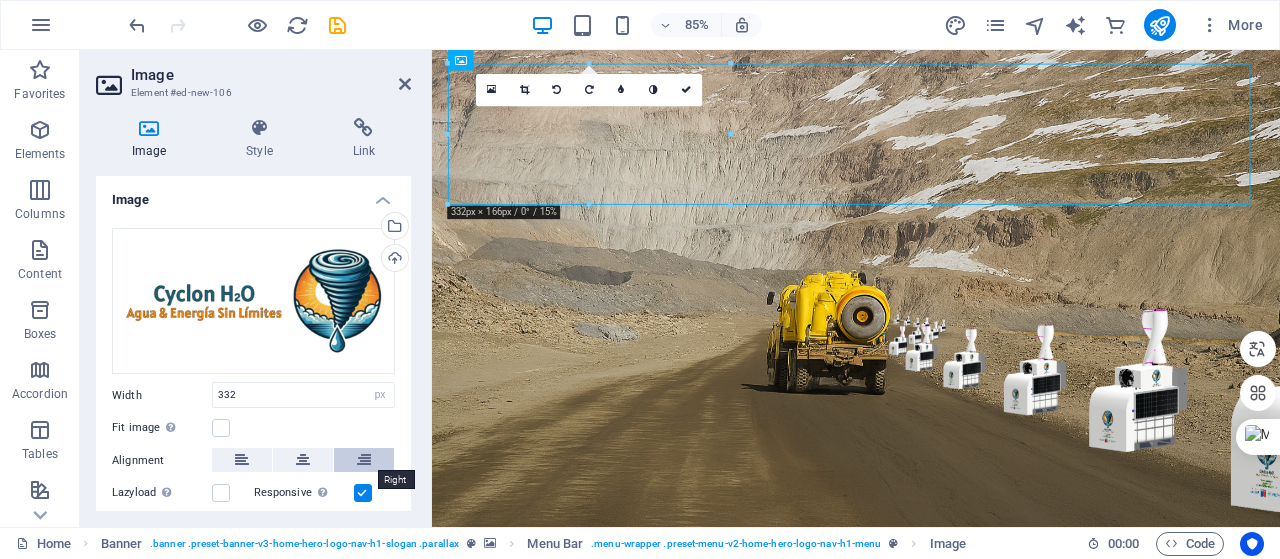 click at bounding box center [364, 460] 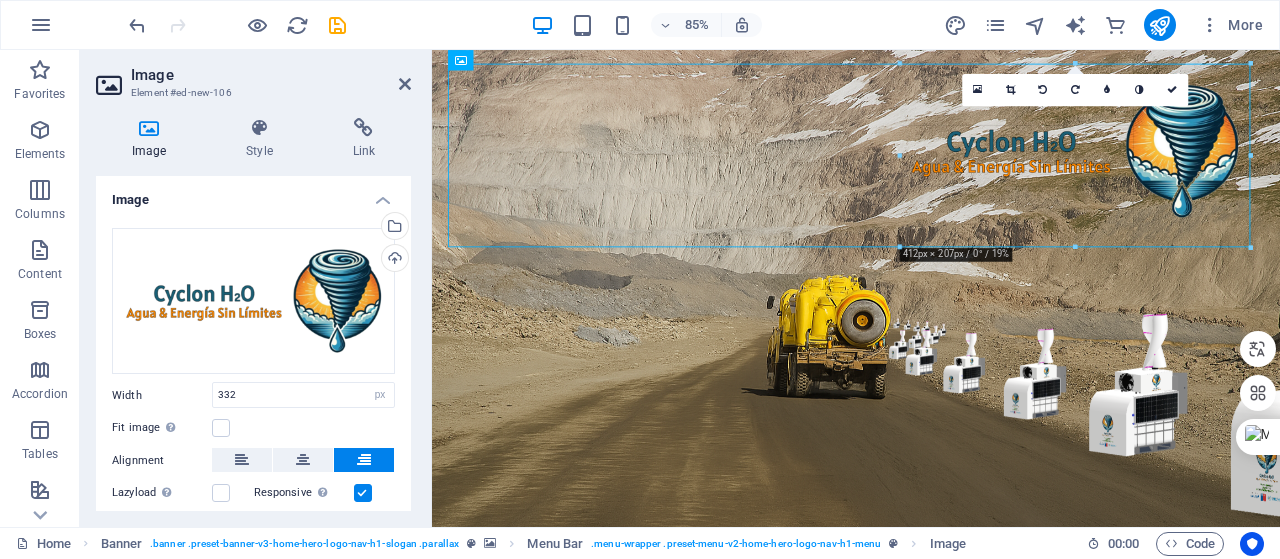 drag, startPoint x: 968, startPoint y: 134, endPoint x: 516, endPoint y: 96, distance: 453.59454 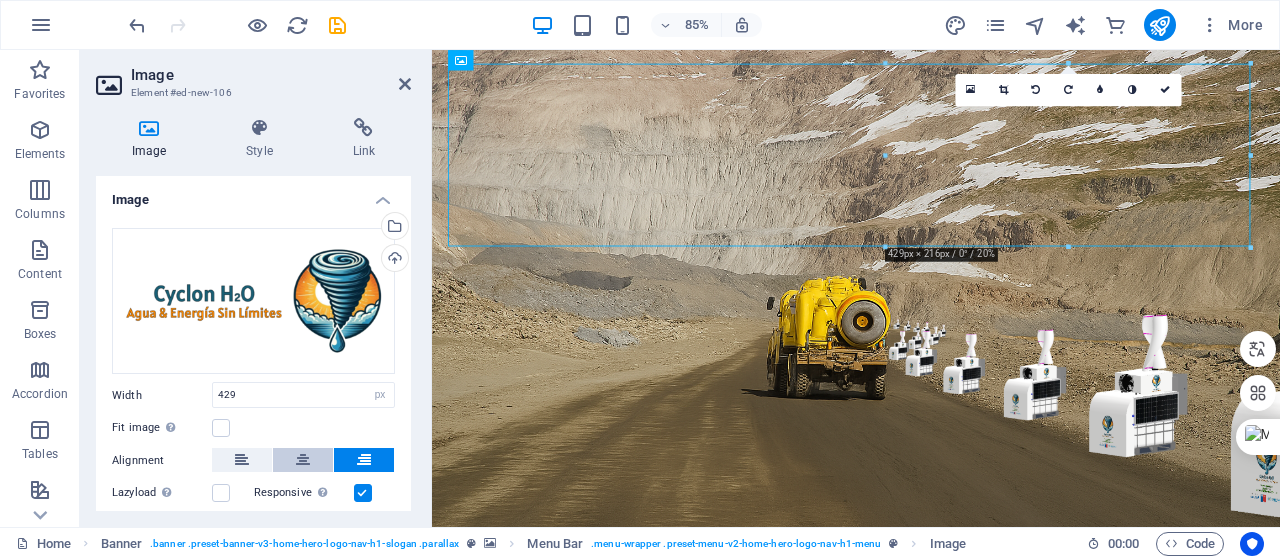 click at bounding box center (303, 460) 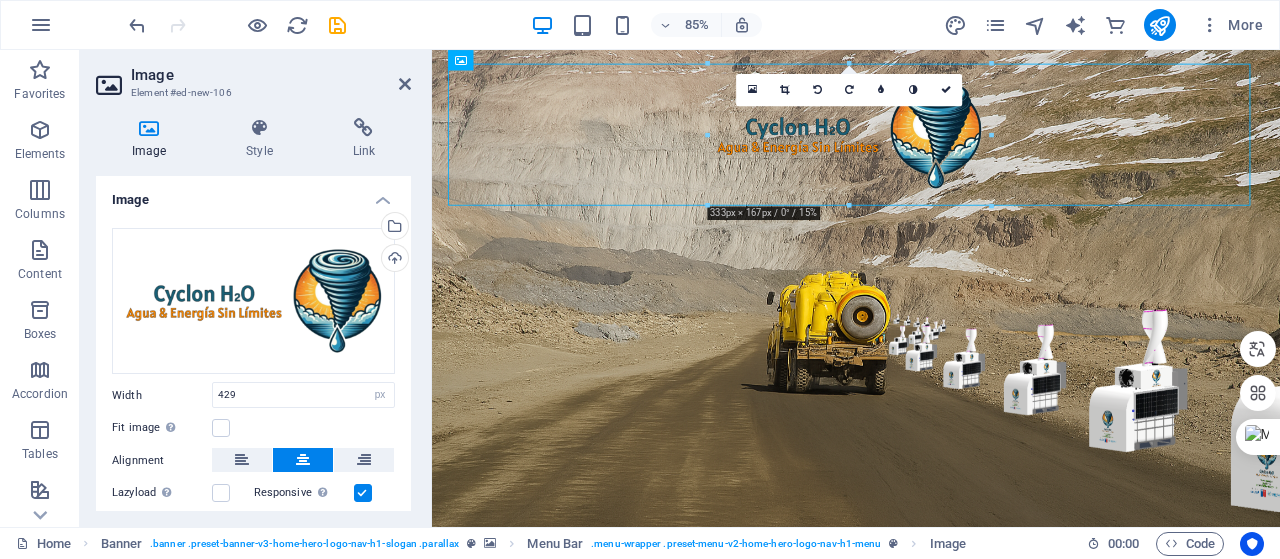 drag, startPoint x: 668, startPoint y: 246, endPoint x: 395, endPoint y: 141, distance: 292.49615 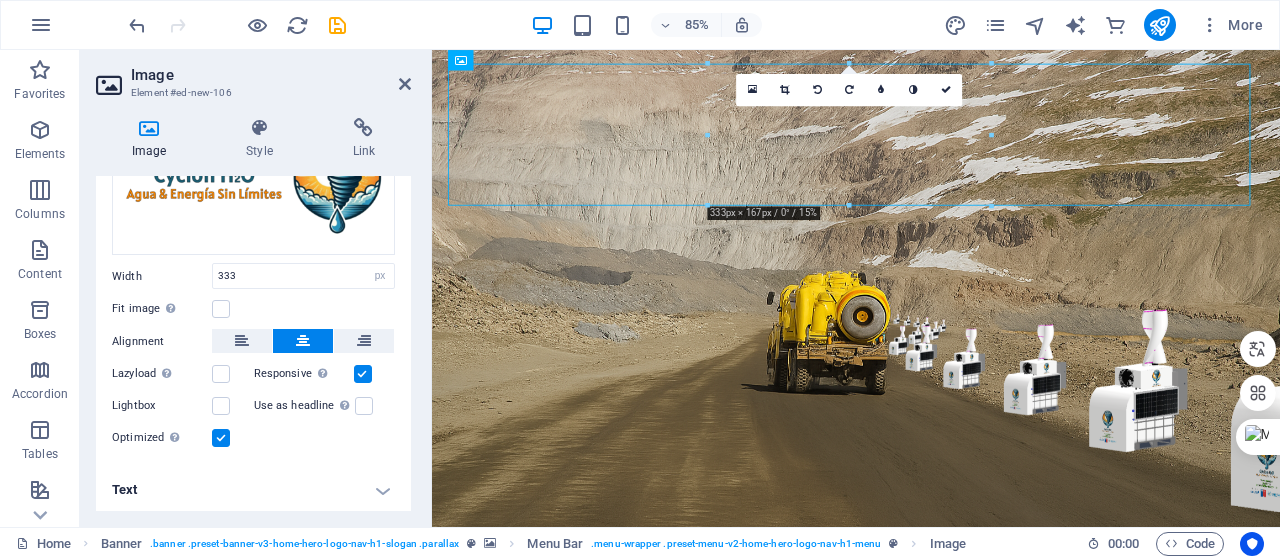 scroll, scrollTop: 0, scrollLeft: 0, axis: both 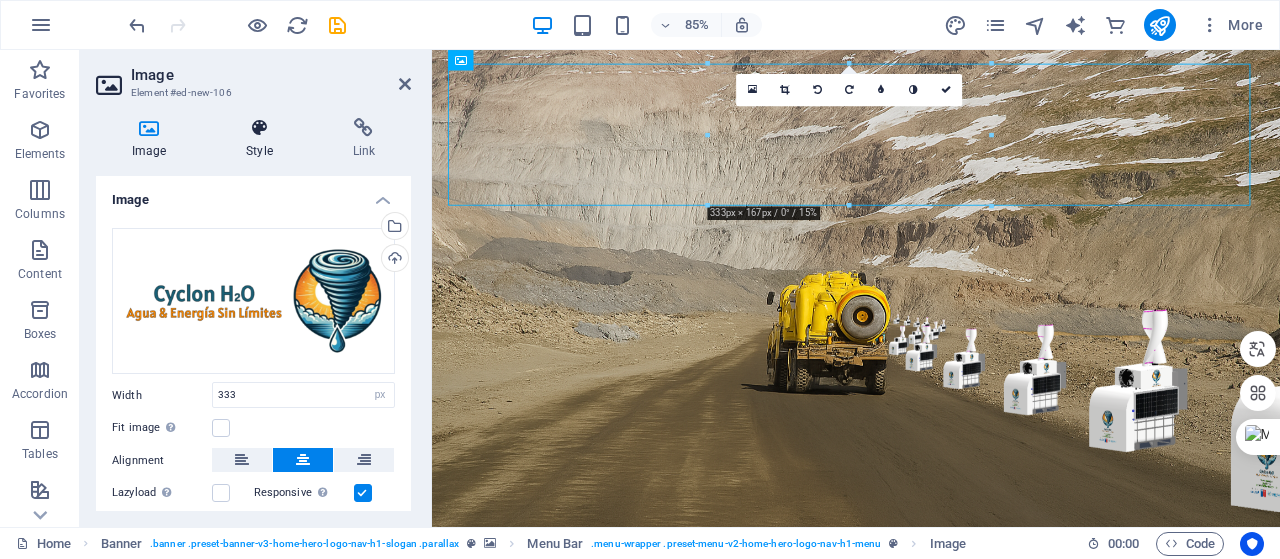click at bounding box center (259, 128) 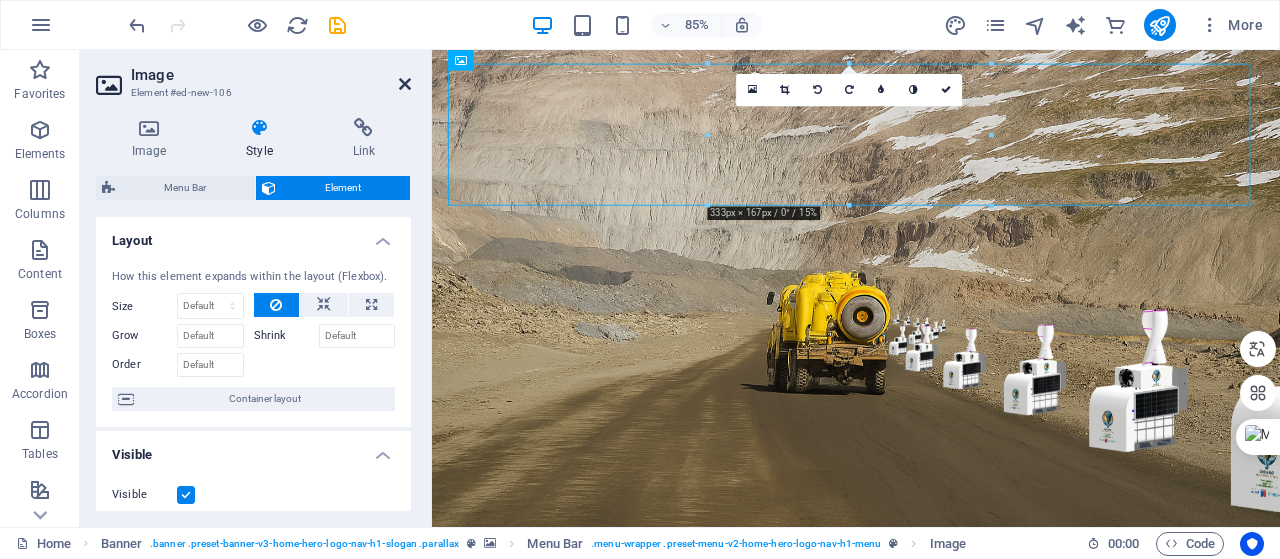 click at bounding box center [405, 84] 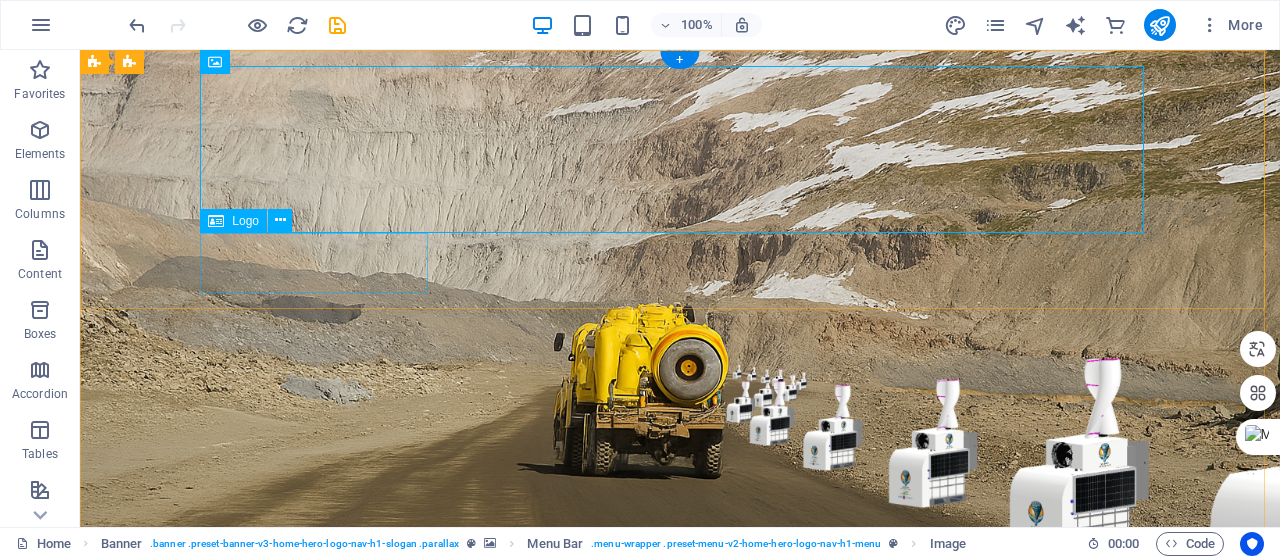 click on "cyclonh2o.cl" at bounding box center (680, 846) 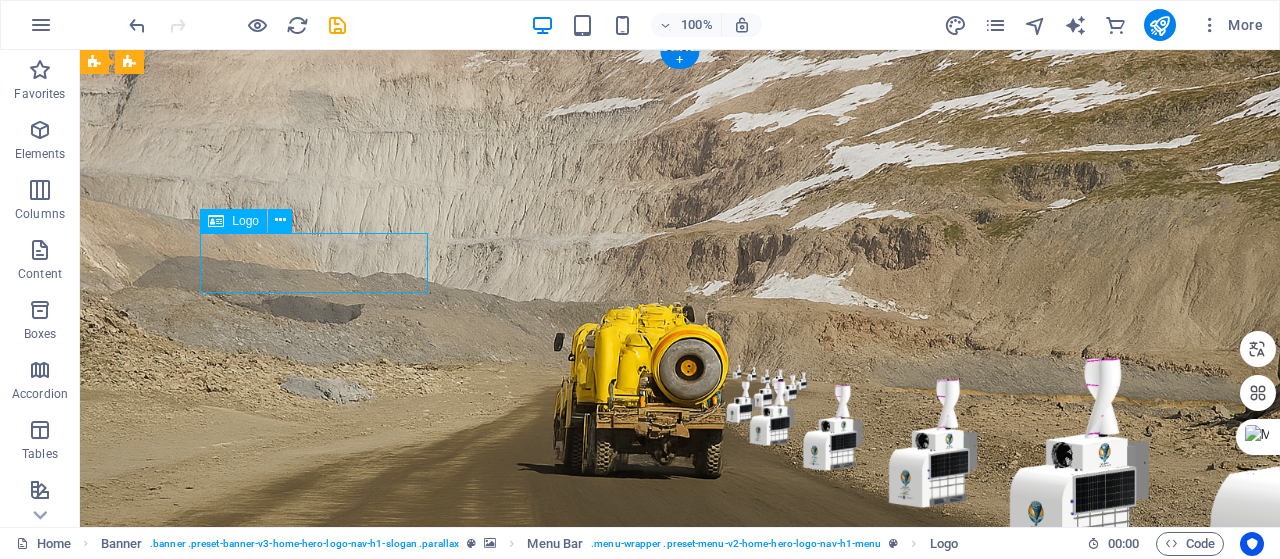 click on "cyclonh2o.cl" at bounding box center (680, 846) 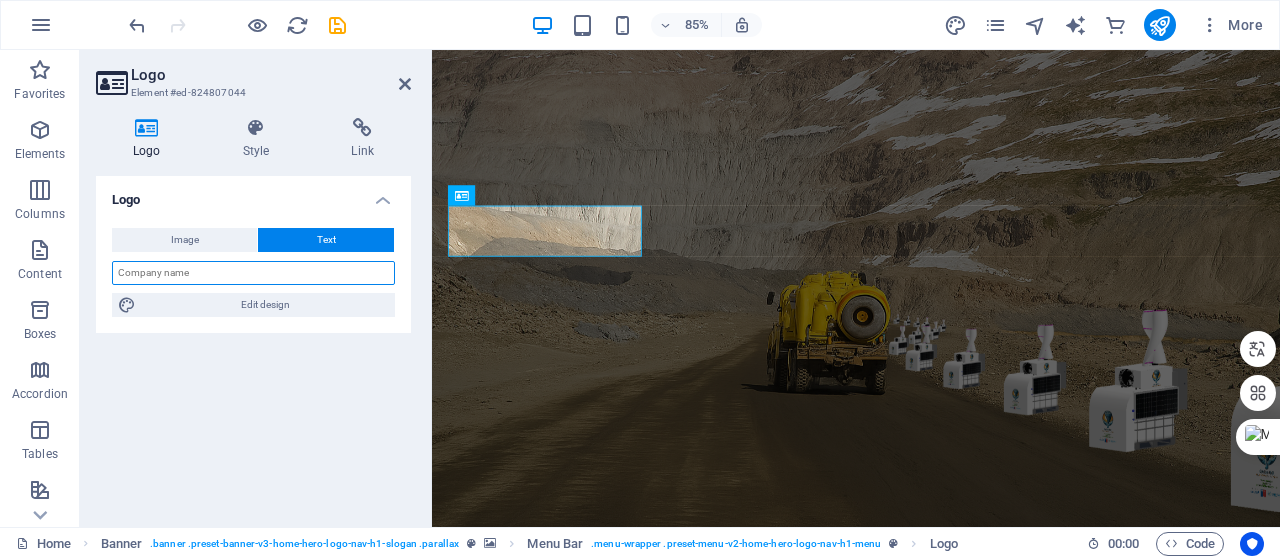 click at bounding box center (253, 273) 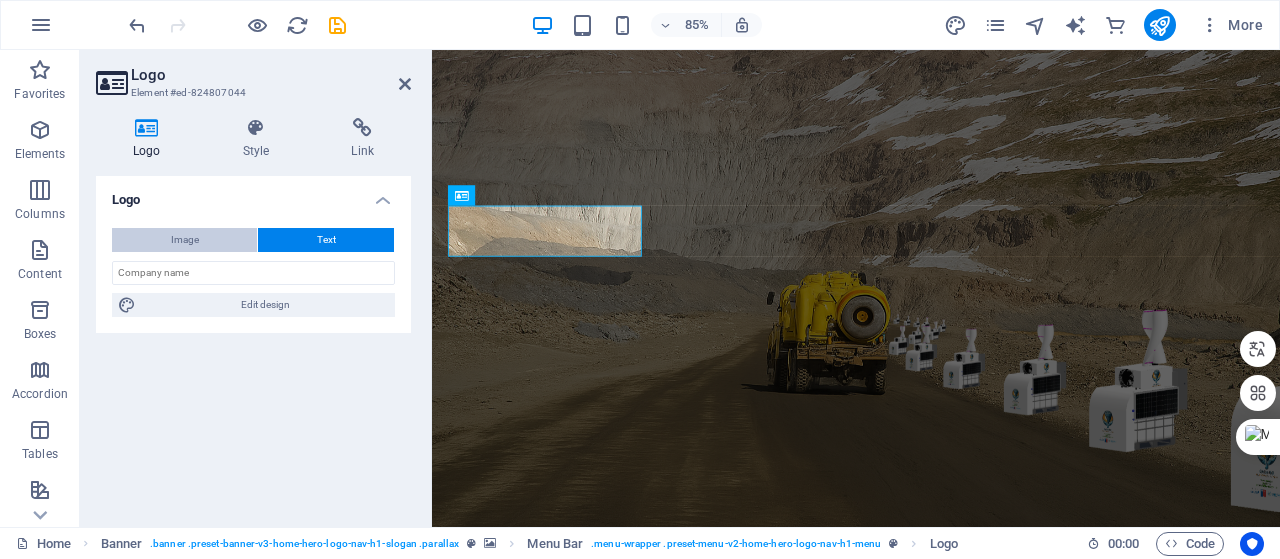 click on "Image" at bounding box center (185, 240) 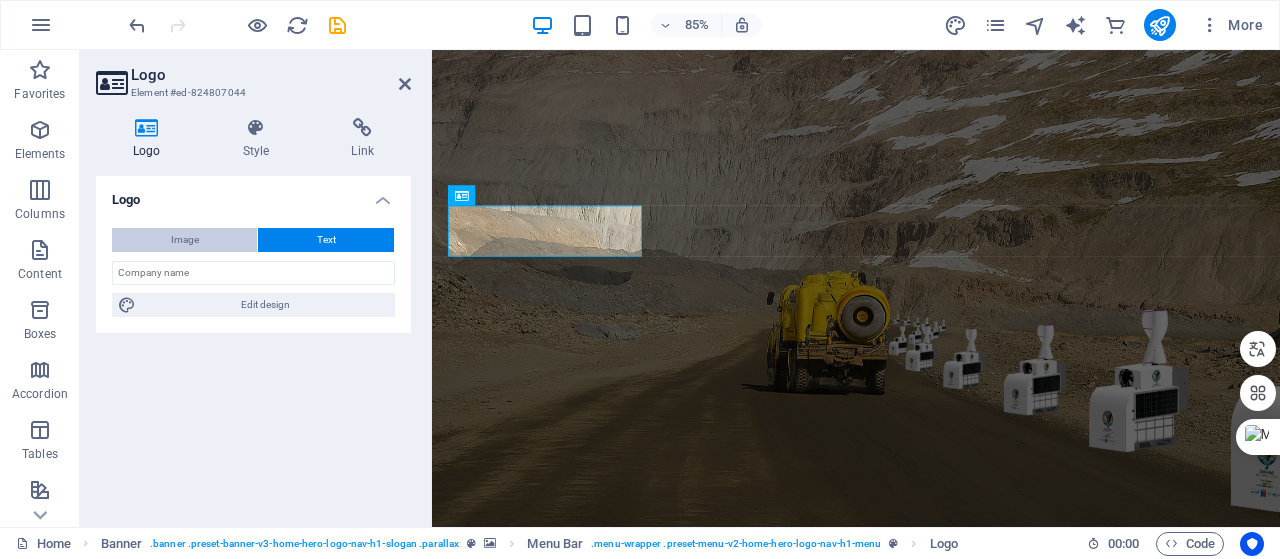 type 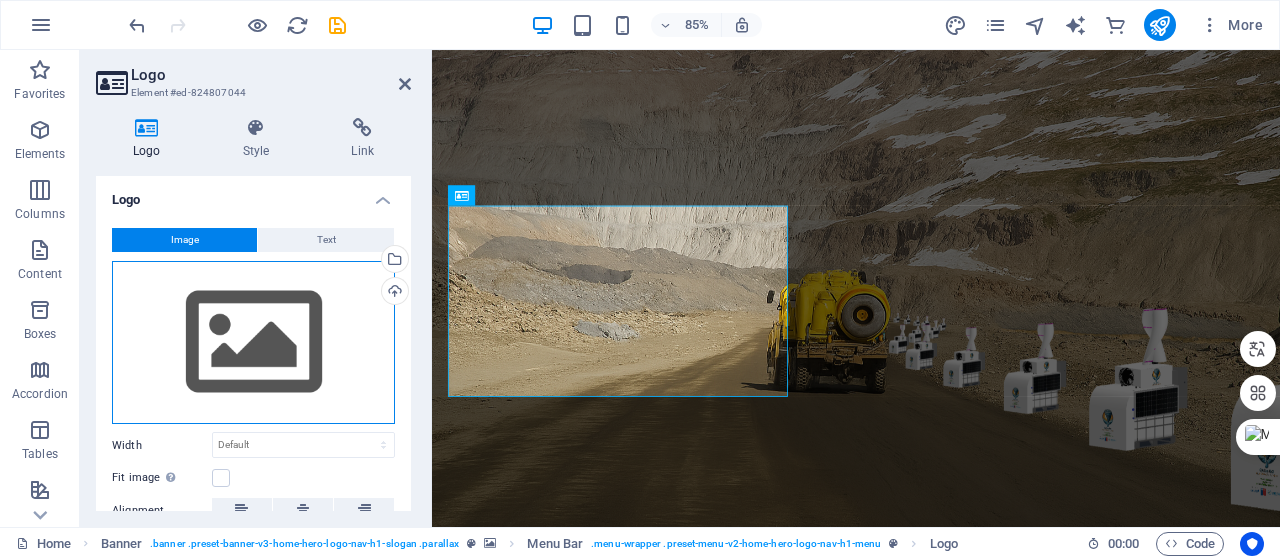 click on "Drag files here, click to choose files or select files from Files or our free stock photos & videos" at bounding box center [253, 343] 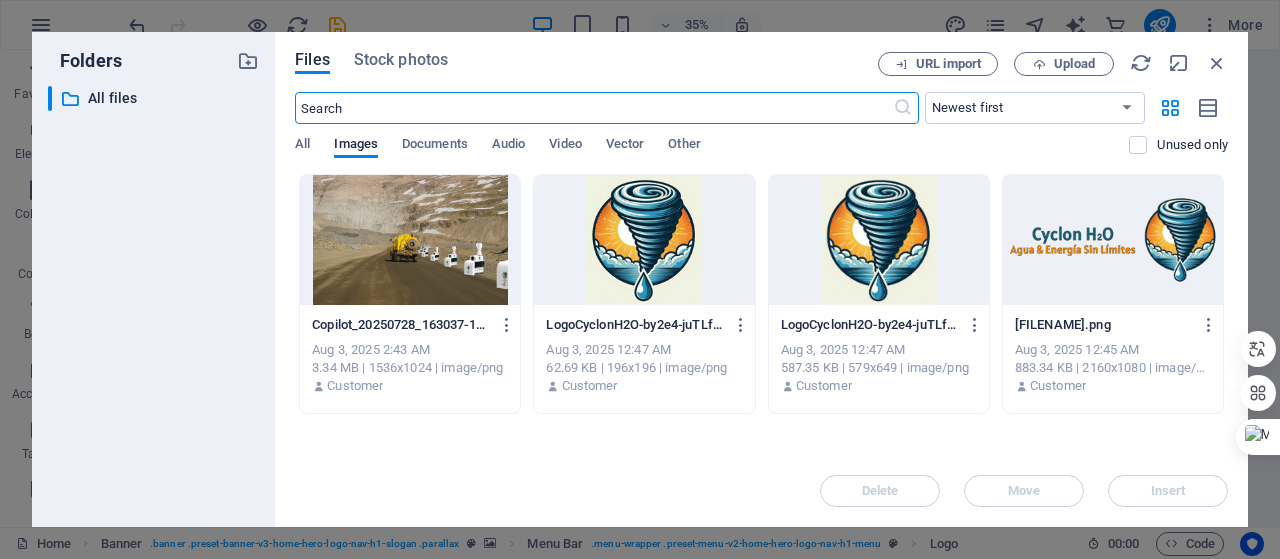 click at bounding box center [644, 240] 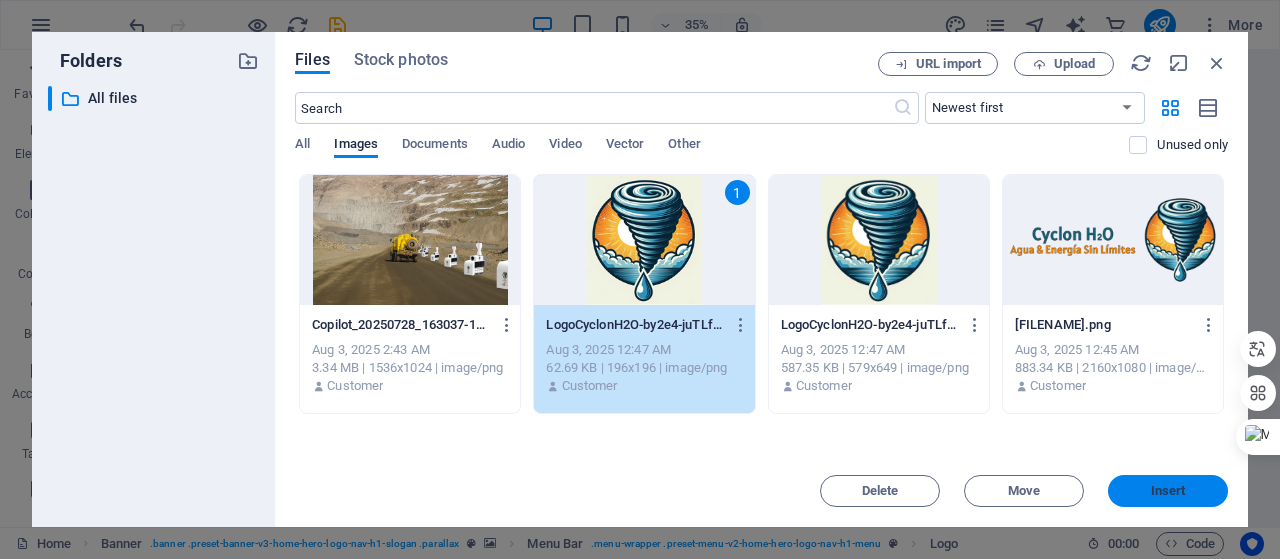 click on "Insert" at bounding box center [1168, 491] 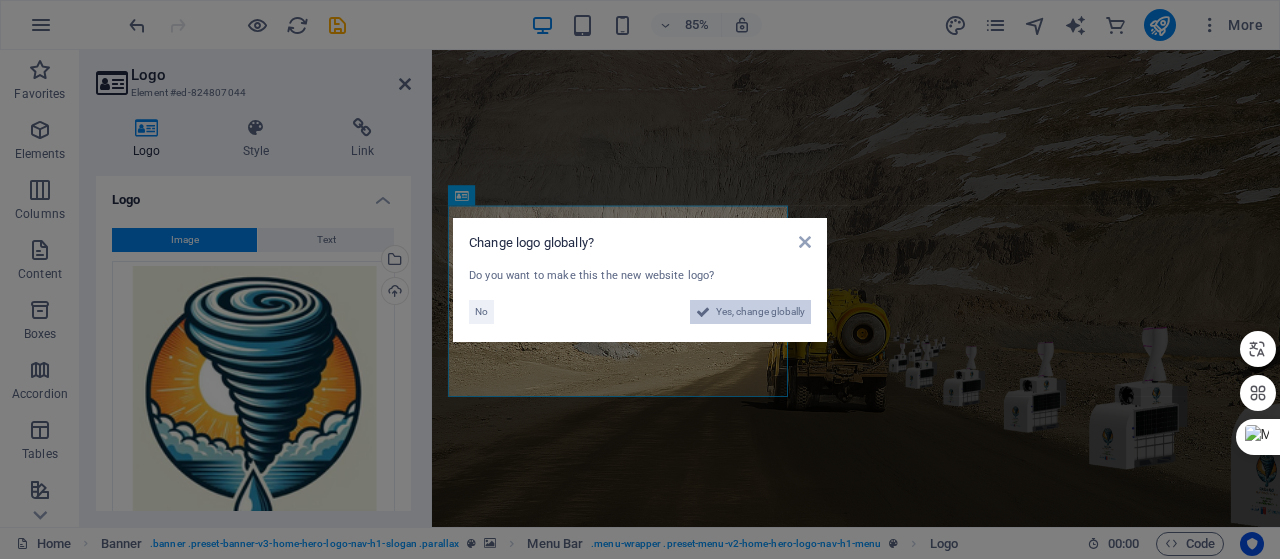 click on "Yes, change globally" at bounding box center [760, 312] 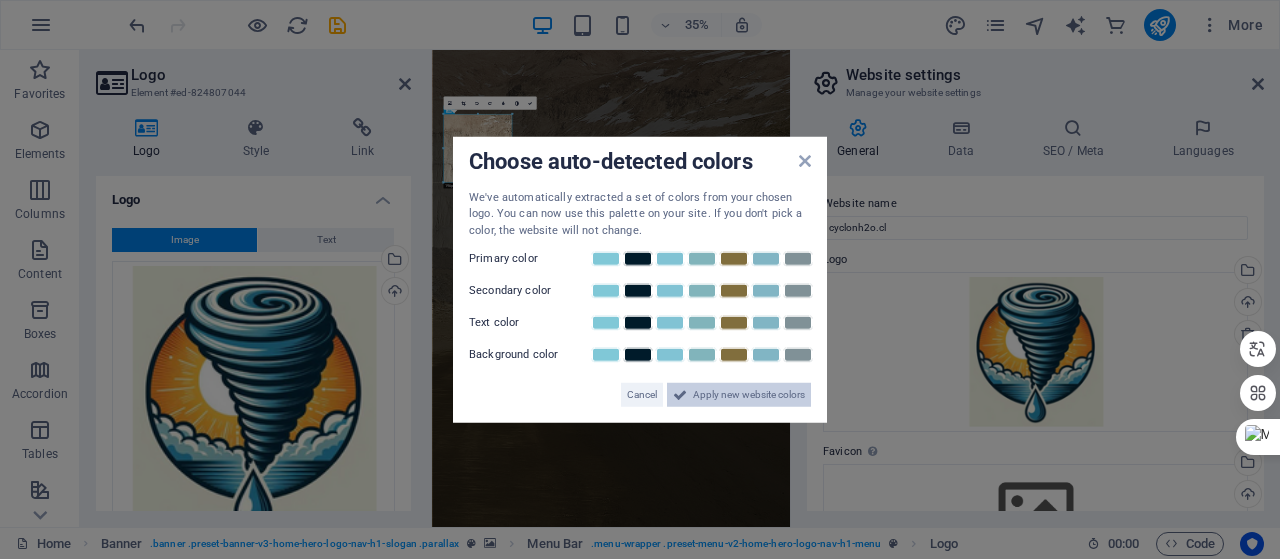 click on "Apply new website colors" at bounding box center [749, 395] 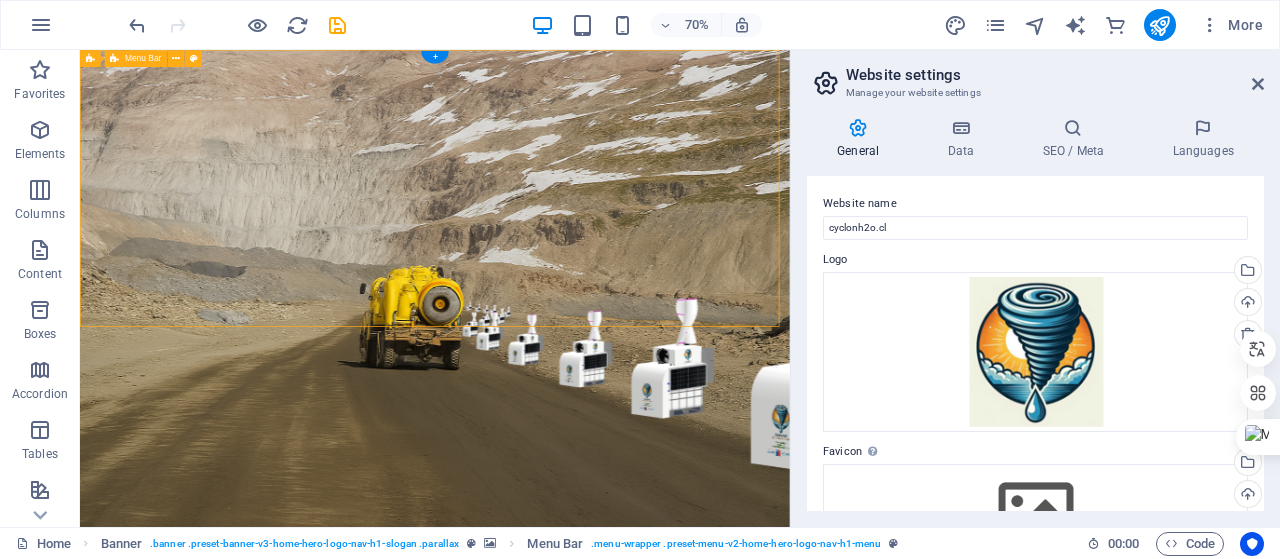 drag, startPoint x: 314, startPoint y: 422, endPoint x: 679, endPoint y: 212, distance: 421.09976 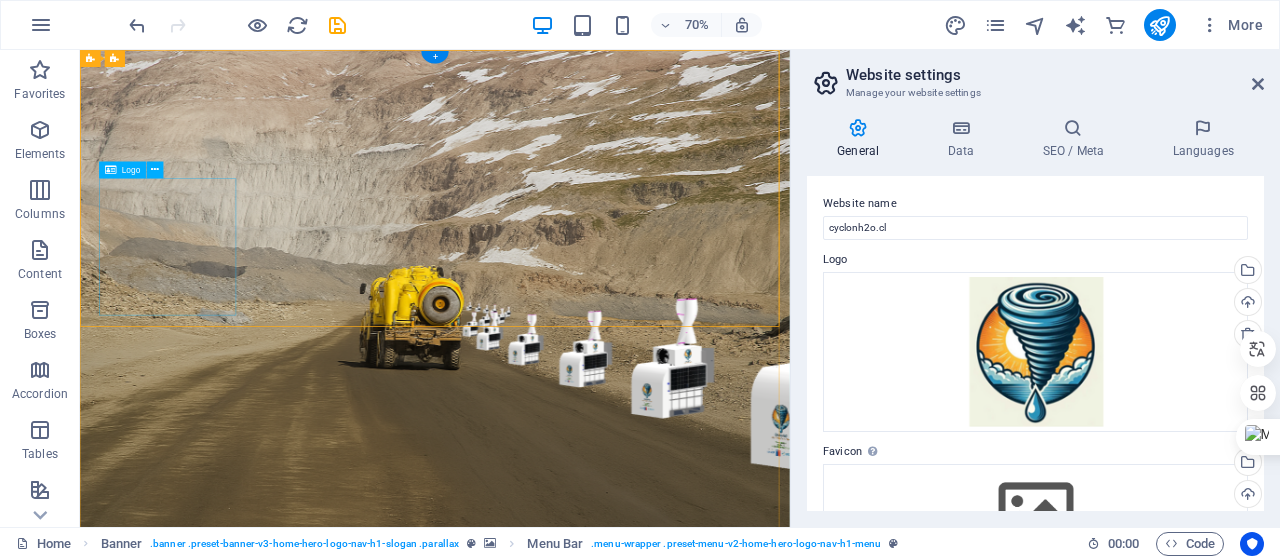 click at bounding box center (587, 1550) 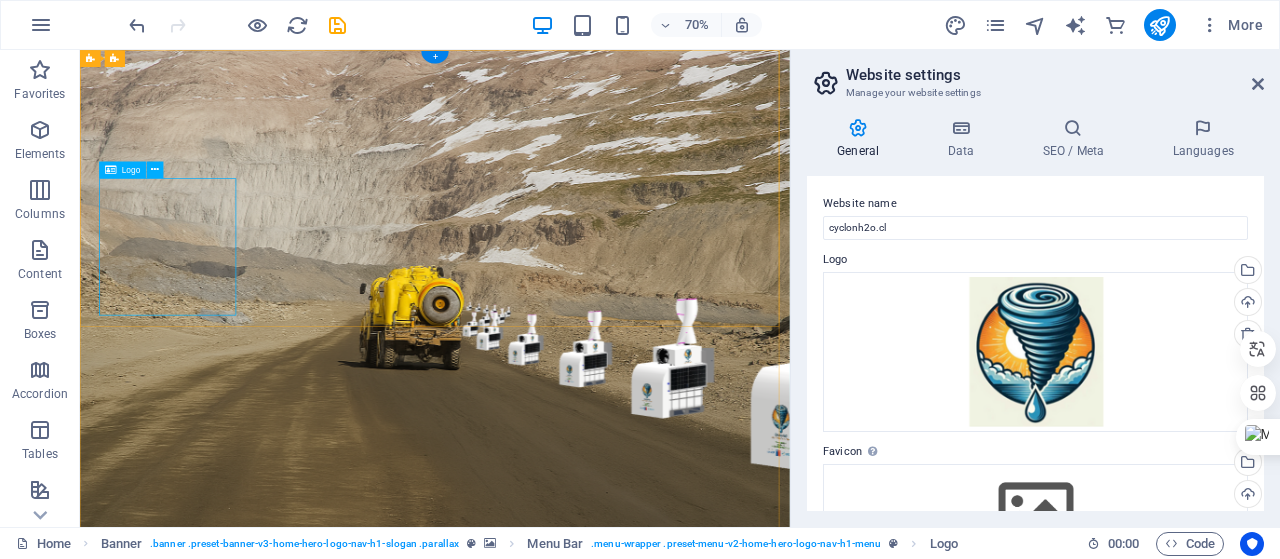 click at bounding box center (587, 1550) 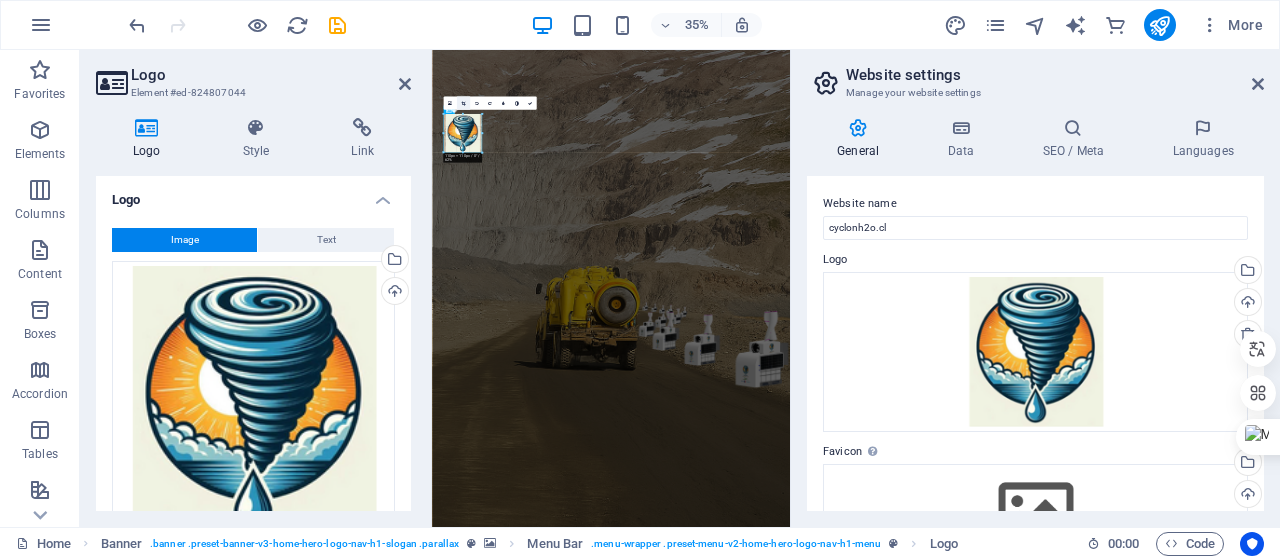 drag, startPoint x: 509, startPoint y: 181, endPoint x: 459, endPoint y: 95, distance: 99.47864 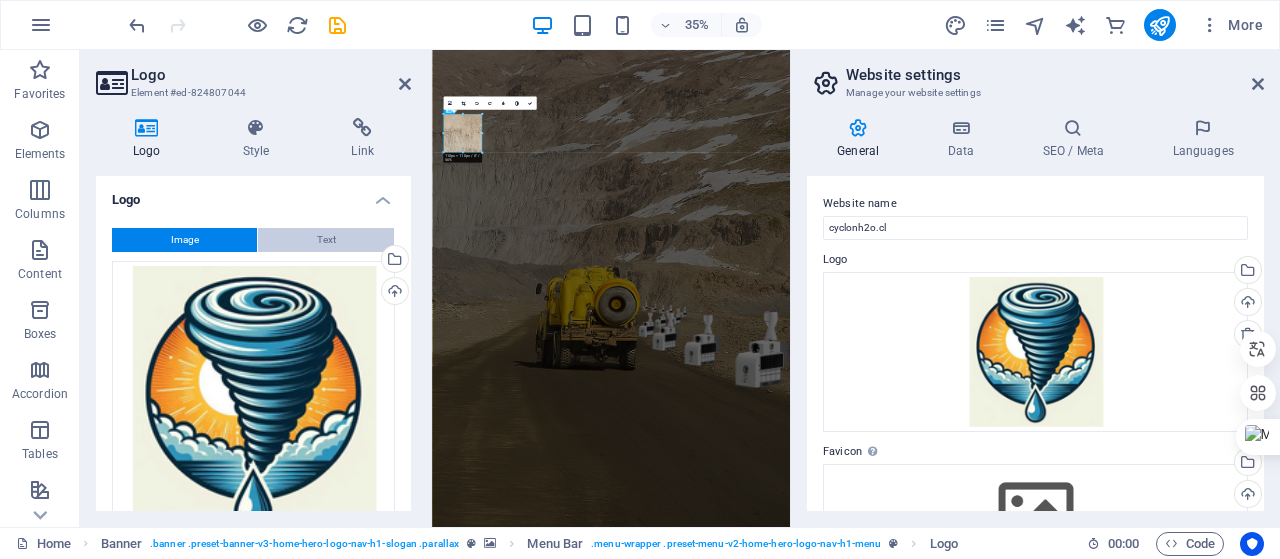 click on "Text" at bounding box center (326, 240) 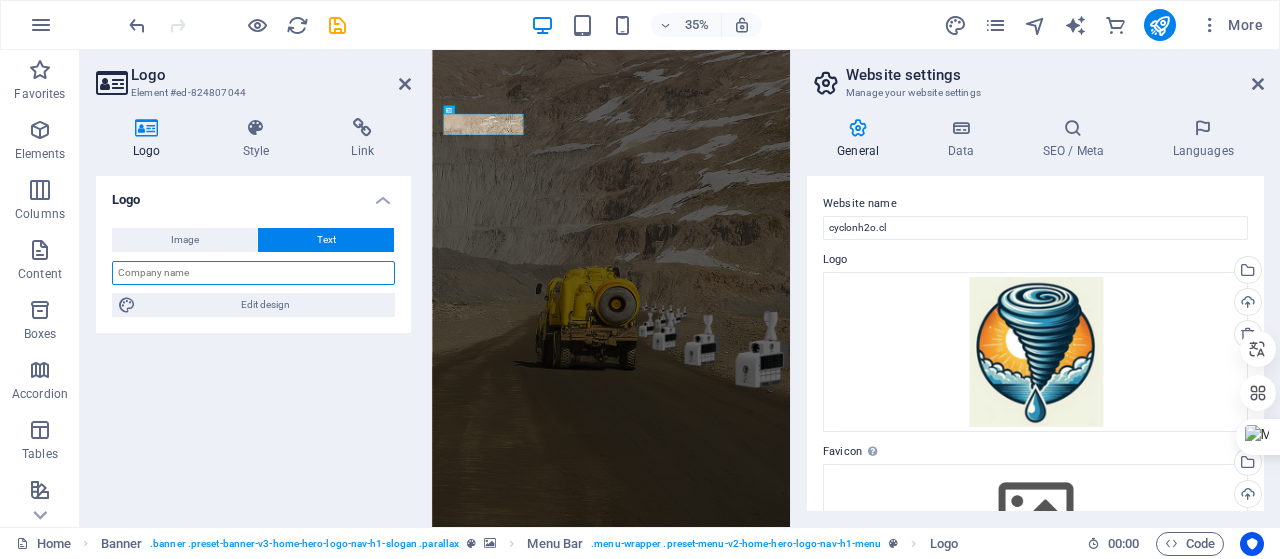 click at bounding box center (253, 273) 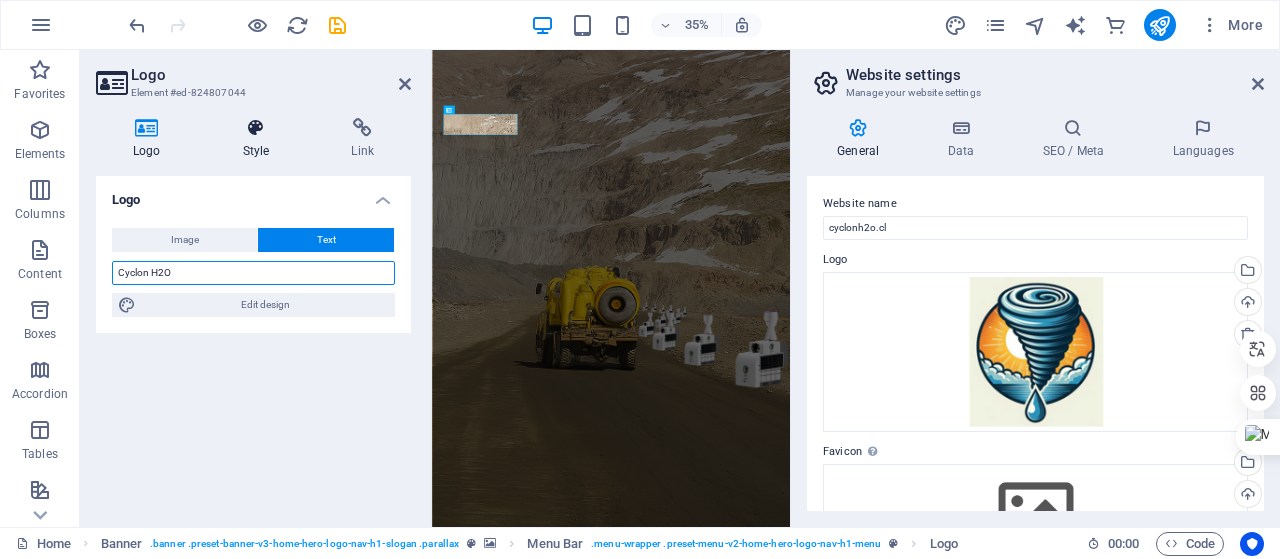 type on "Cyclon H2O" 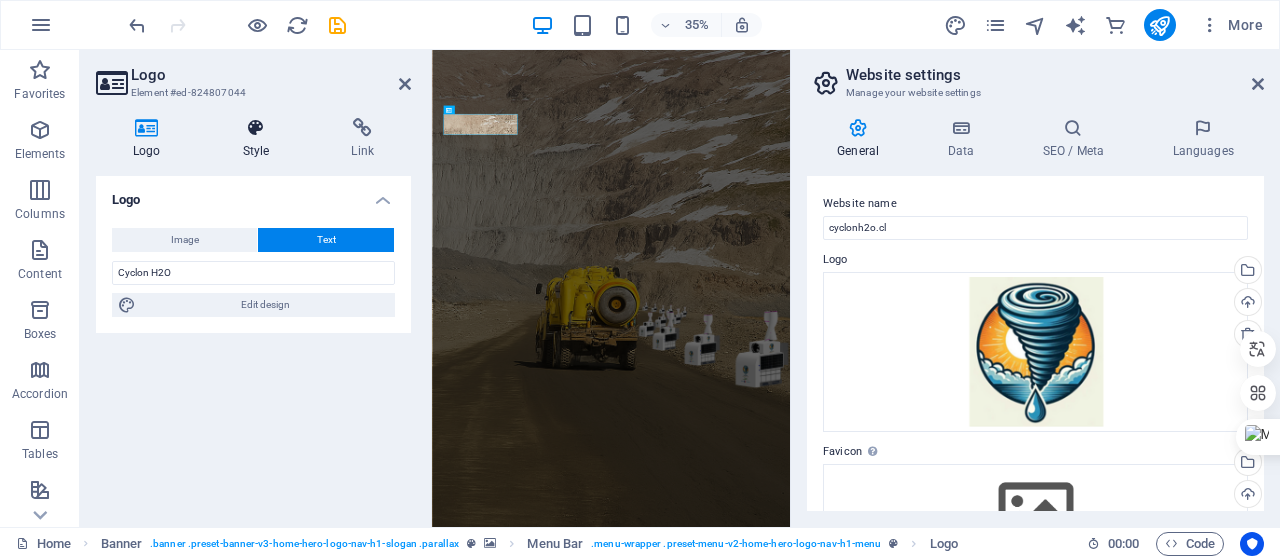 click on "Style" at bounding box center (260, 139) 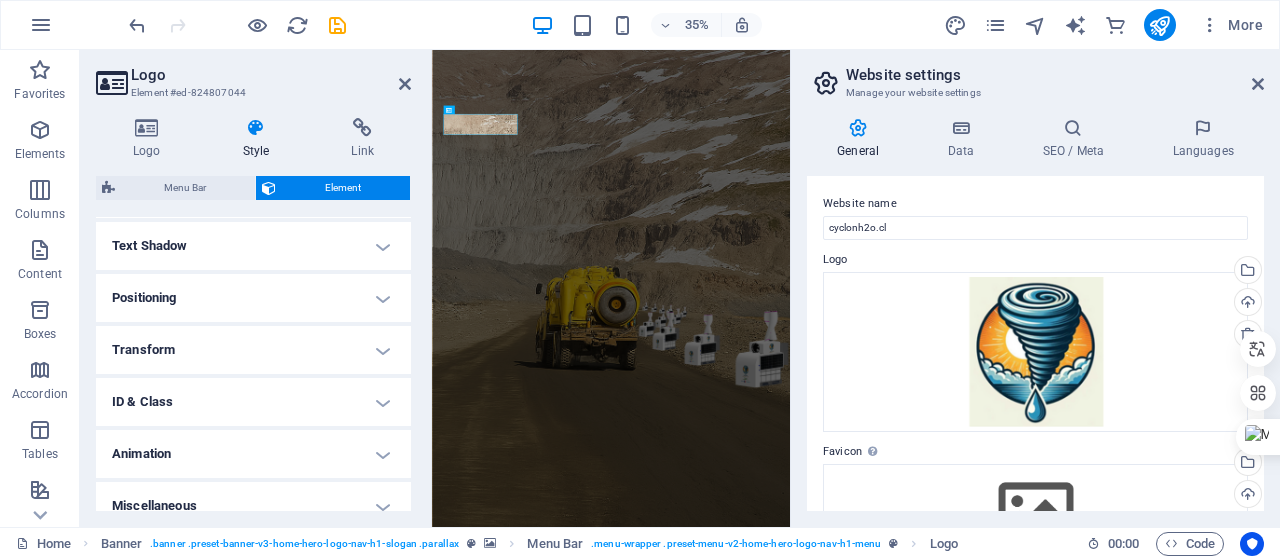 scroll, scrollTop: 550, scrollLeft: 0, axis: vertical 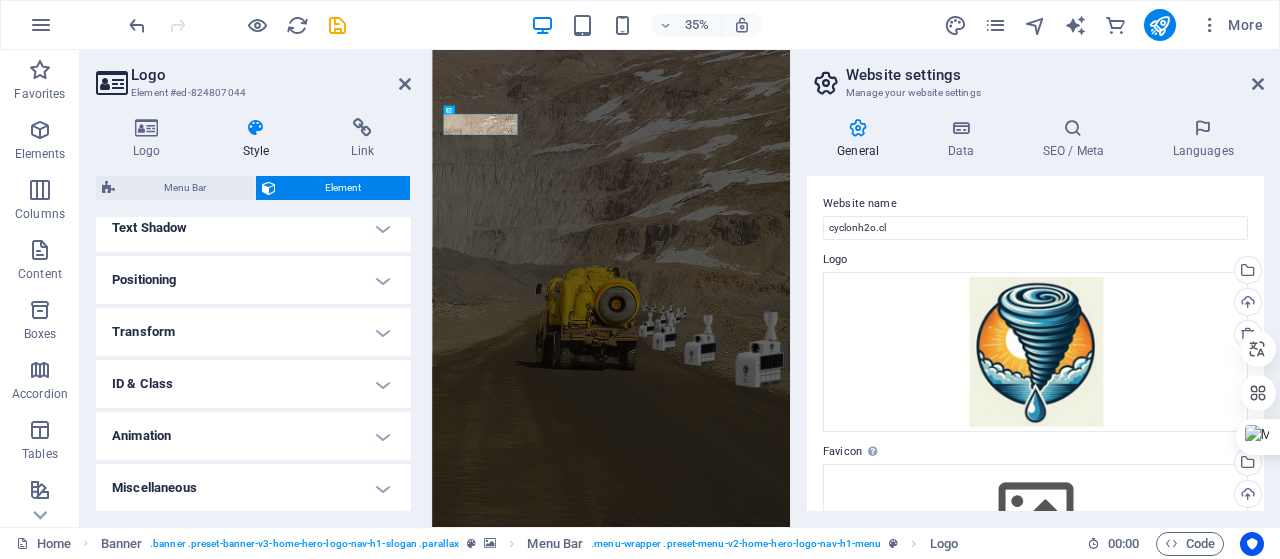 click on "ID & Class" at bounding box center [253, 384] 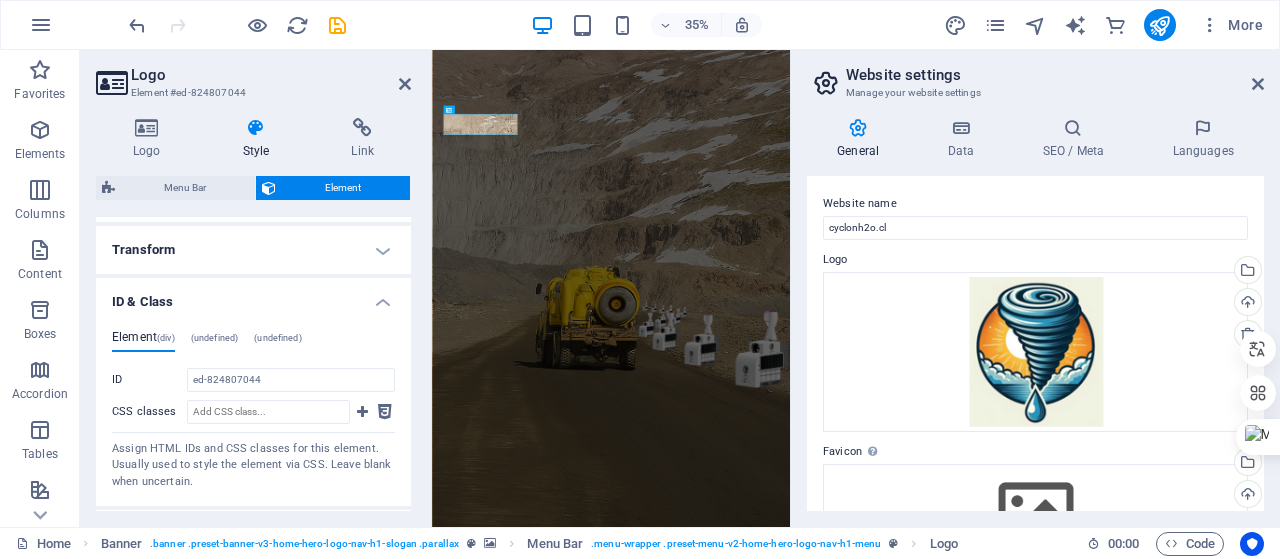 scroll, scrollTop: 730, scrollLeft: 0, axis: vertical 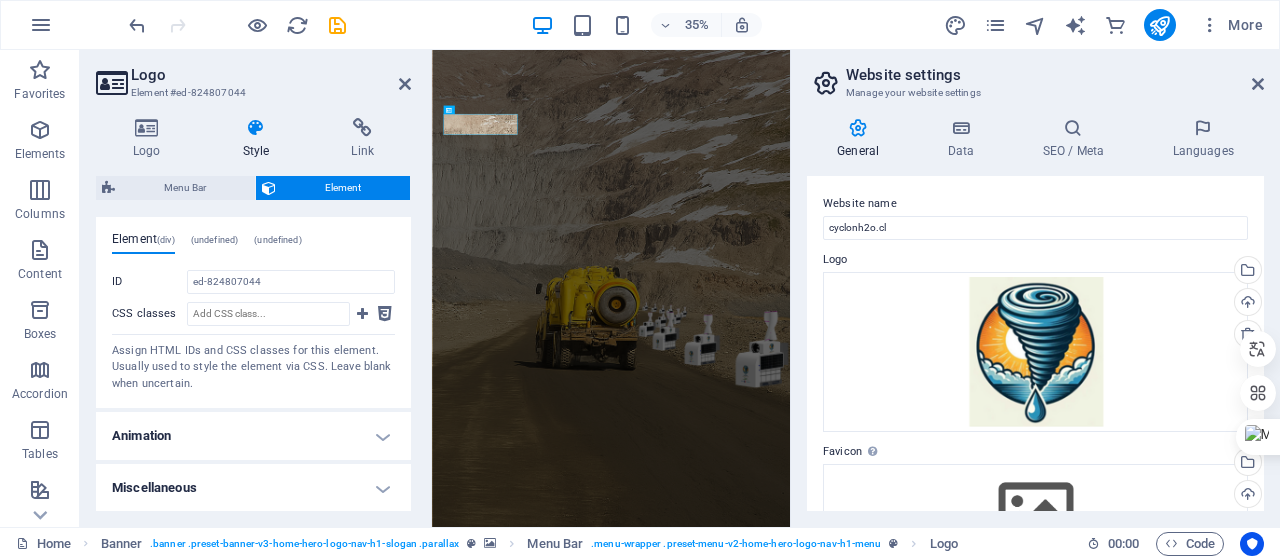 click on "Miscellaneous" at bounding box center [253, 488] 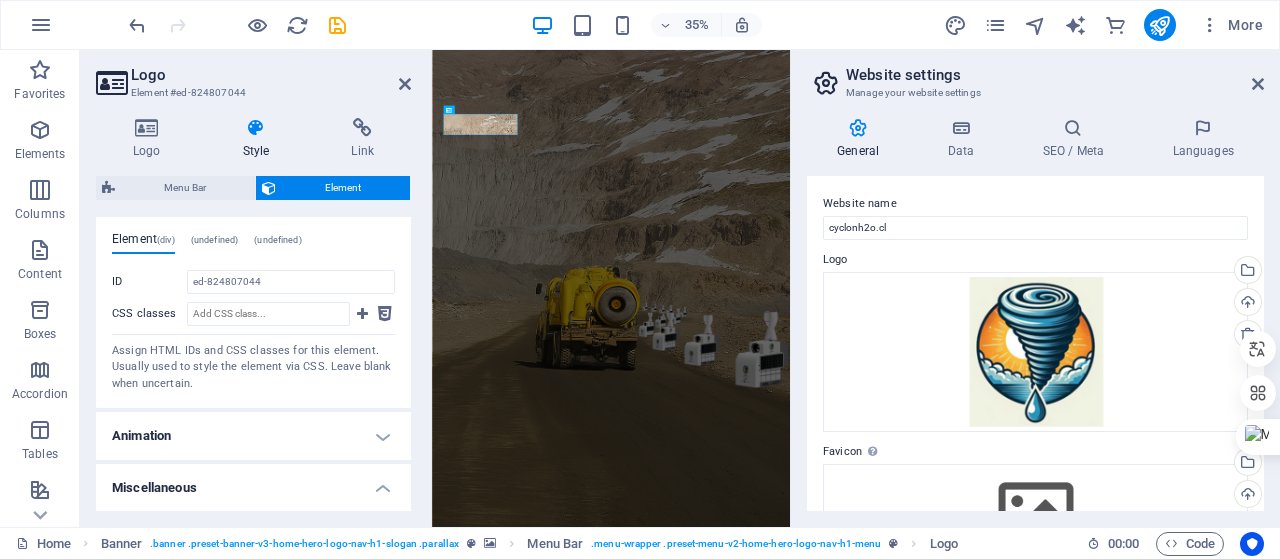 click on "Miscellaneous" at bounding box center (253, 482) 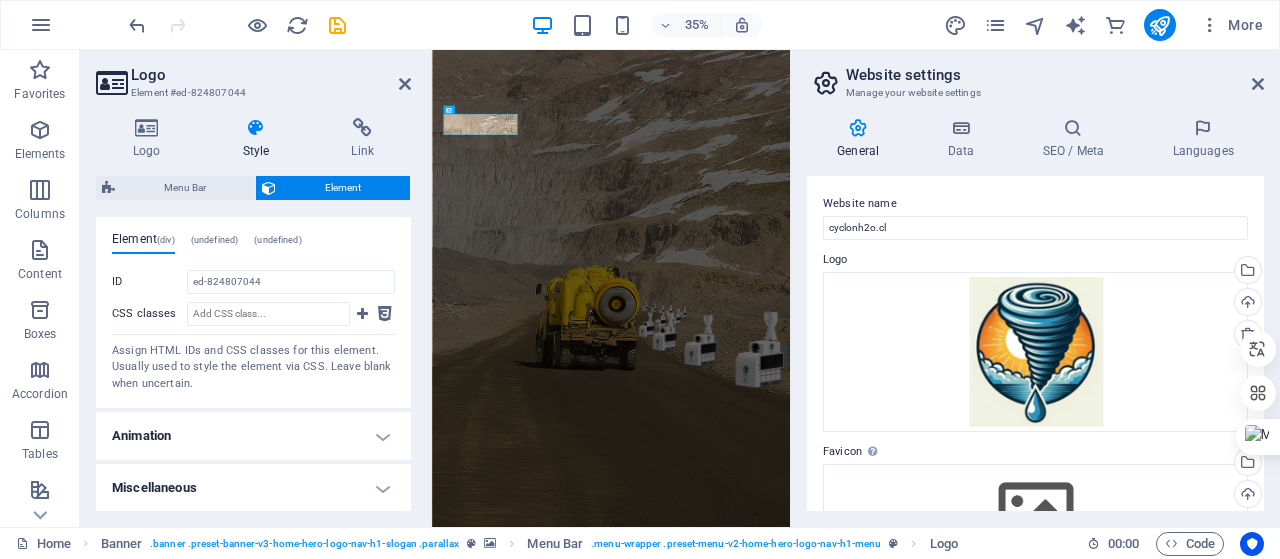 click on "Miscellaneous" at bounding box center [253, 488] 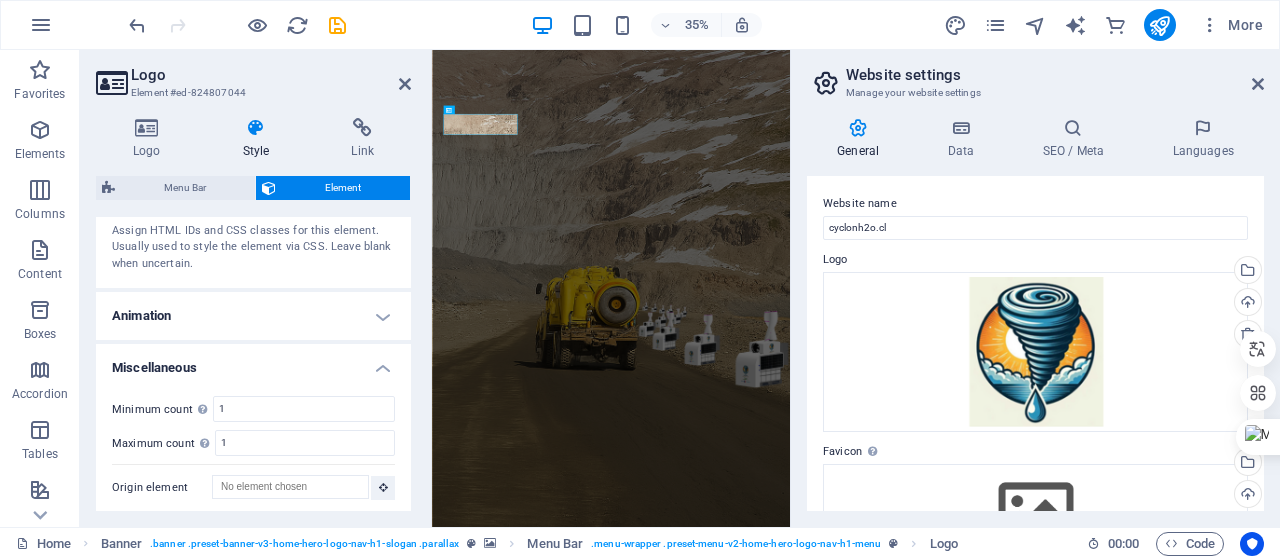 scroll, scrollTop: 852, scrollLeft: 0, axis: vertical 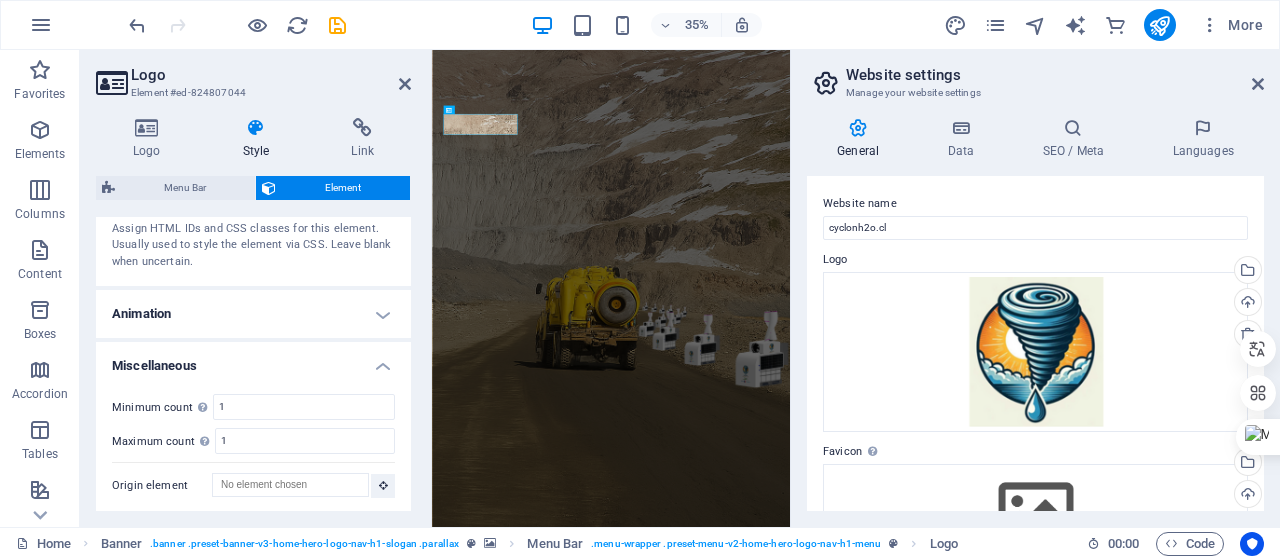 click on "Miscellaneous" at bounding box center [253, 360] 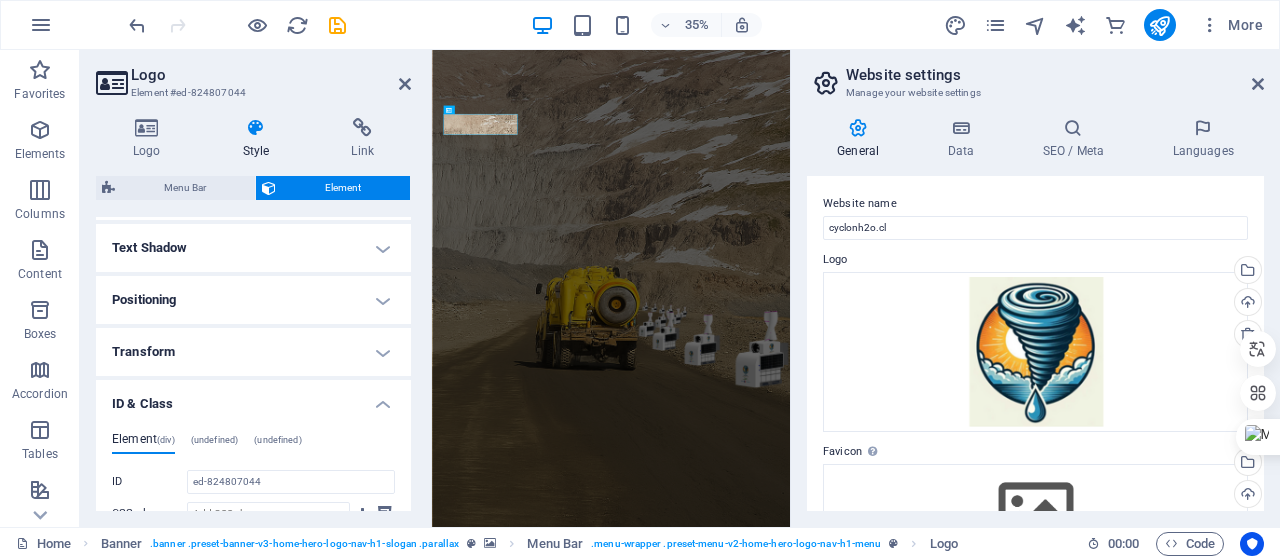 scroll, scrollTop: 530, scrollLeft: 0, axis: vertical 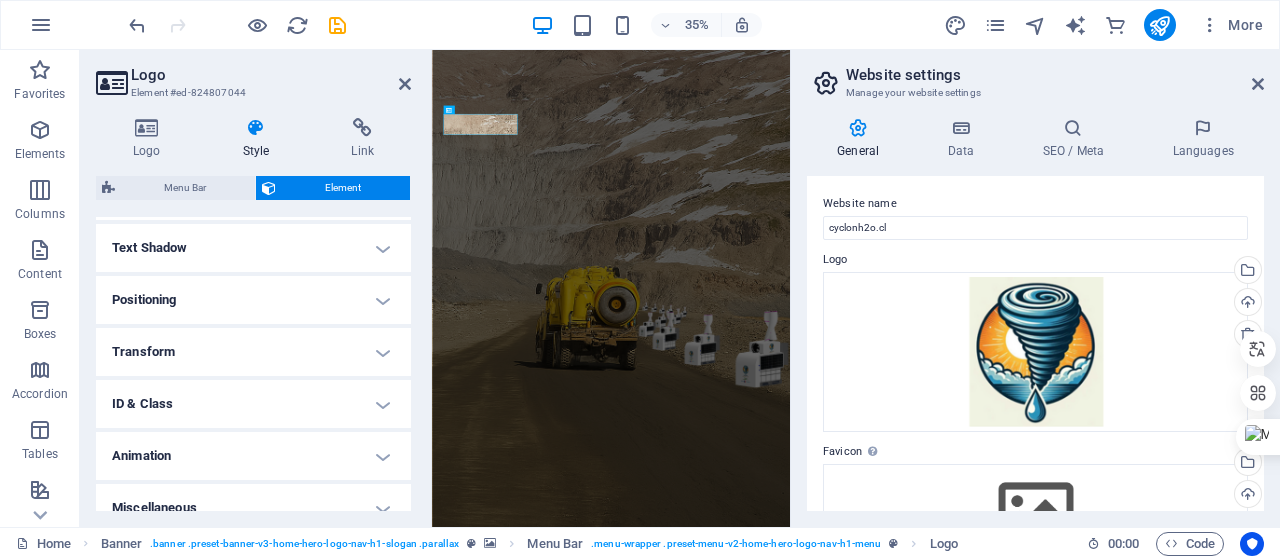 click on "Transform" at bounding box center [253, 352] 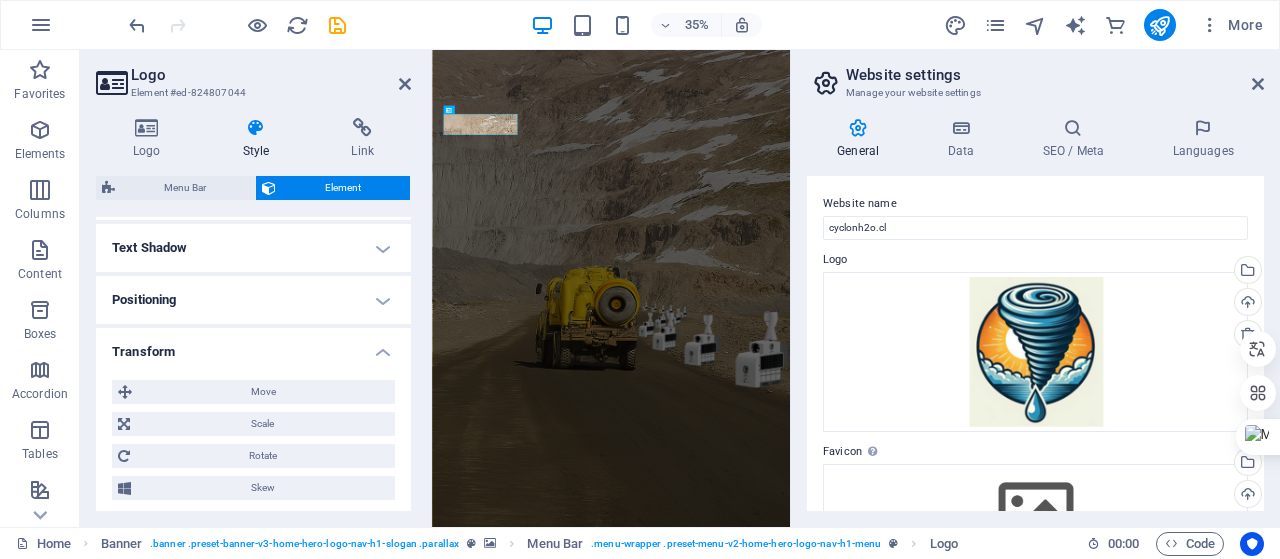 click on "Transform" at bounding box center (253, 346) 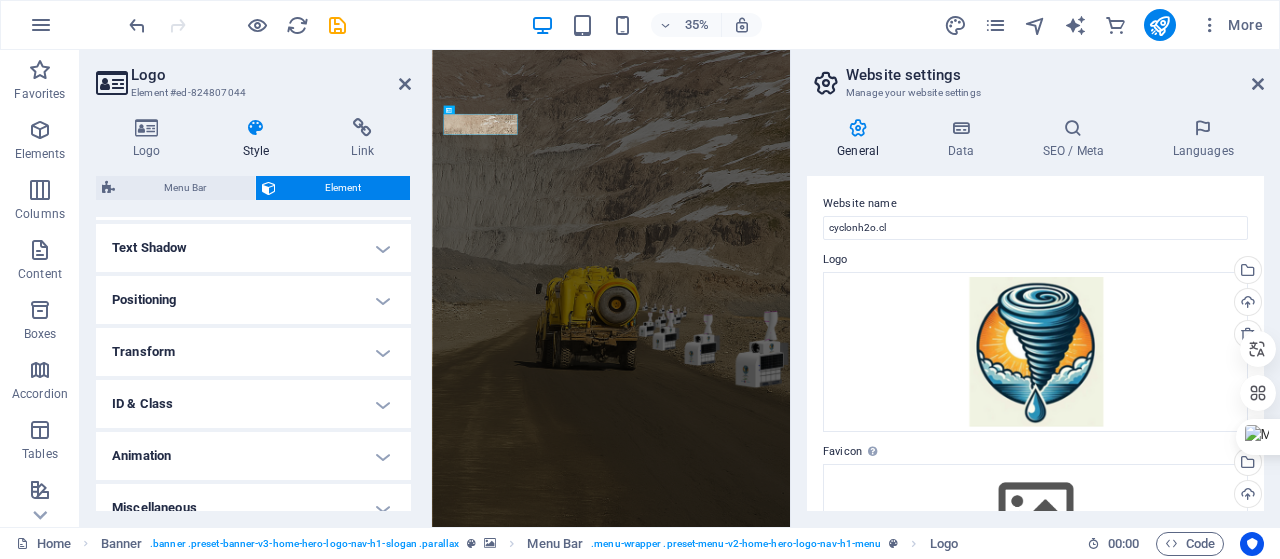 click on "Positioning" at bounding box center [253, 300] 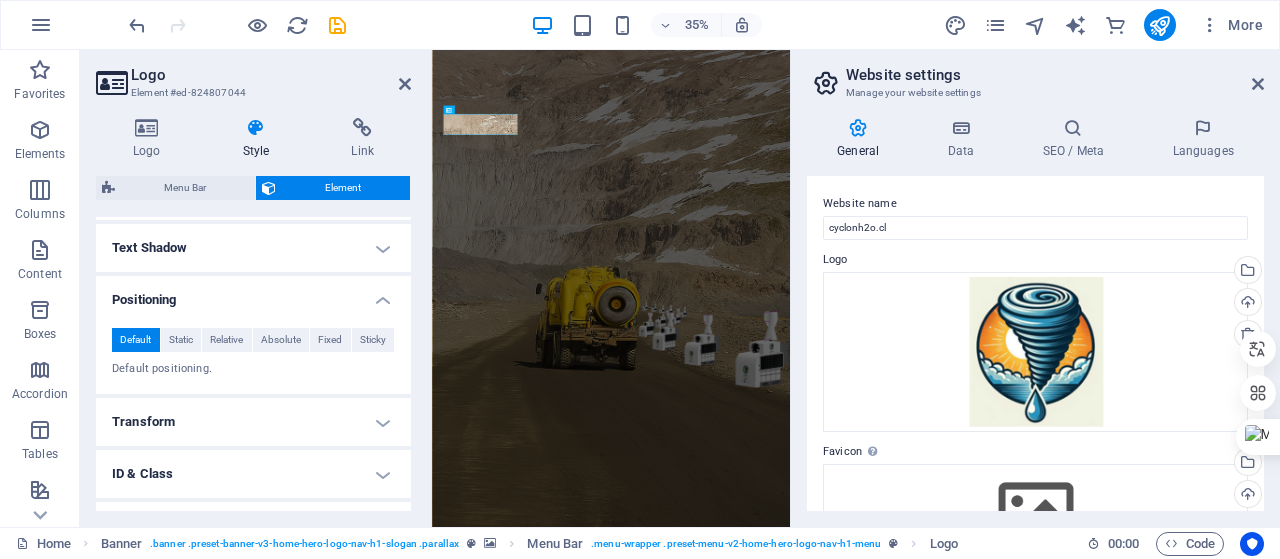 click on "Positioning" at bounding box center (253, 294) 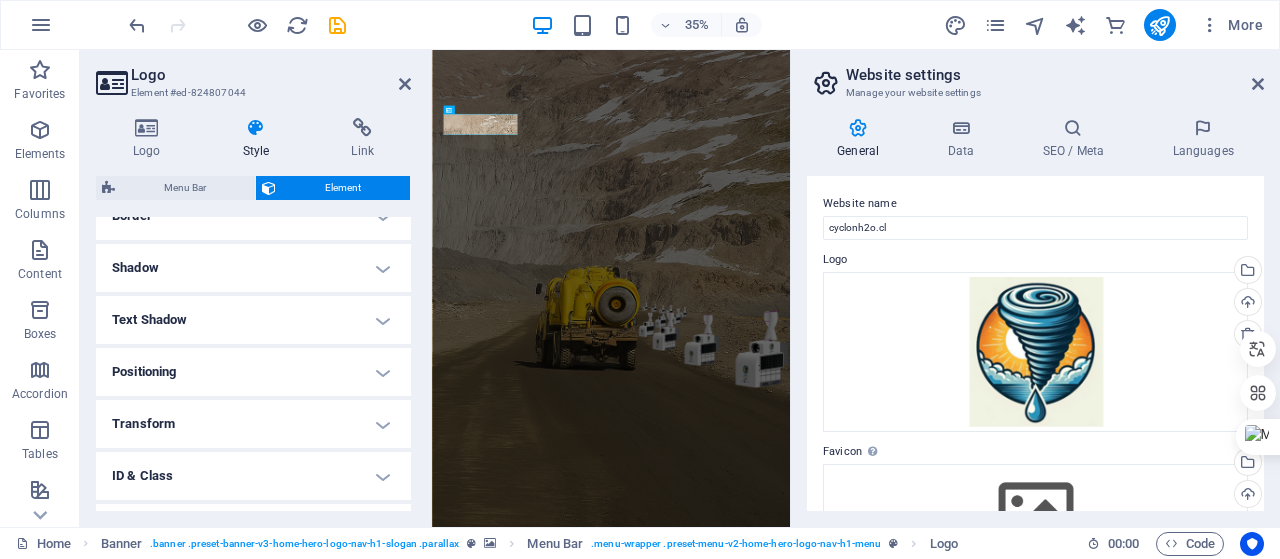 scroll, scrollTop: 430, scrollLeft: 0, axis: vertical 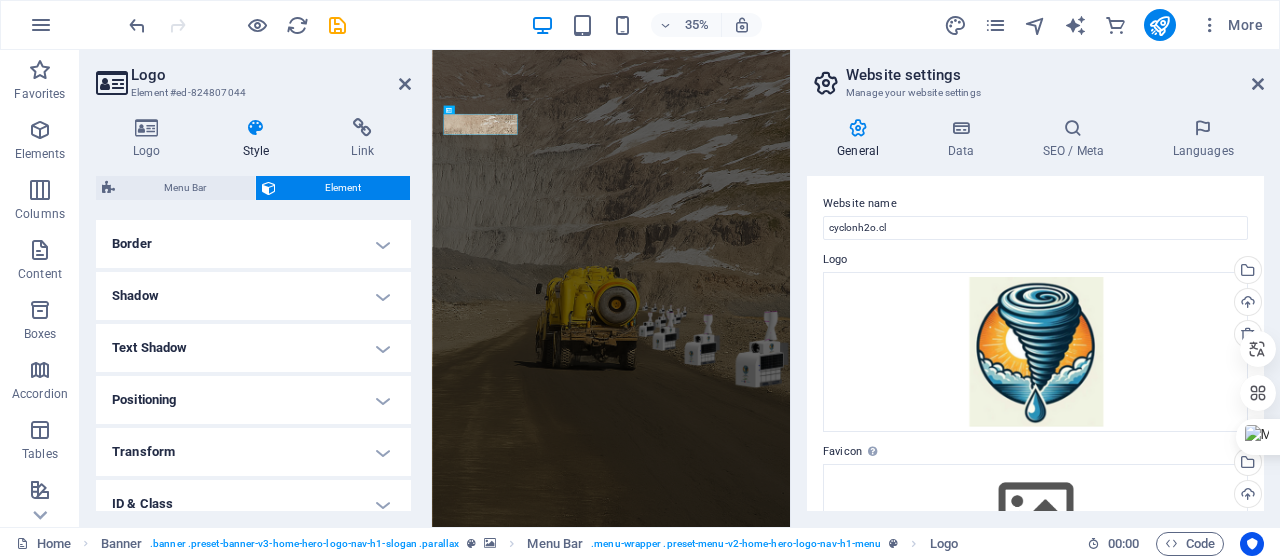 click on "Text Shadow" at bounding box center [253, 348] 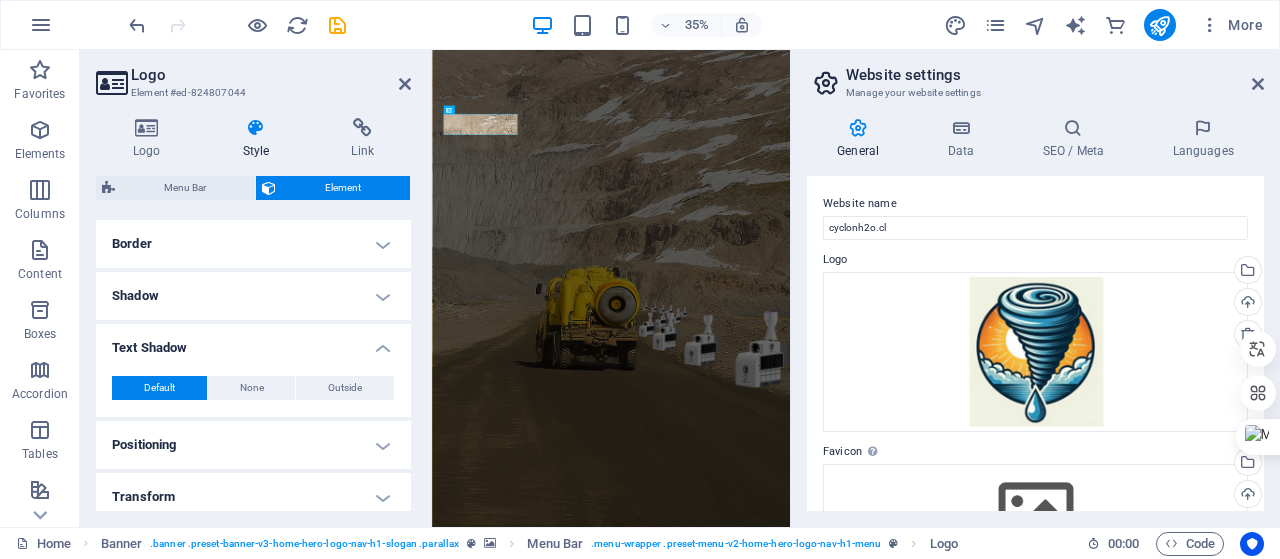 click on "Text Shadow" at bounding box center (253, 342) 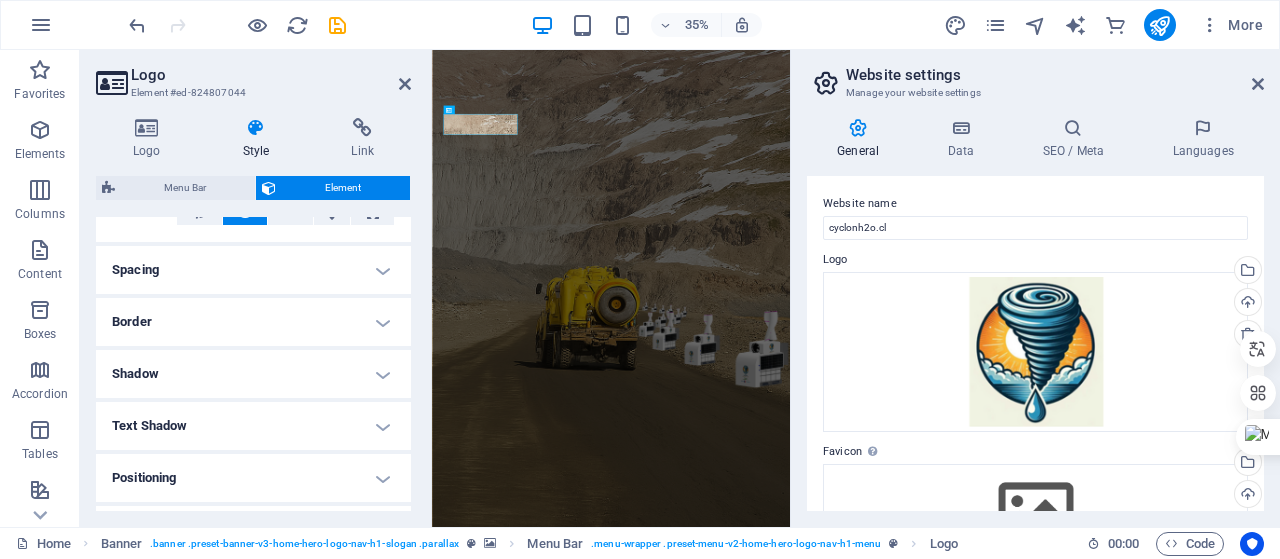 scroll, scrollTop: 330, scrollLeft: 0, axis: vertical 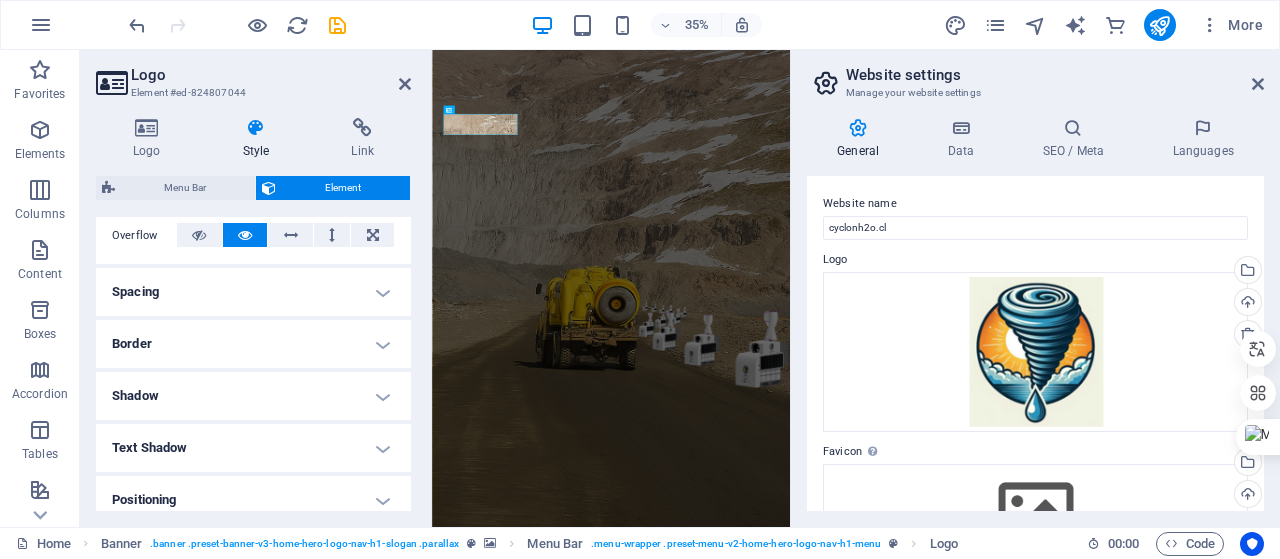 click on "Spacing" at bounding box center (253, 292) 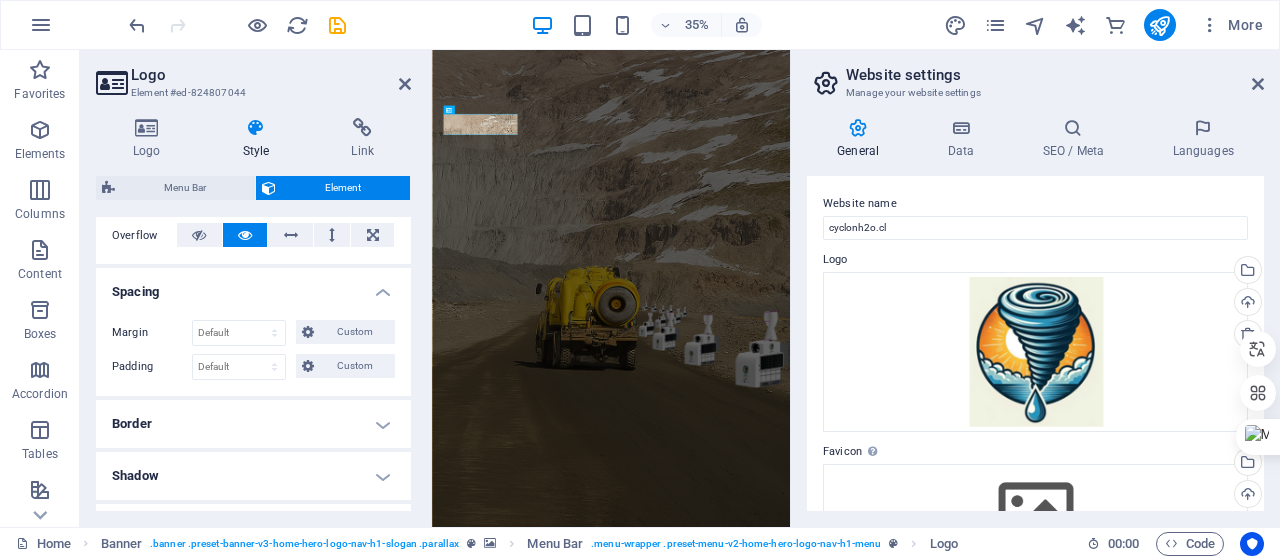 click on "Spacing" at bounding box center [253, 286] 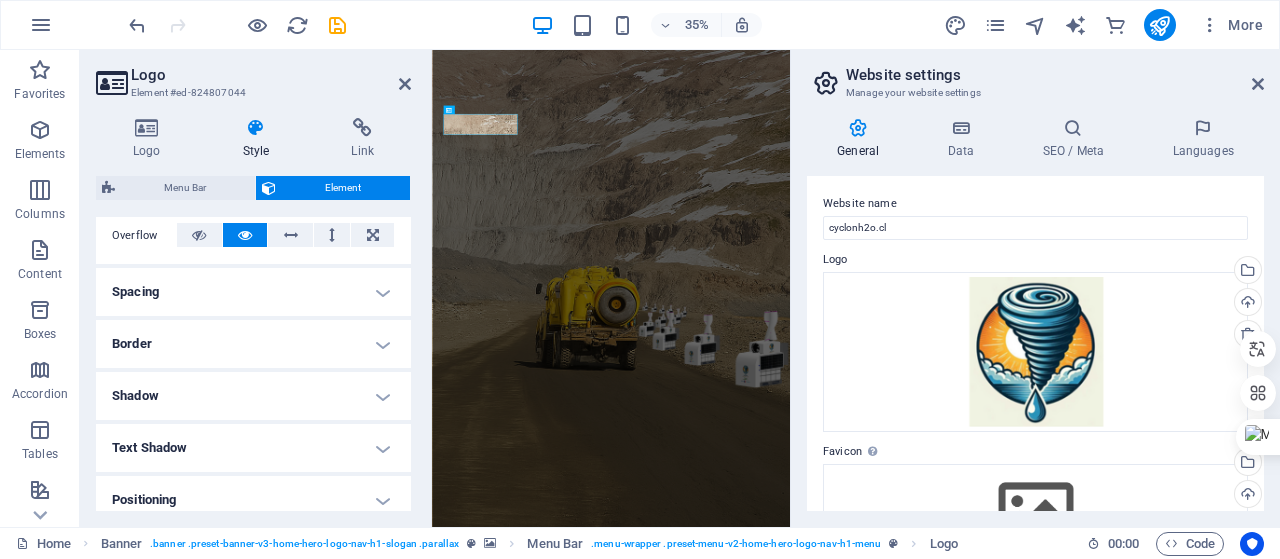 click on "Border" at bounding box center [253, 344] 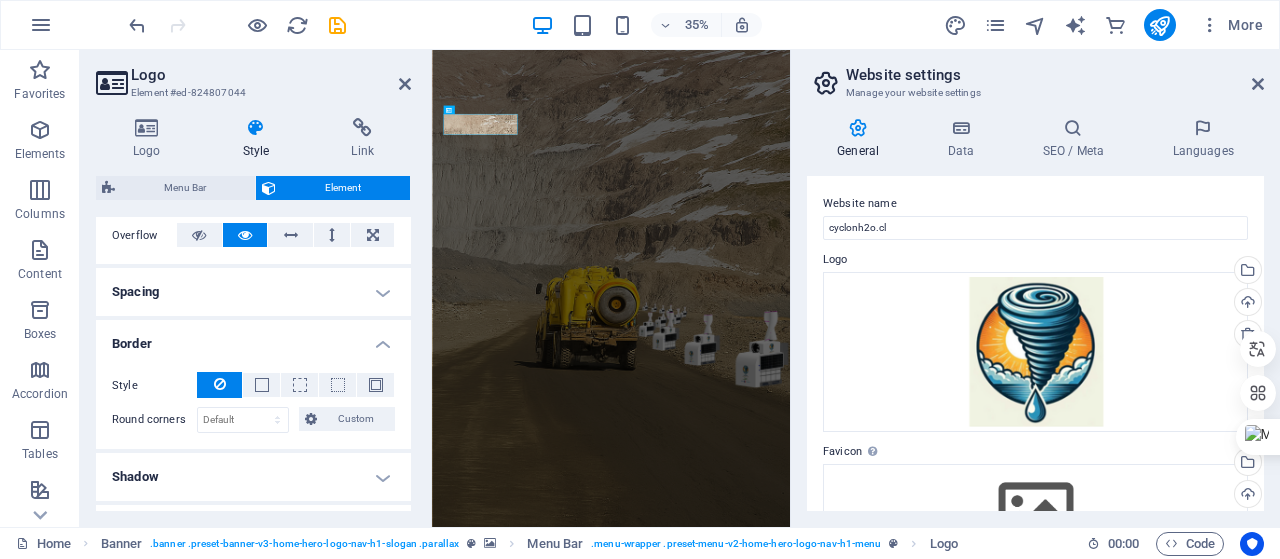 click on "Border" at bounding box center [253, 338] 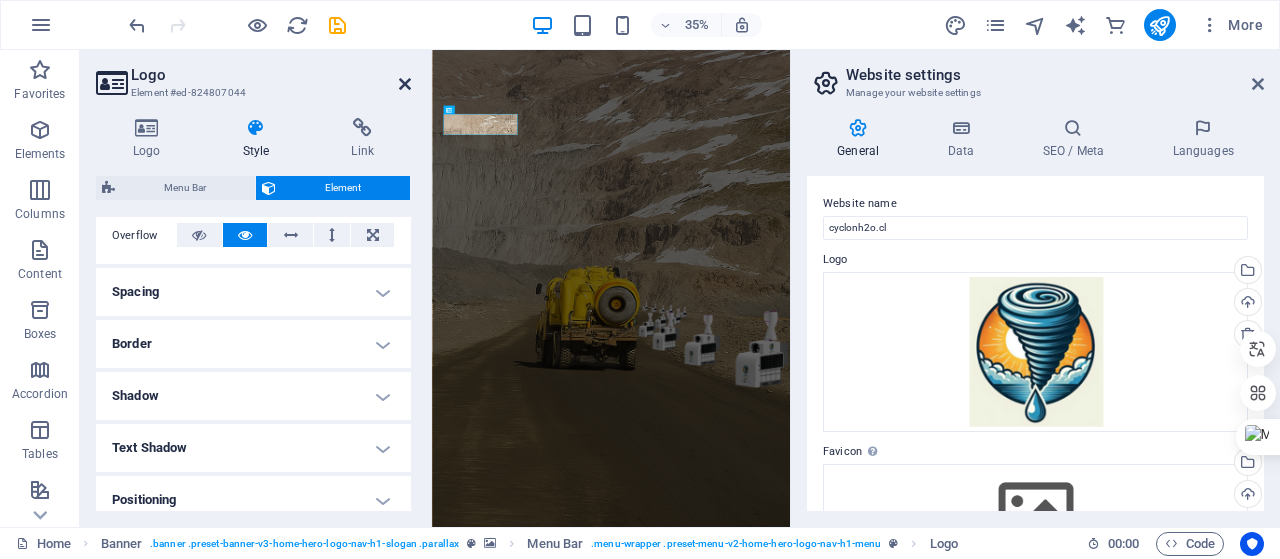 click at bounding box center [405, 84] 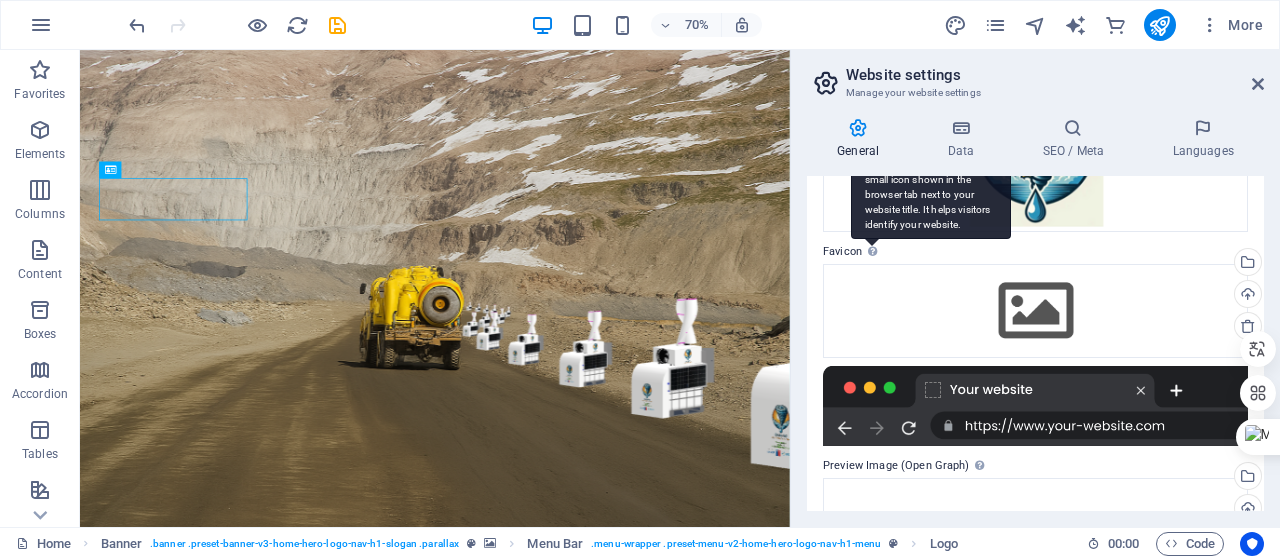 scroll, scrollTop: 100, scrollLeft: 0, axis: vertical 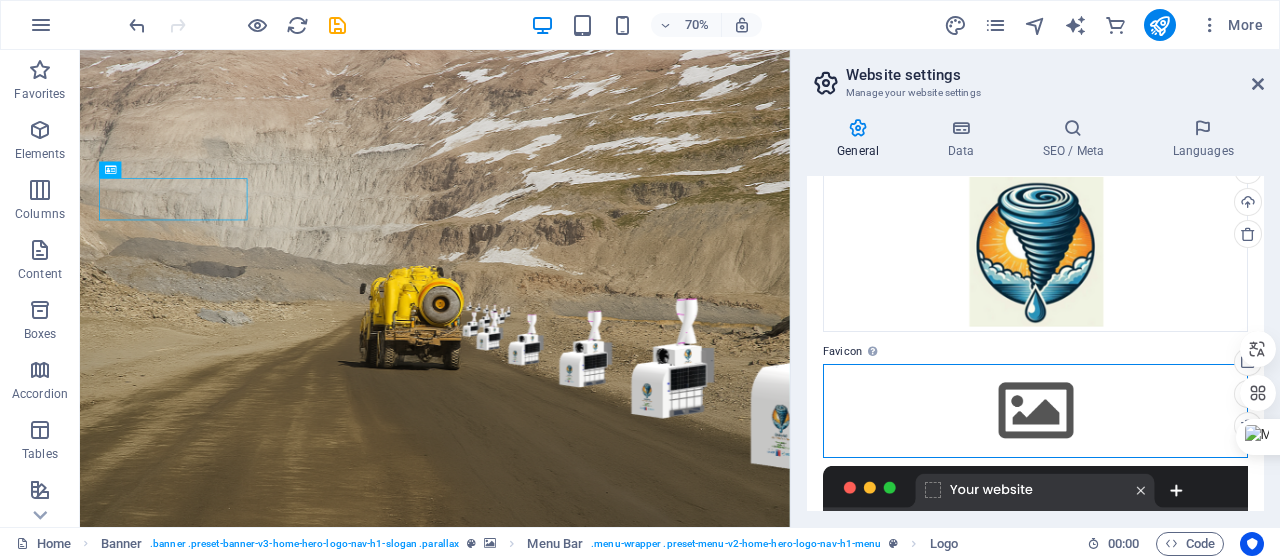 click on "Drag files here, click to choose files or select files from Files or our free stock photos & videos" at bounding box center [1035, 411] 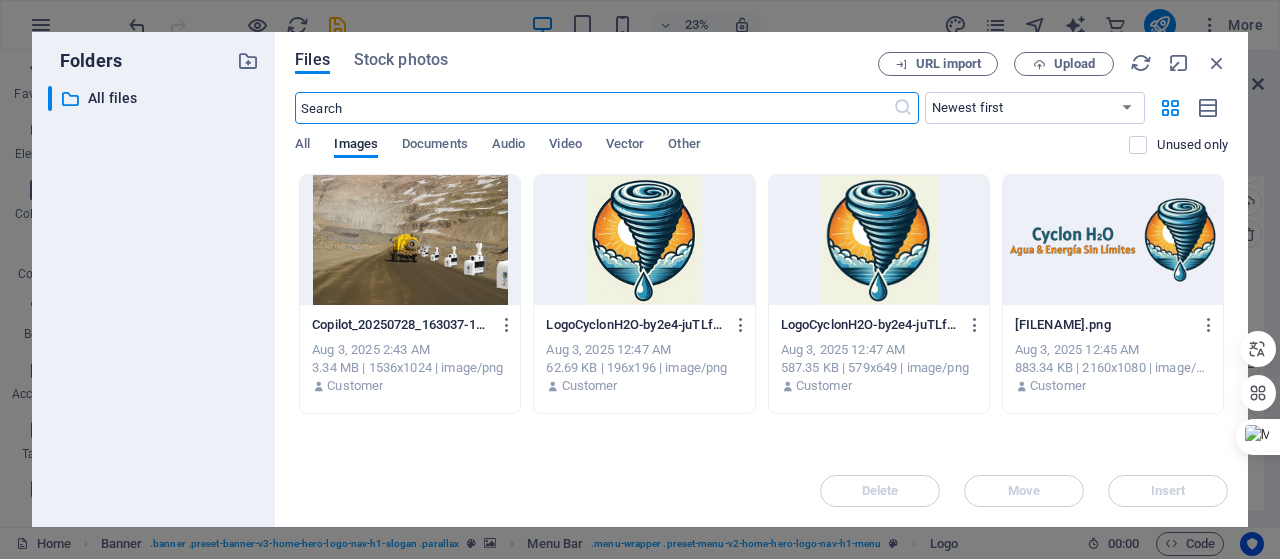 click at bounding box center (644, 240) 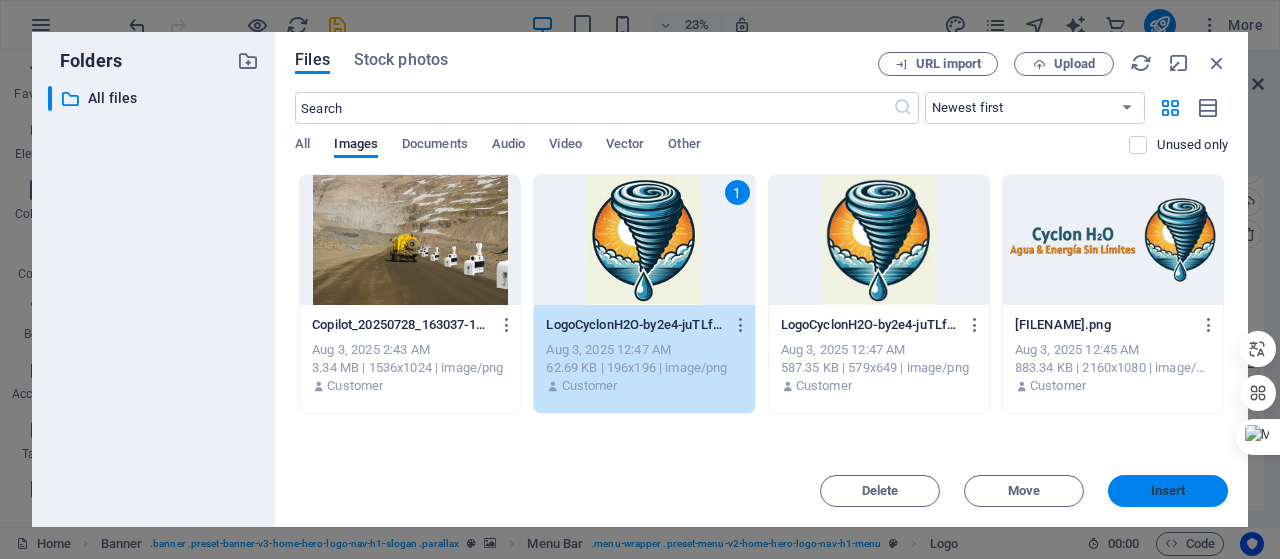 click on "Insert" at bounding box center (1168, 491) 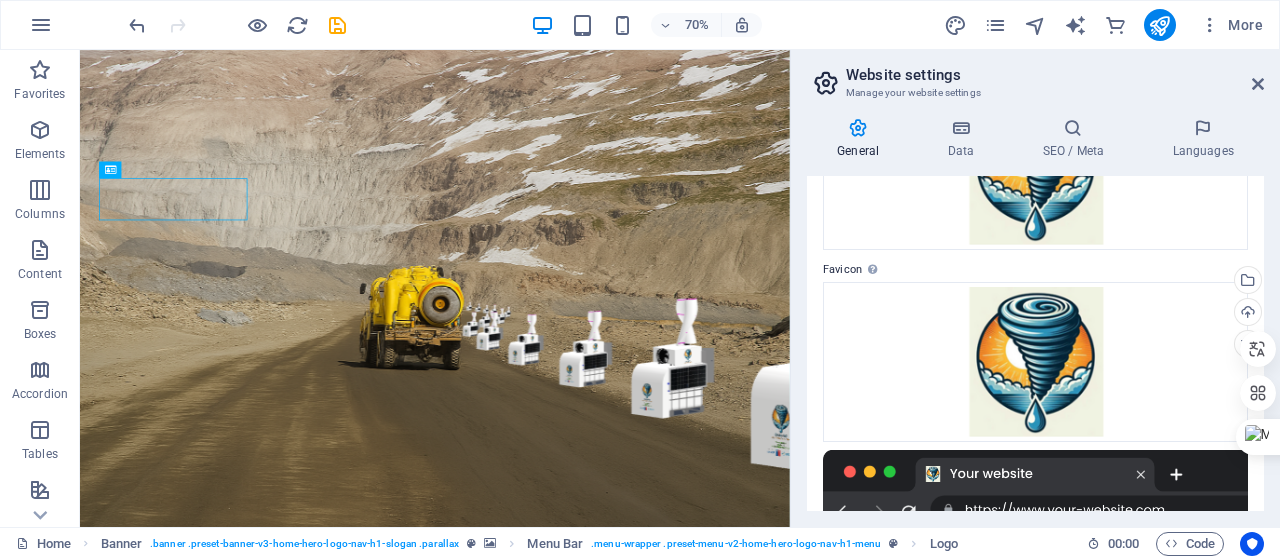 scroll, scrollTop: 177, scrollLeft: 0, axis: vertical 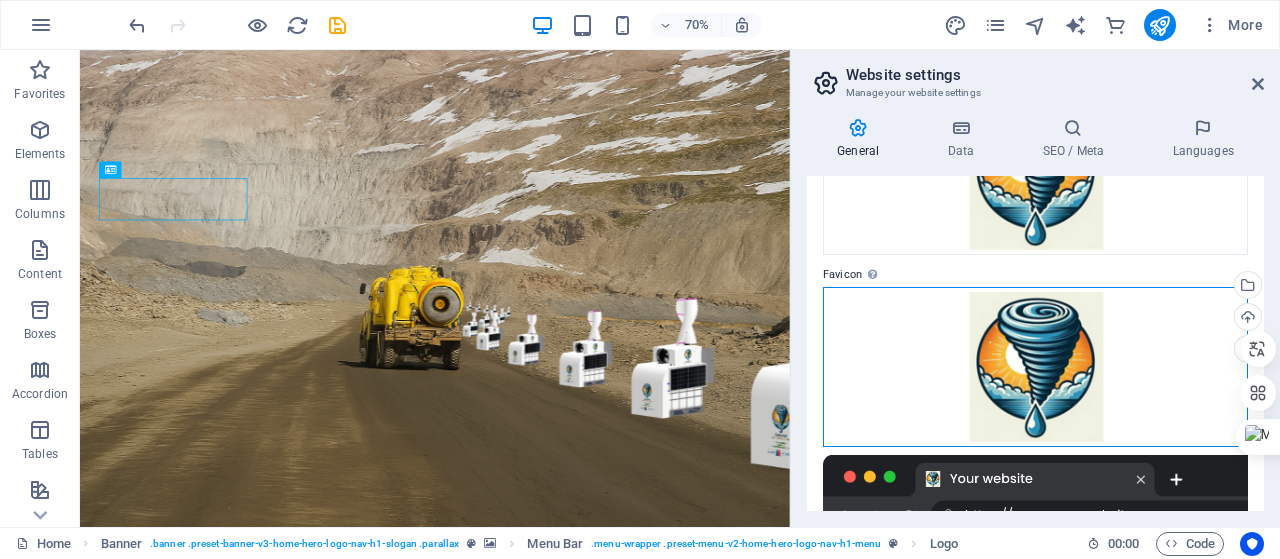 click on "Drag files here, click to choose files or select files from Files or our free stock photos & videos" at bounding box center [1035, 367] 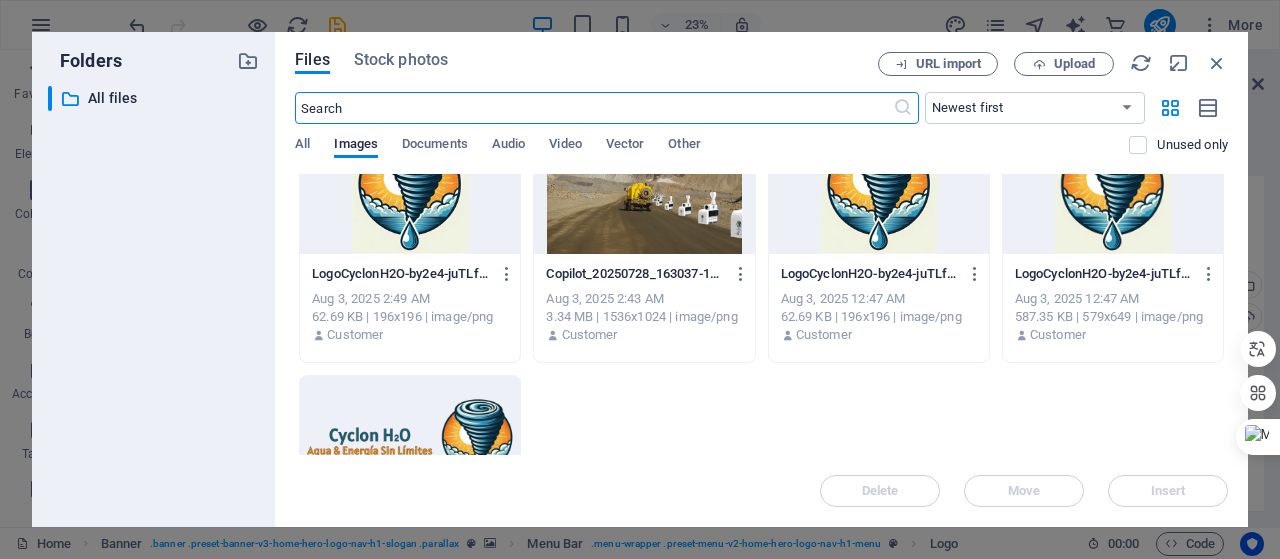 scroll, scrollTop: 0, scrollLeft: 0, axis: both 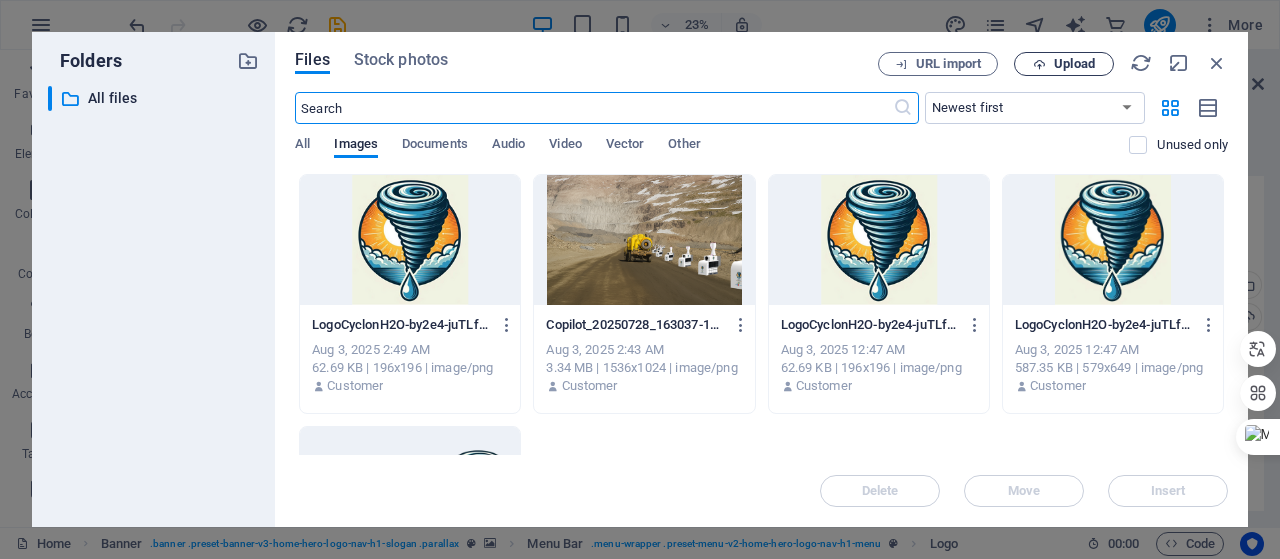 click on "Upload" at bounding box center (1074, 64) 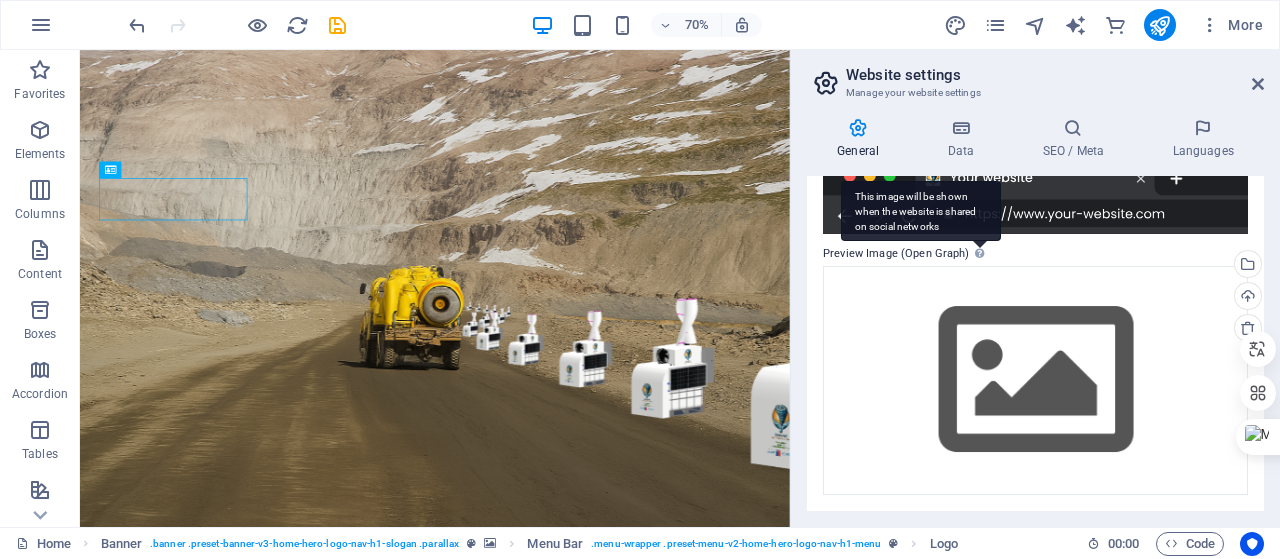 scroll, scrollTop: 477, scrollLeft: 0, axis: vertical 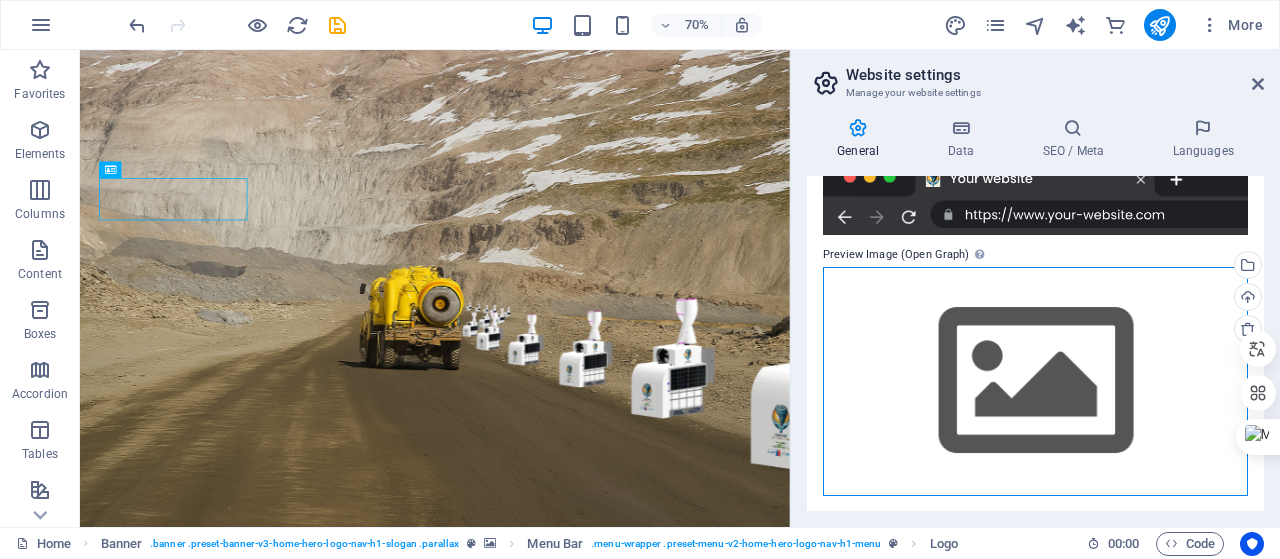 click on "Drag files here, click to choose files or select files from Files or our free stock photos & videos" at bounding box center (1035, 381) 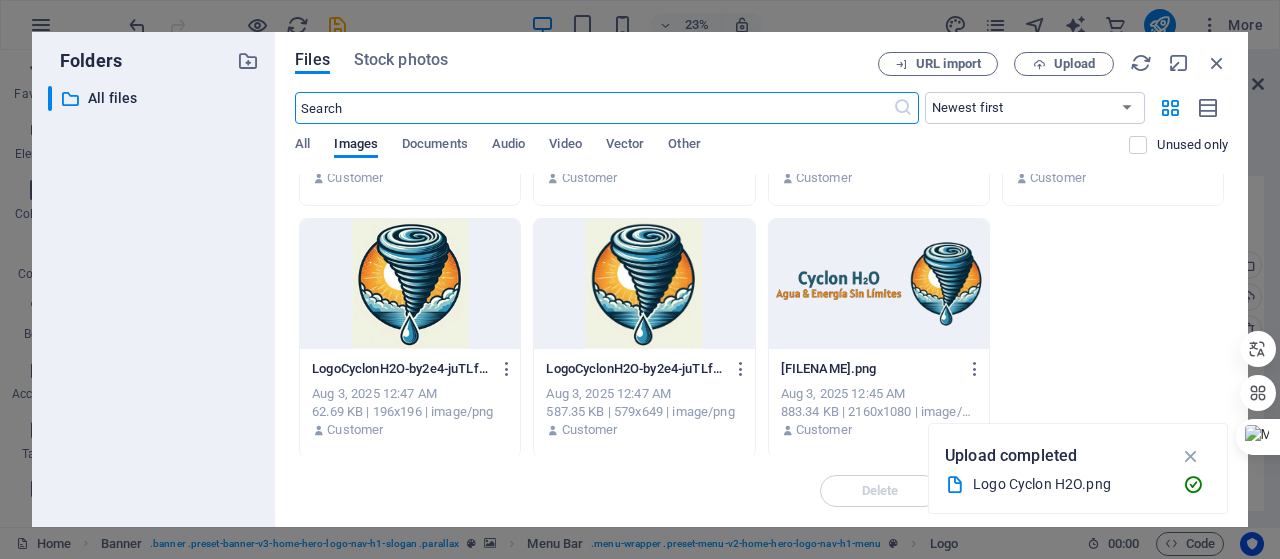 scroll, scrollTop: 210, scrollLeft: 0, axis: vertical 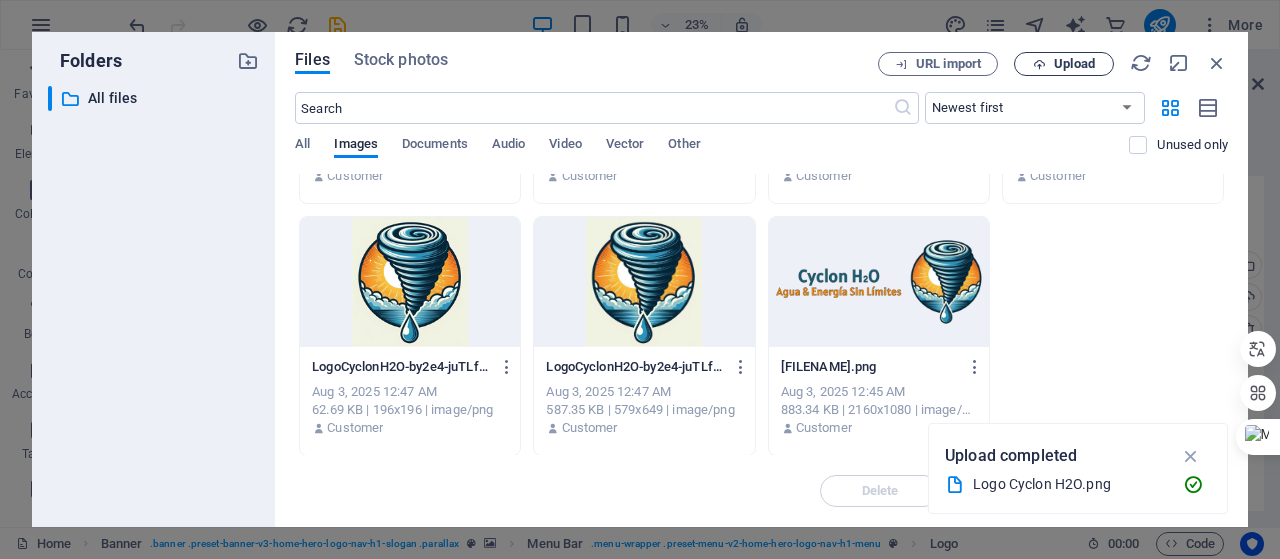 click on "Upload" at bounding box center [1074, 64] 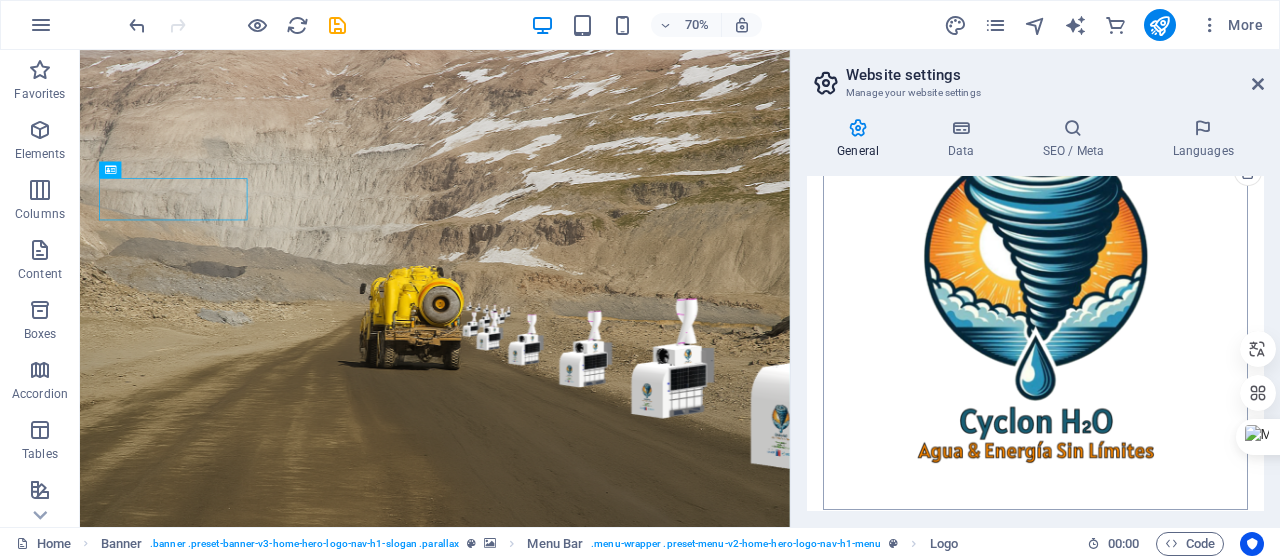scroll, scrollTop: 648, scrollLeft: 0, axis: vertical 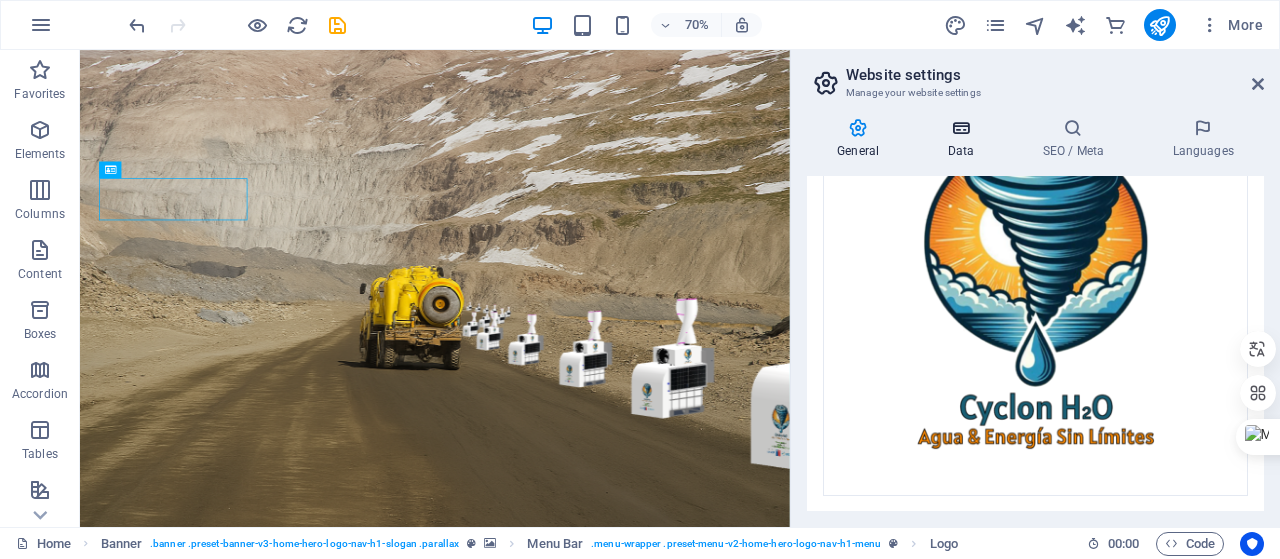 click at bounding box center [960, 128] 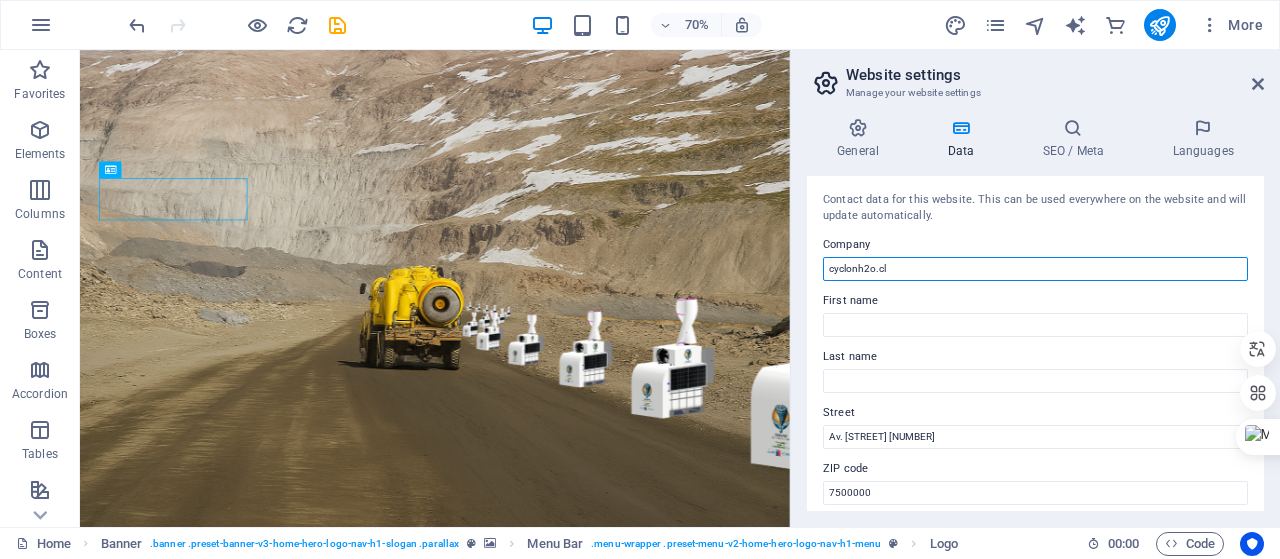 click on "cyclonh2o.cl" at bounding box center [1035, 269] 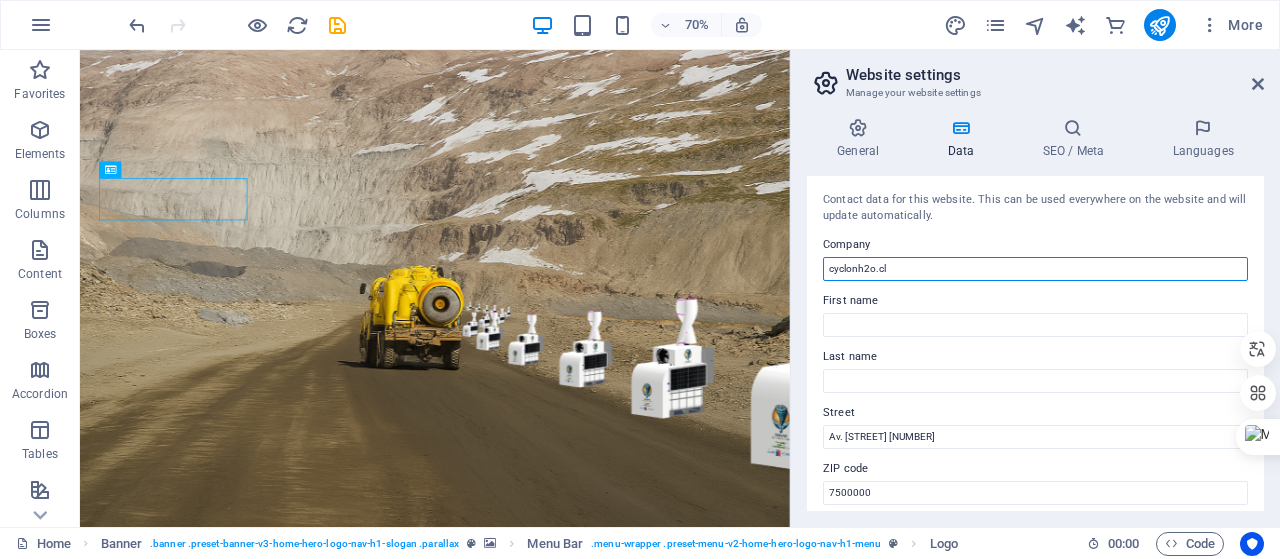 drag, startPoint x: 890, startPoint y: 271, endPoint x: 858, endPoint y: 264, distance: 32.75668 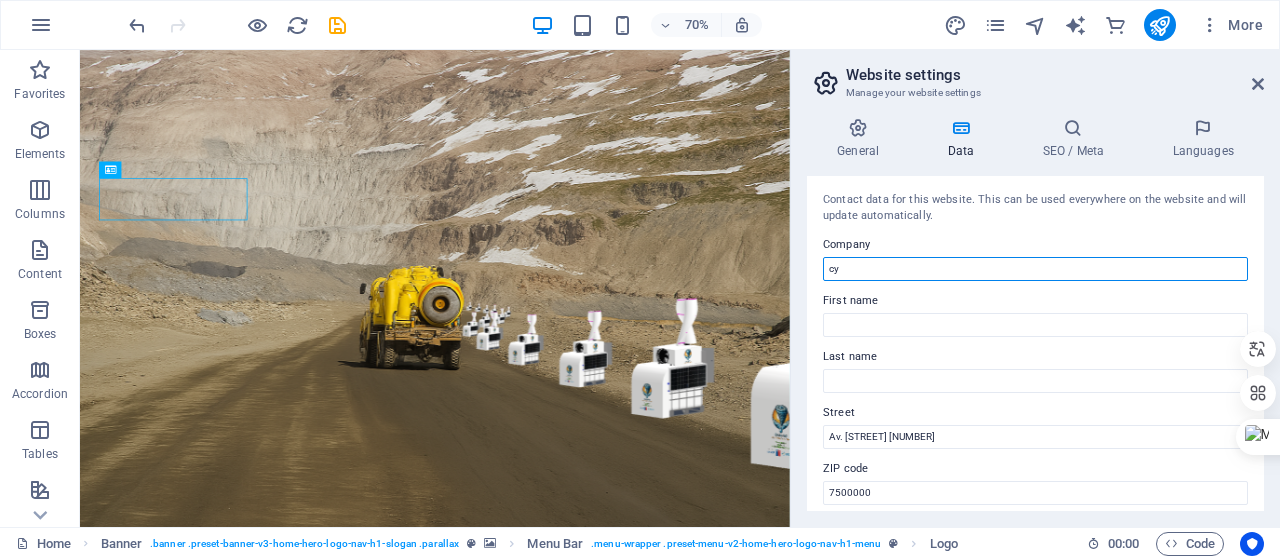 type on "c" 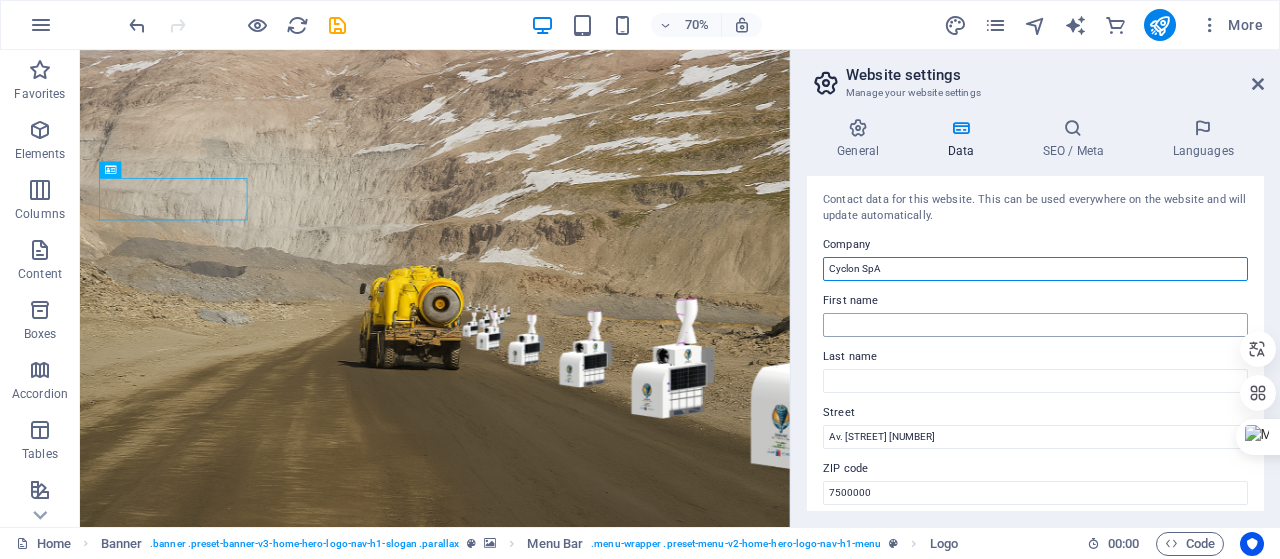 type on "Cyclon SpA" 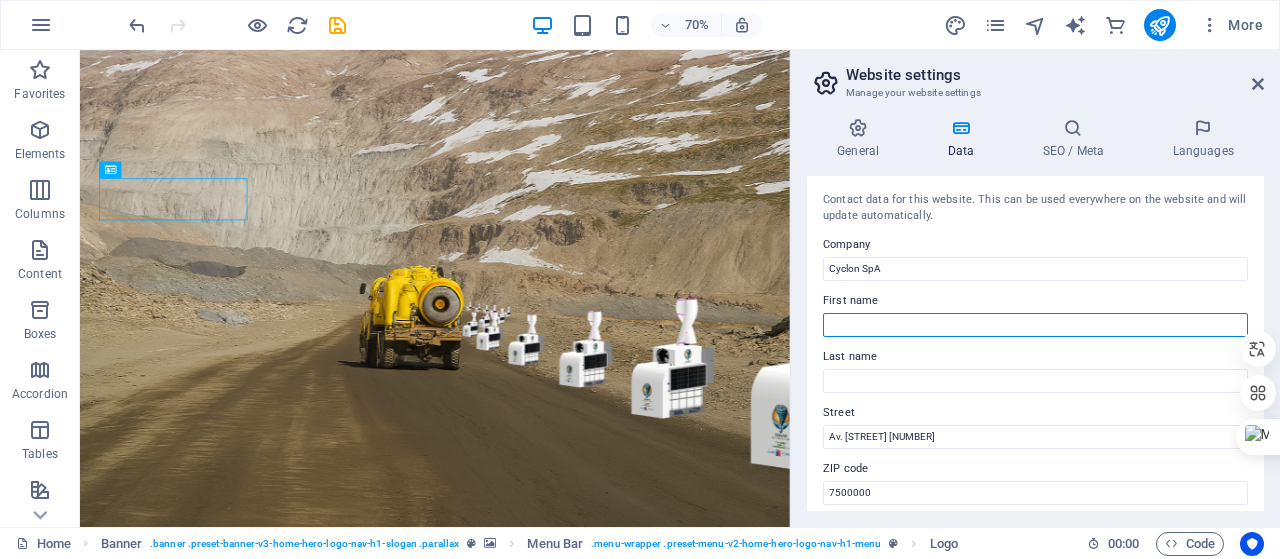 click on "First name" at bounding box center (1035, 325) 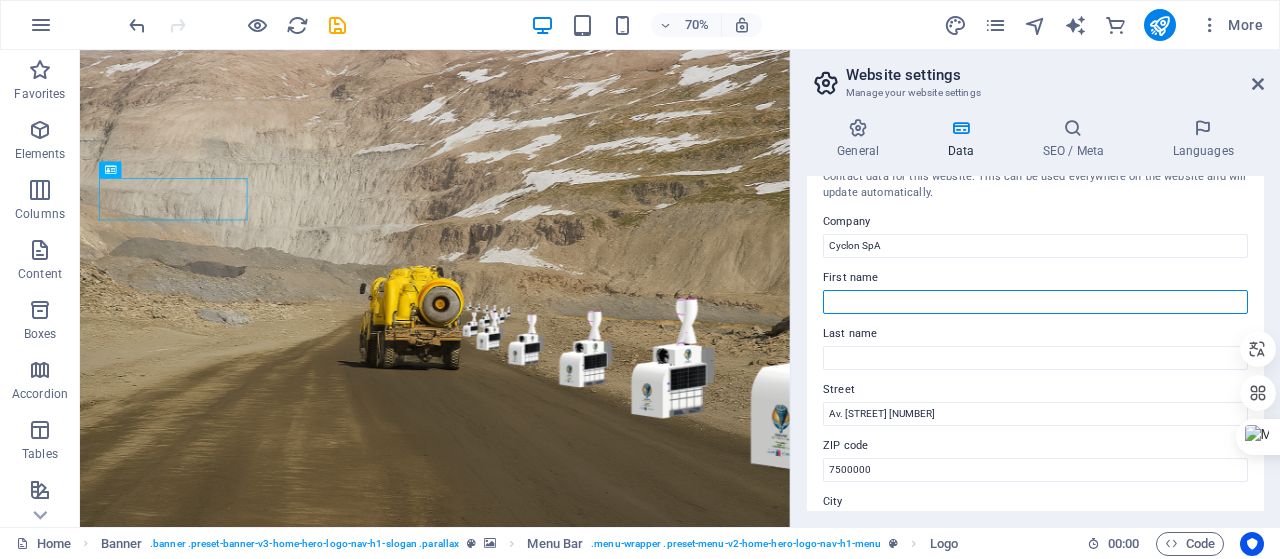 scroll, scrollTop: 0, scrollLeft: 0, axis: both 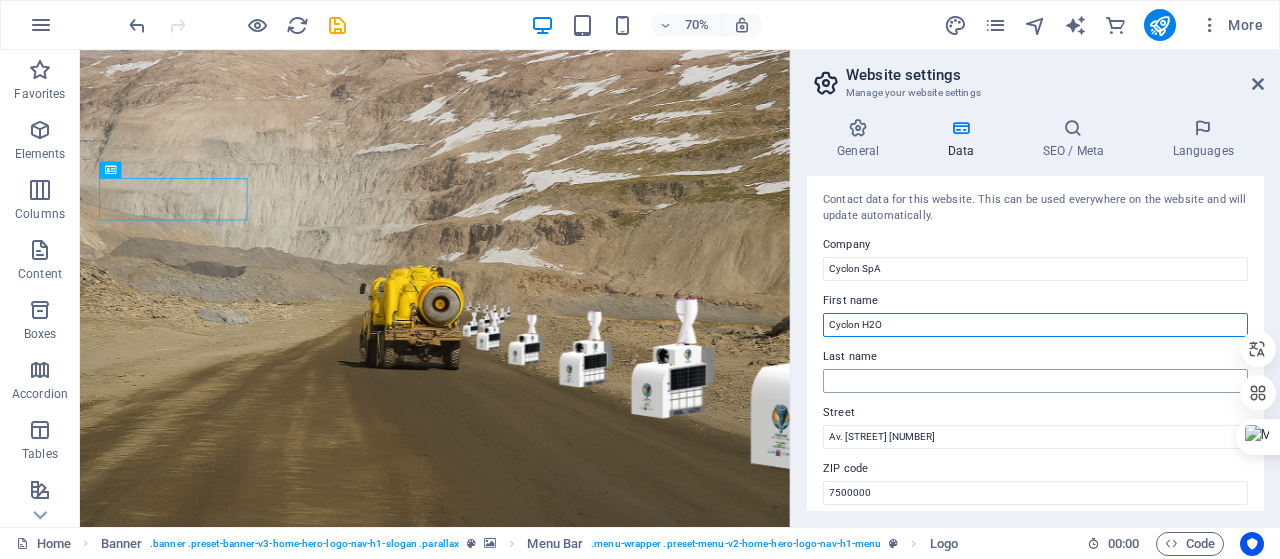 type on "Cyclon H2O" 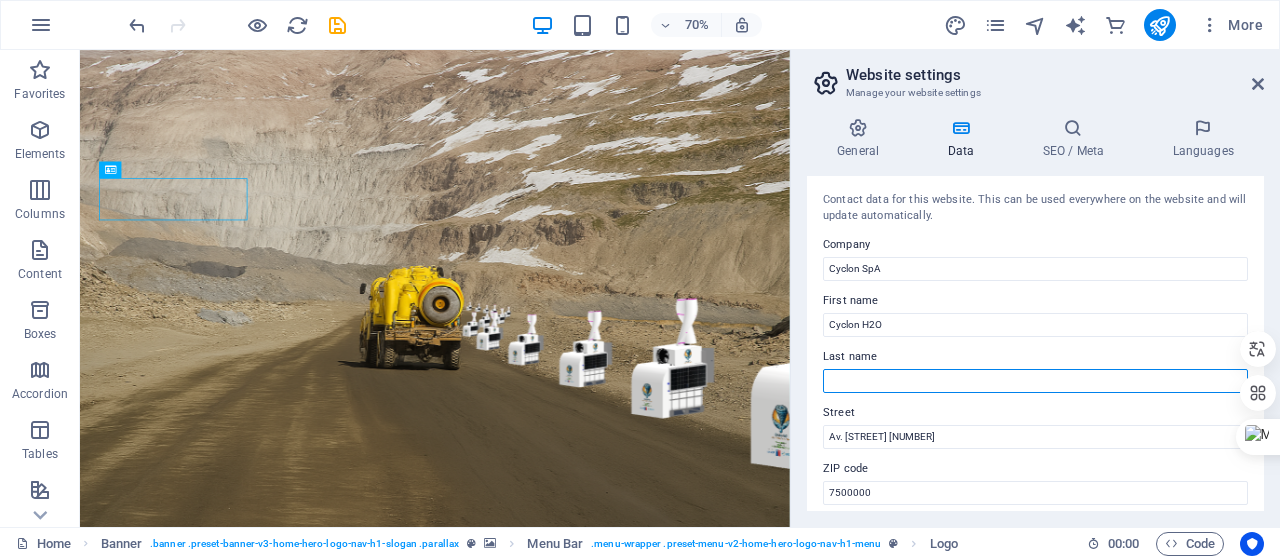 click on "Last name" at bounding box center (1035, 381) 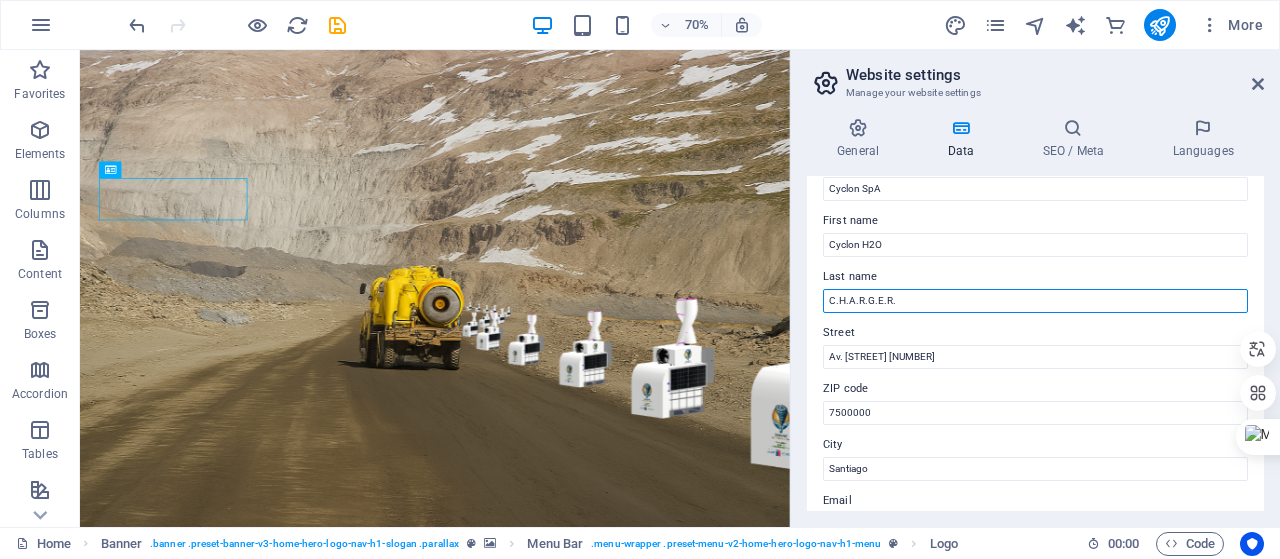 scroll, scrollTop: 100, scrollLeft: 0, axis: vertical 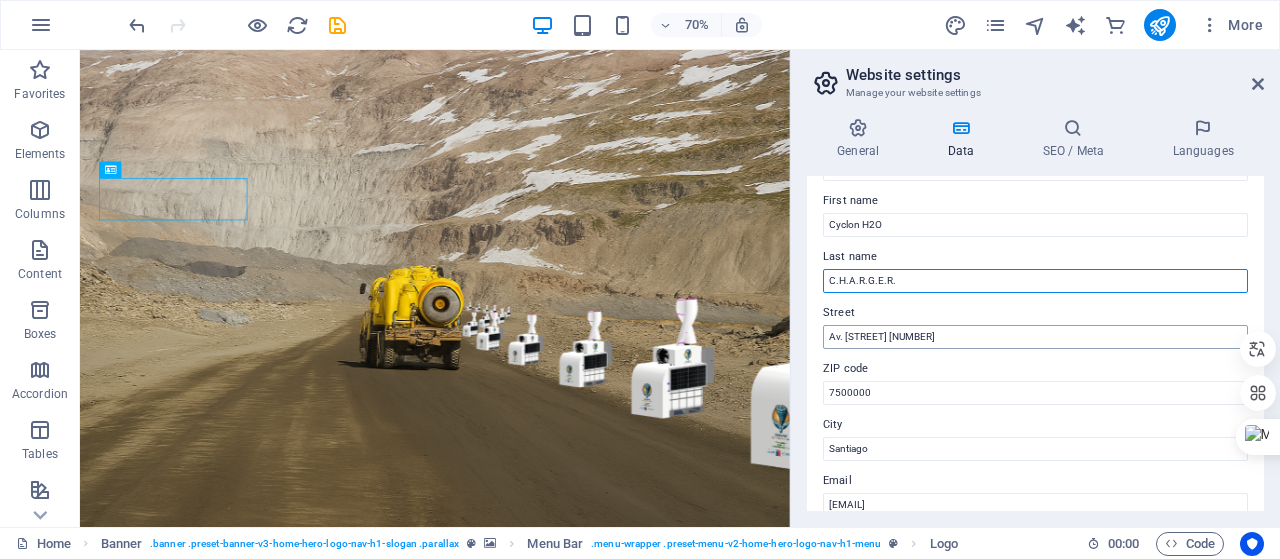 type on "C.H.A.R.G.E.R." 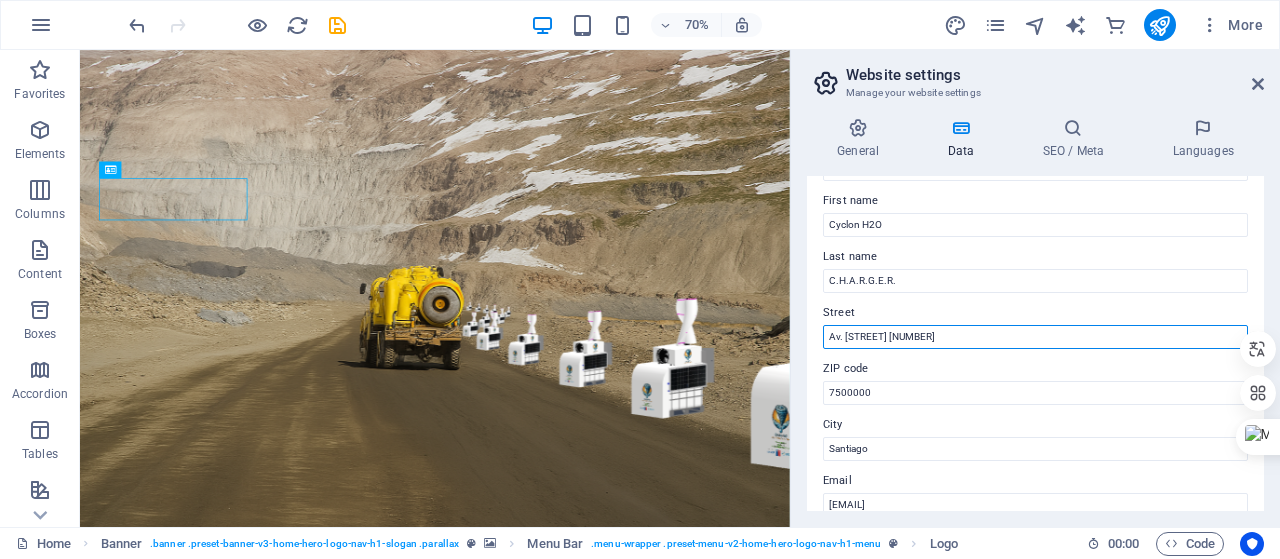 click on "Av. [STREET] [NUMBER]" at bounding box center (1035, 337) 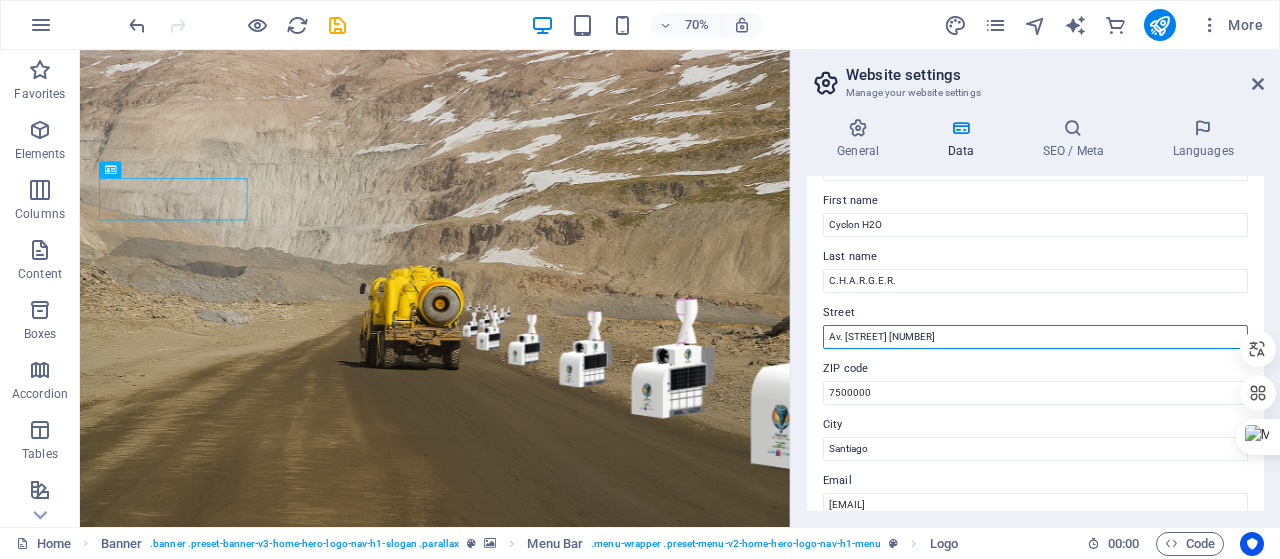 type on "a" 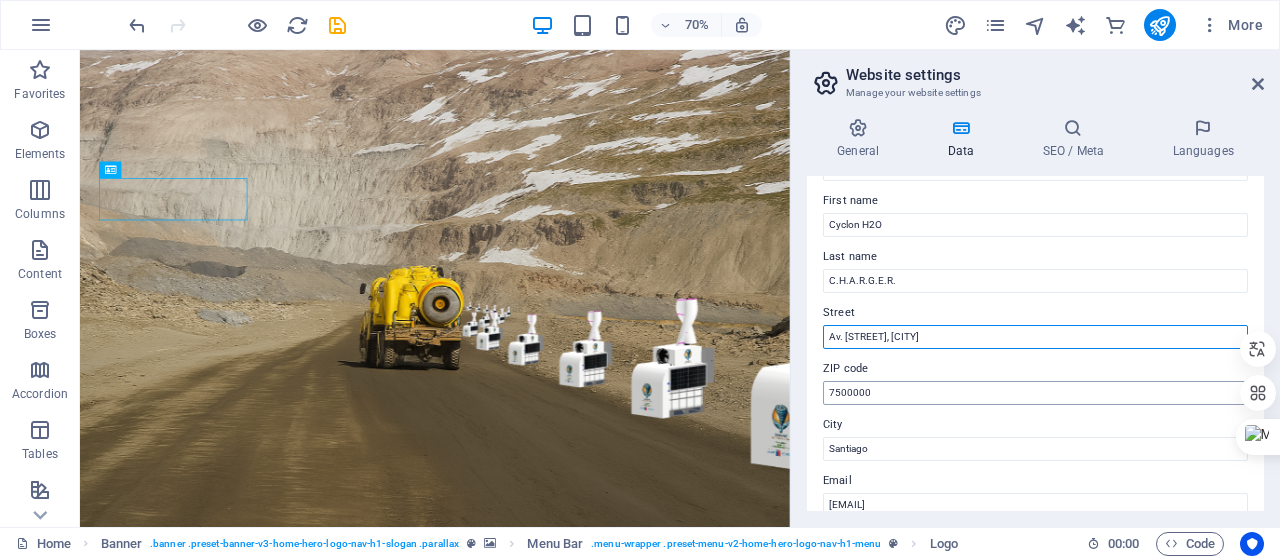 type on "Av. [STREET], [CITY]" 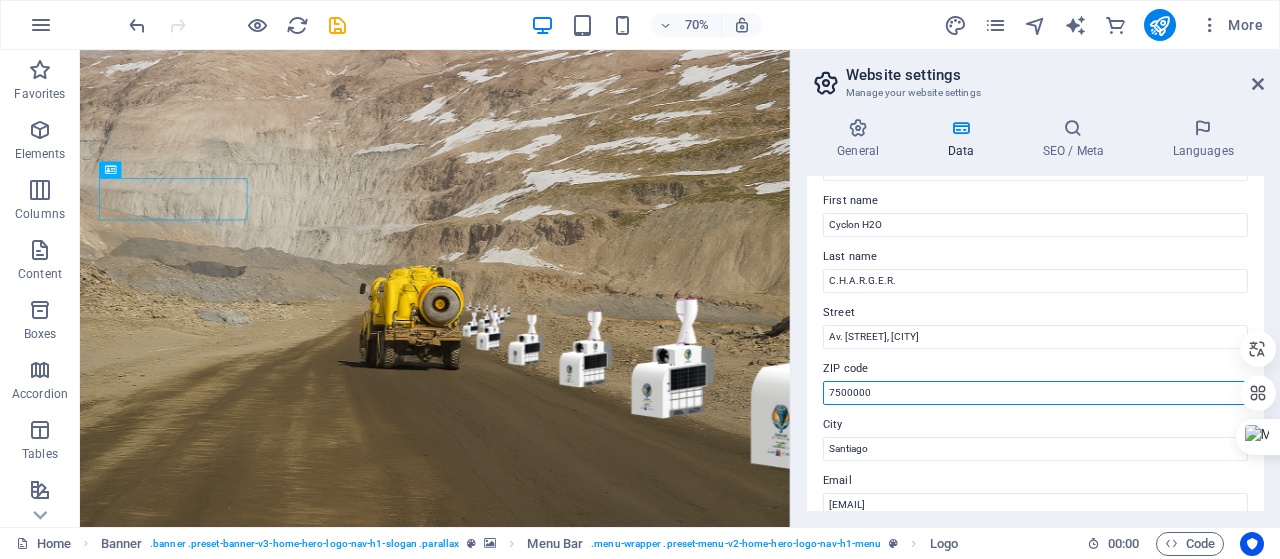 click on "7500000" at bounding box center (1035, 393) 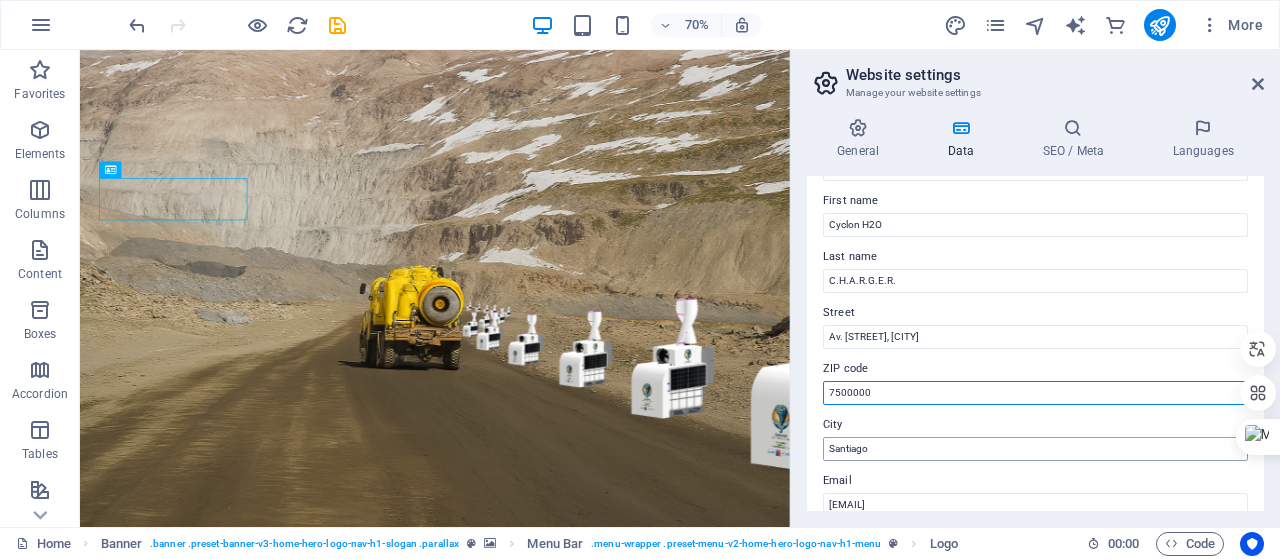 type on "7500000" 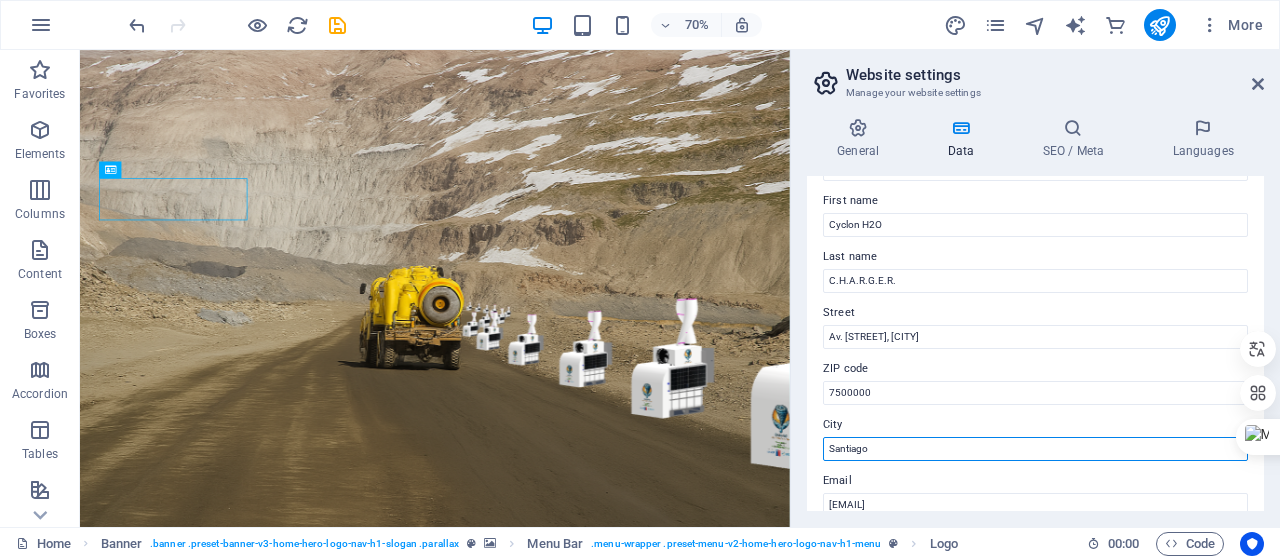 click on "Santiago" at bounding box center [1035, 449] 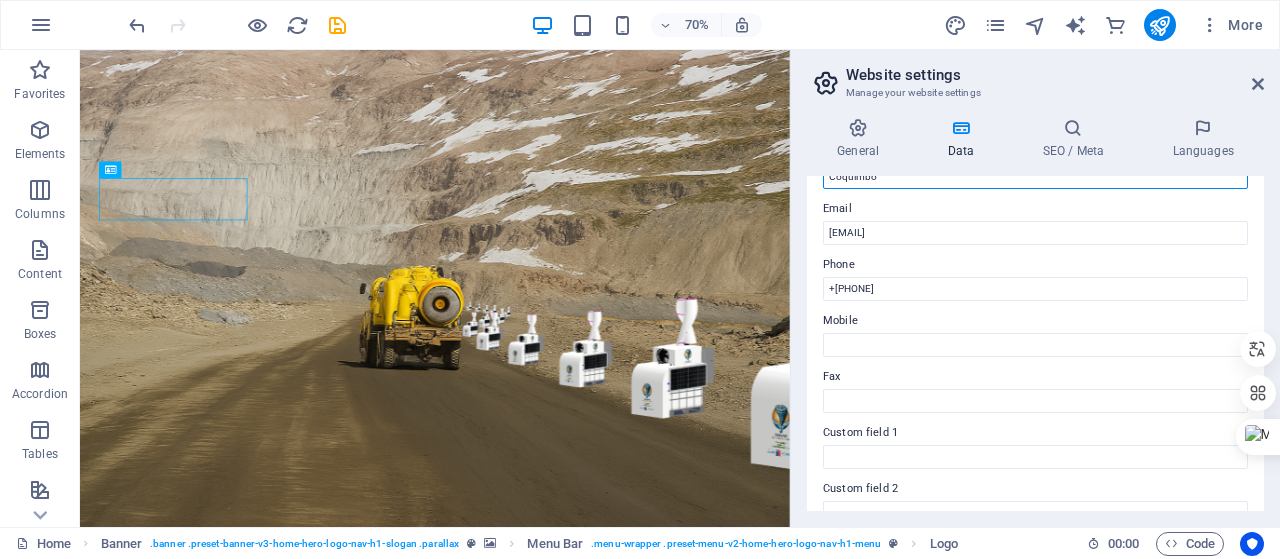 scroll, scrollTop: 400, scrollLeft: 0, axis: vertical 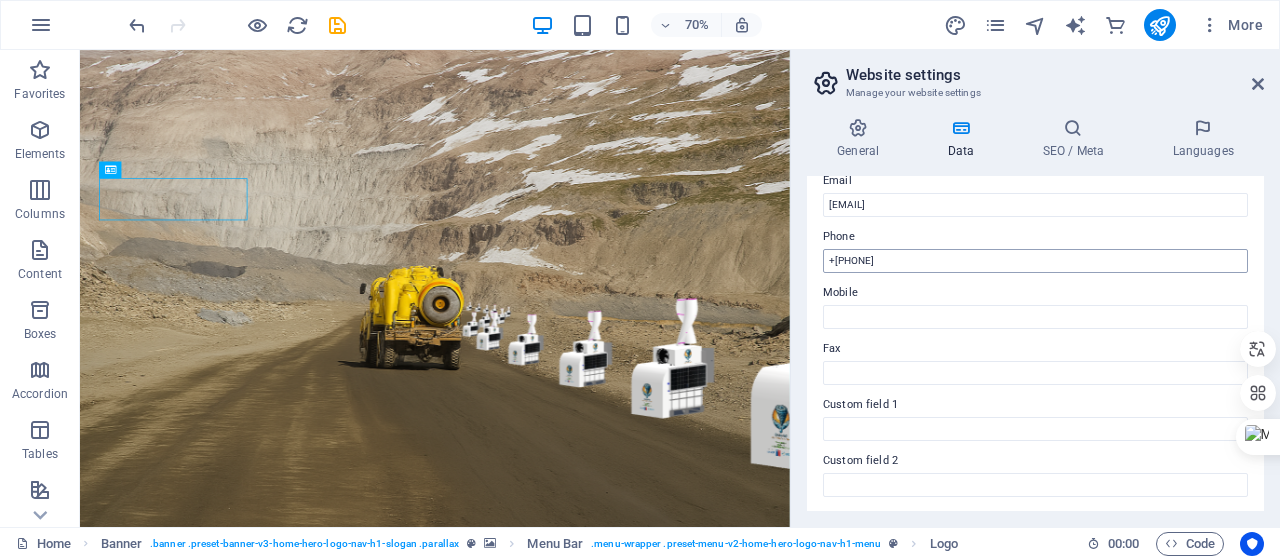 type on "Coquimbo" 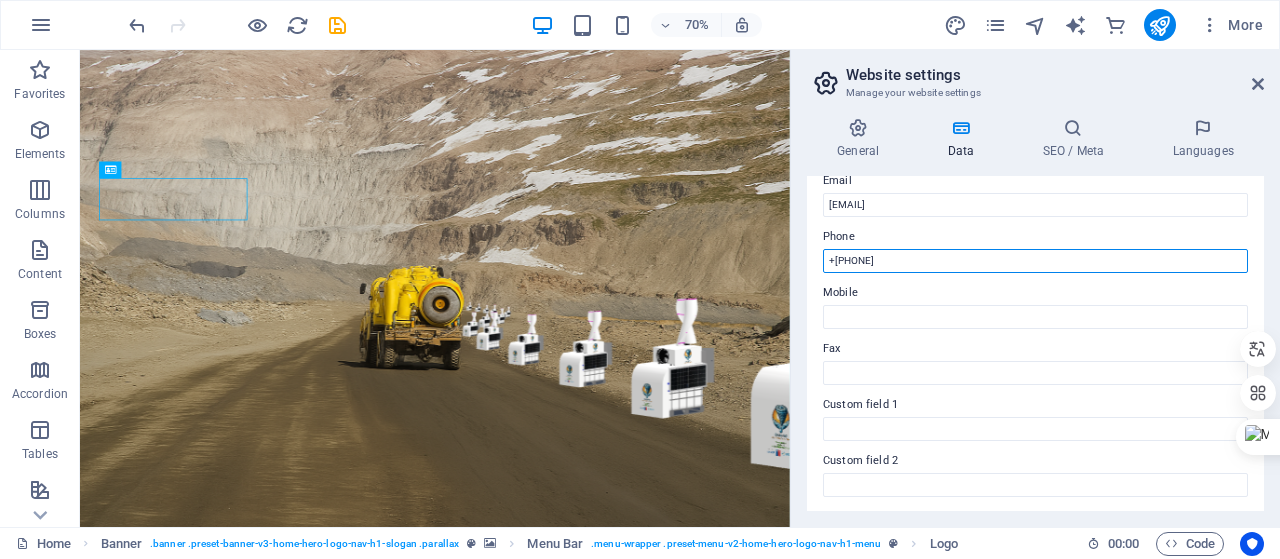 drag, startPoint x: 924, startPoint y: 261, endPoint x: 818, endPoint y: 255, distance: 106.16968 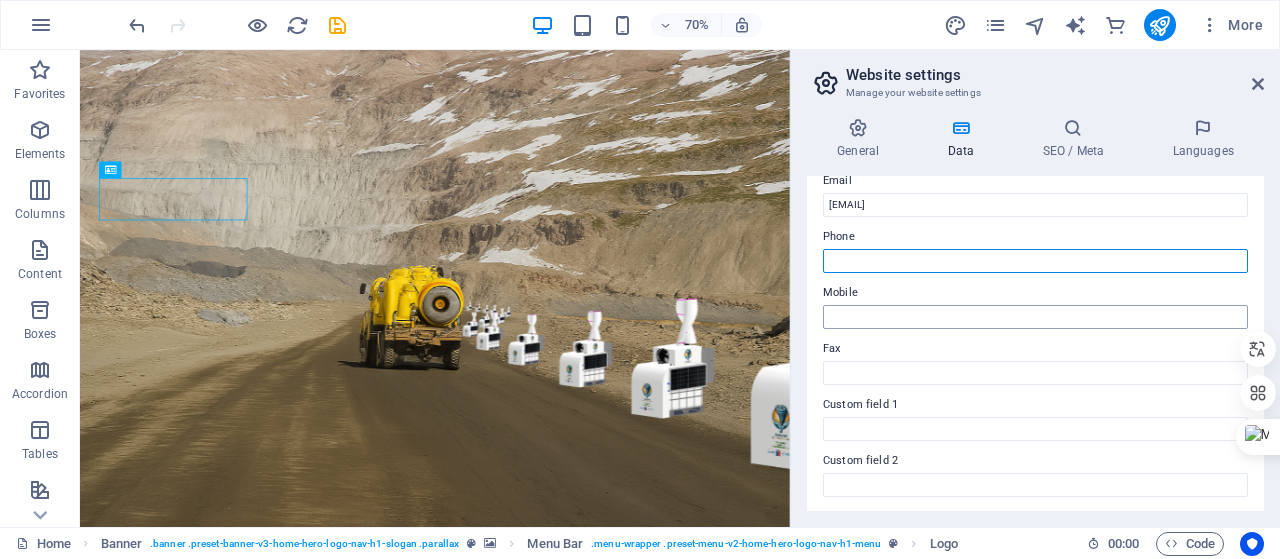 type 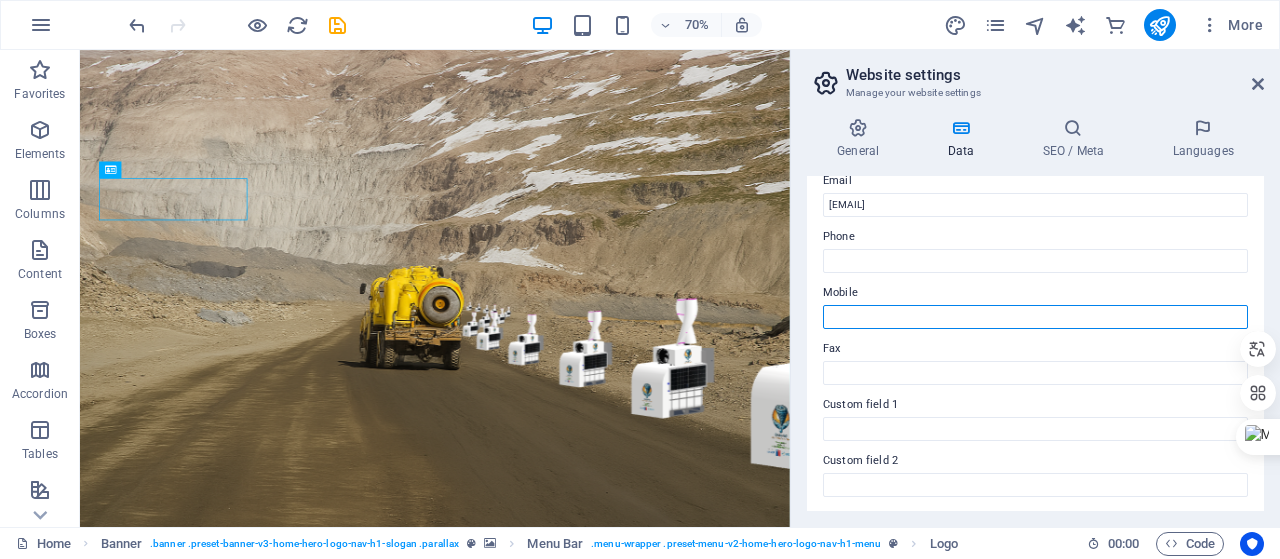 click on "Mobile" at bounding box center (1035, 317) 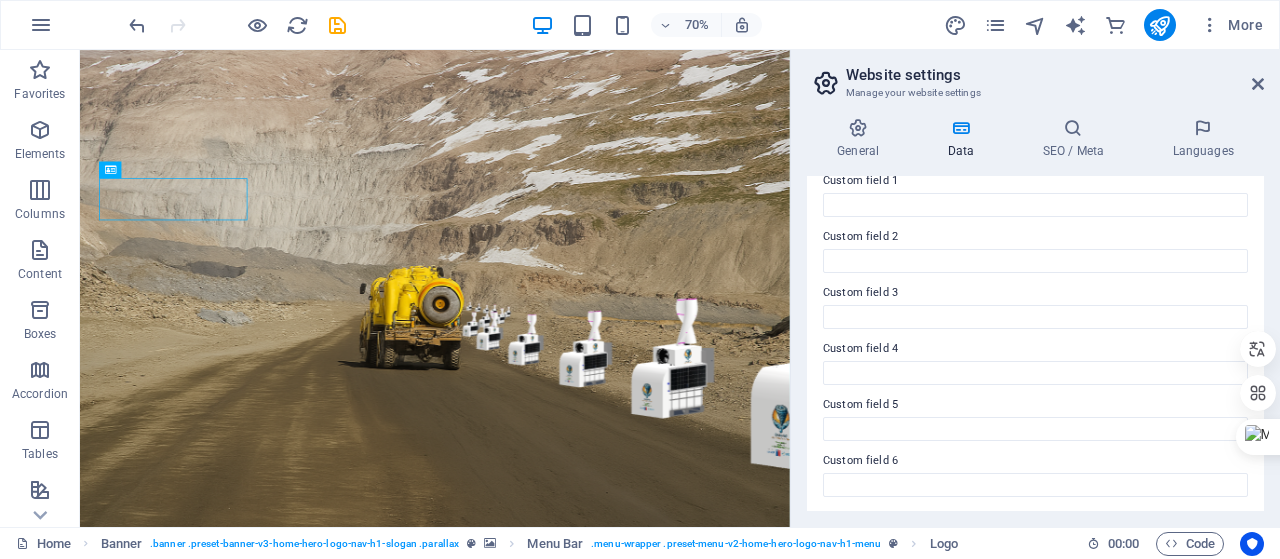 scroll, scrollTop: 625, scrollLeft: 0, axis: vertical 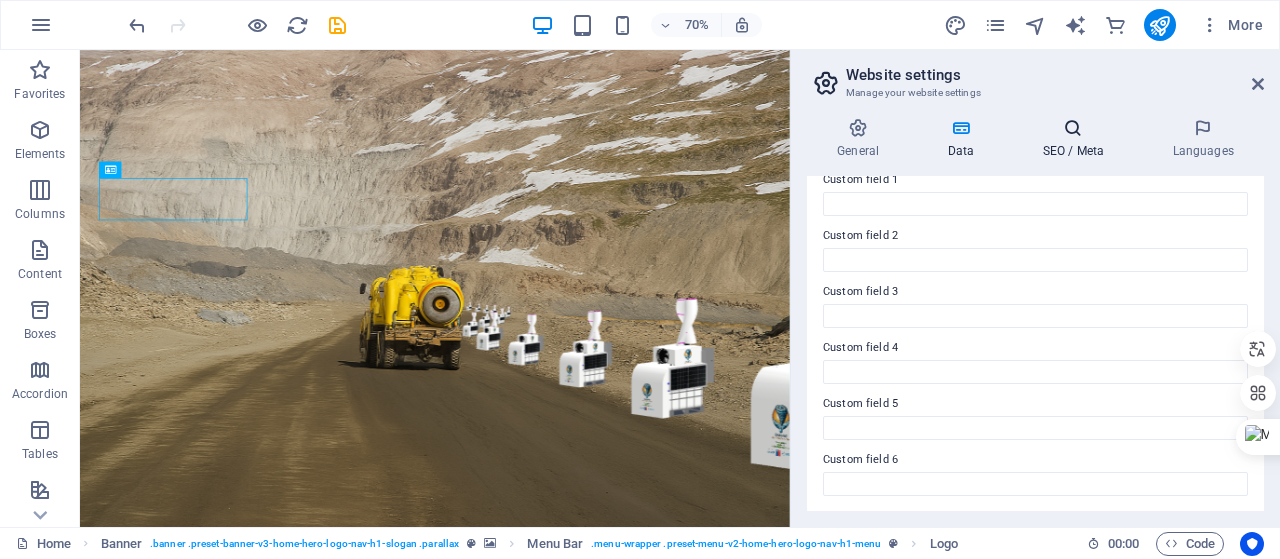 type on "+[COUNTRYCODE][PHONE]" 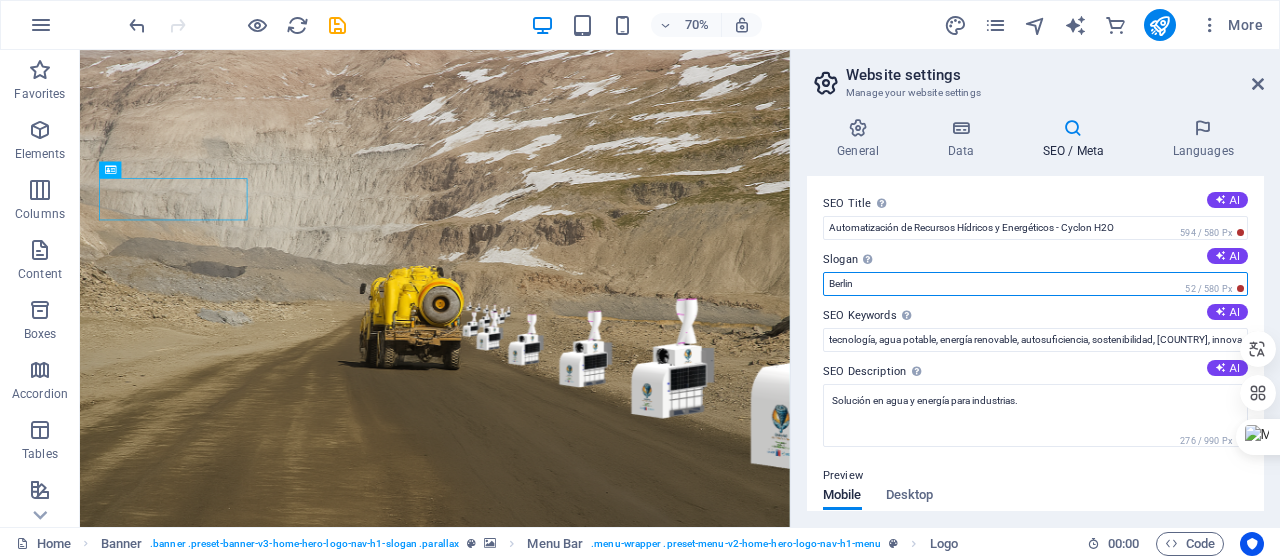 click on "Berlin" at bounding box center (1035, 284) 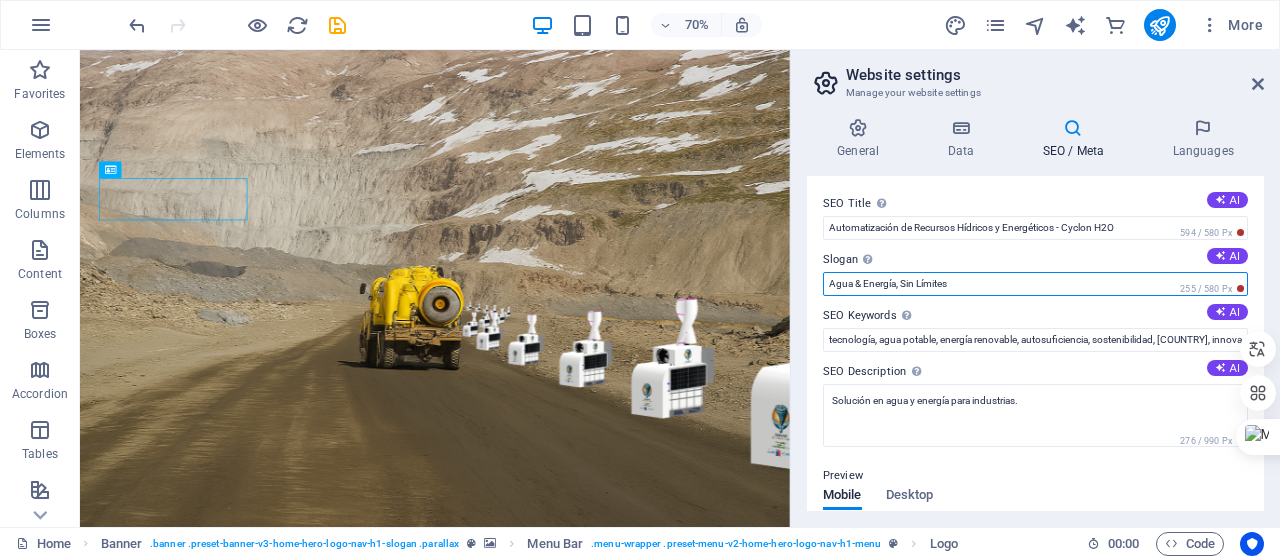 scroll, scrollTop: 100, scrollLeft: 0, axis: vertical 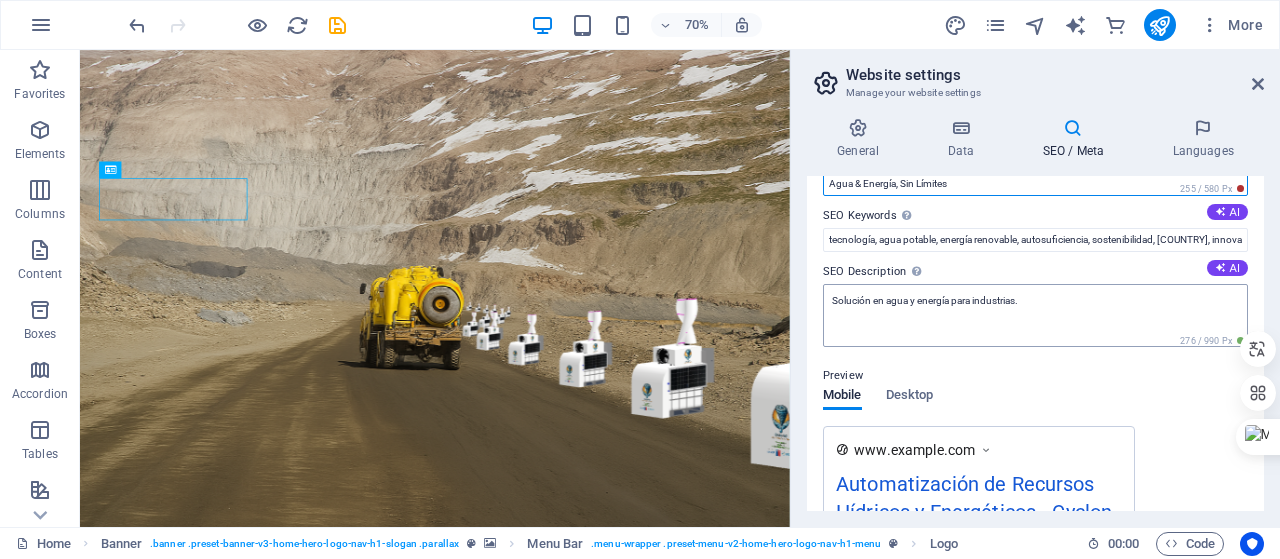 type on "Agua & Energía, Sin Límites" 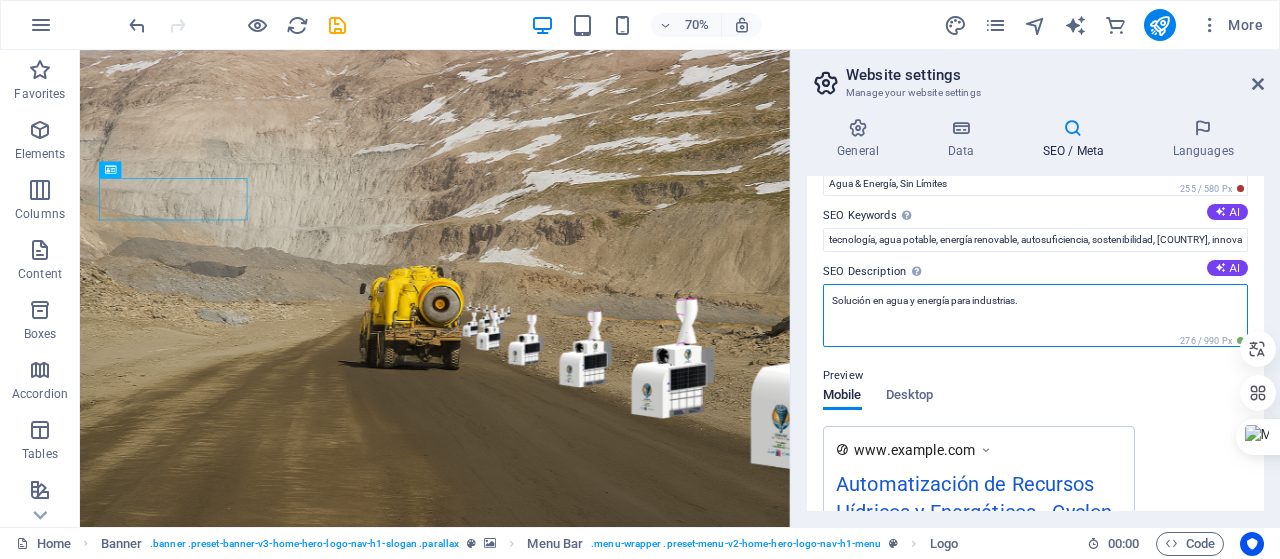click on "Solución en agua y energía para industrias." at bounding box center (1035, 315) 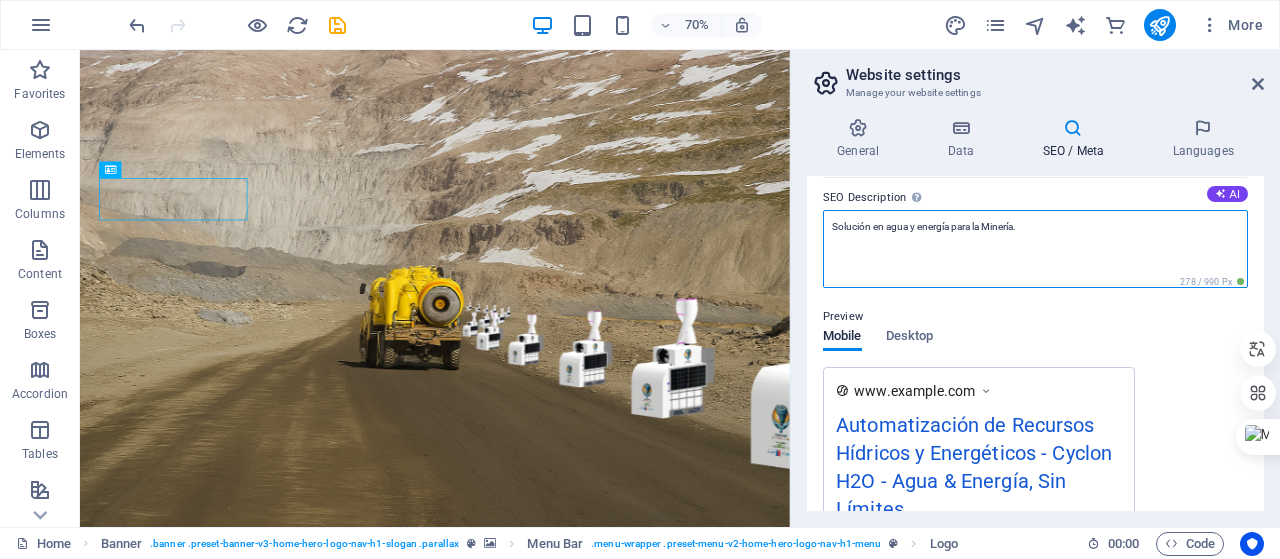 scroll, scrollTop: 200, scrollLeft: 0, axis: vertical 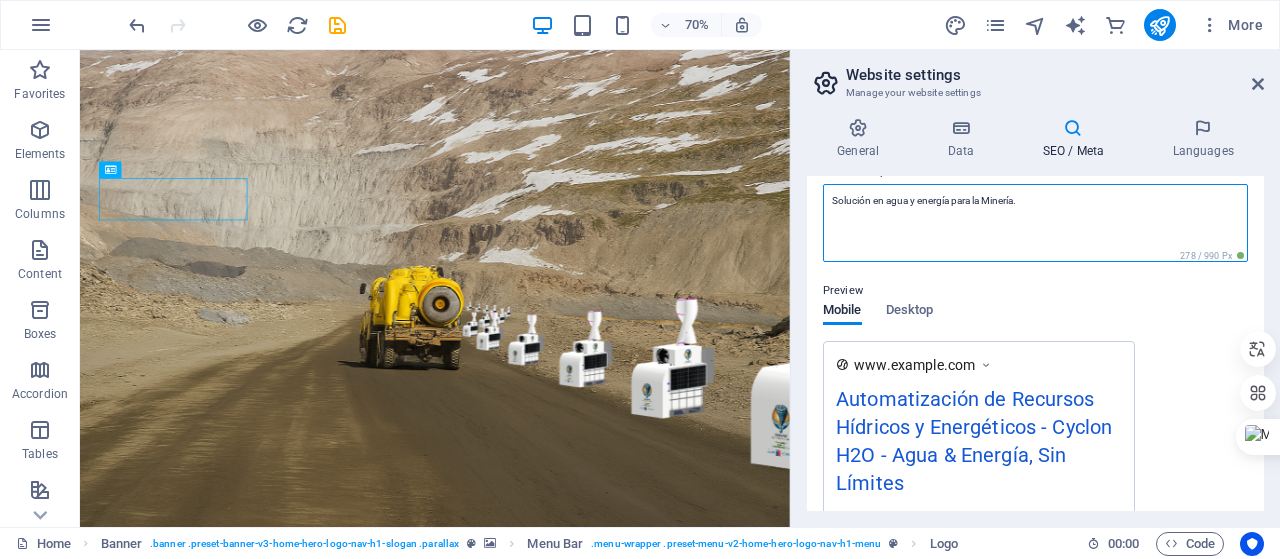 click on "Solución en agua y energía para la Minería." at bounding box center [1035, 223] 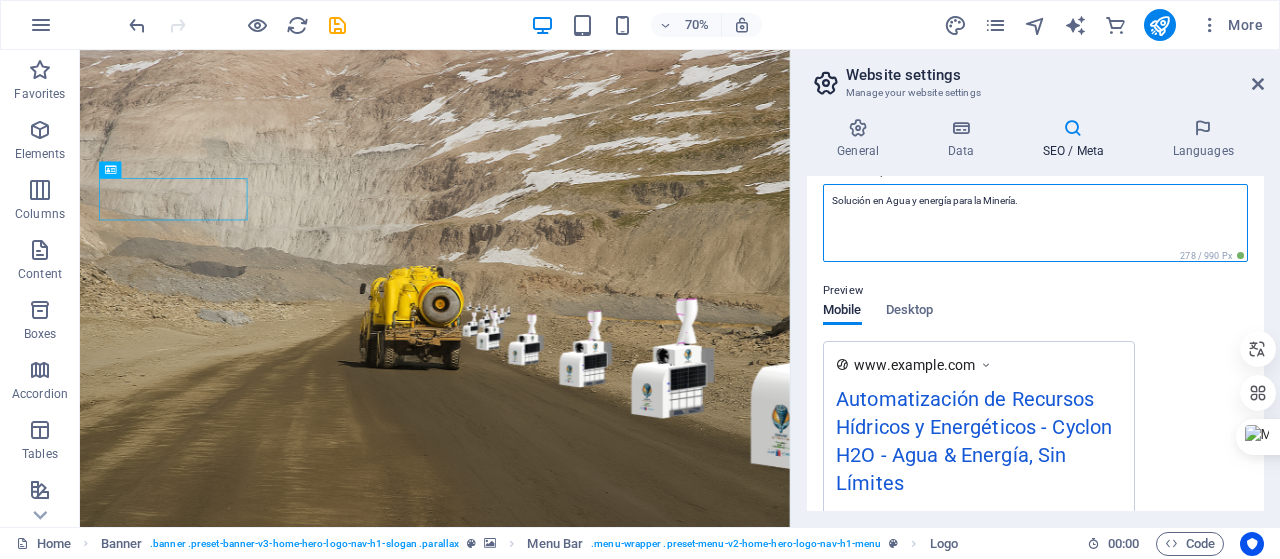 click on "Solución en Agua y energía para la Minería." at bounding box center [1035, 223] 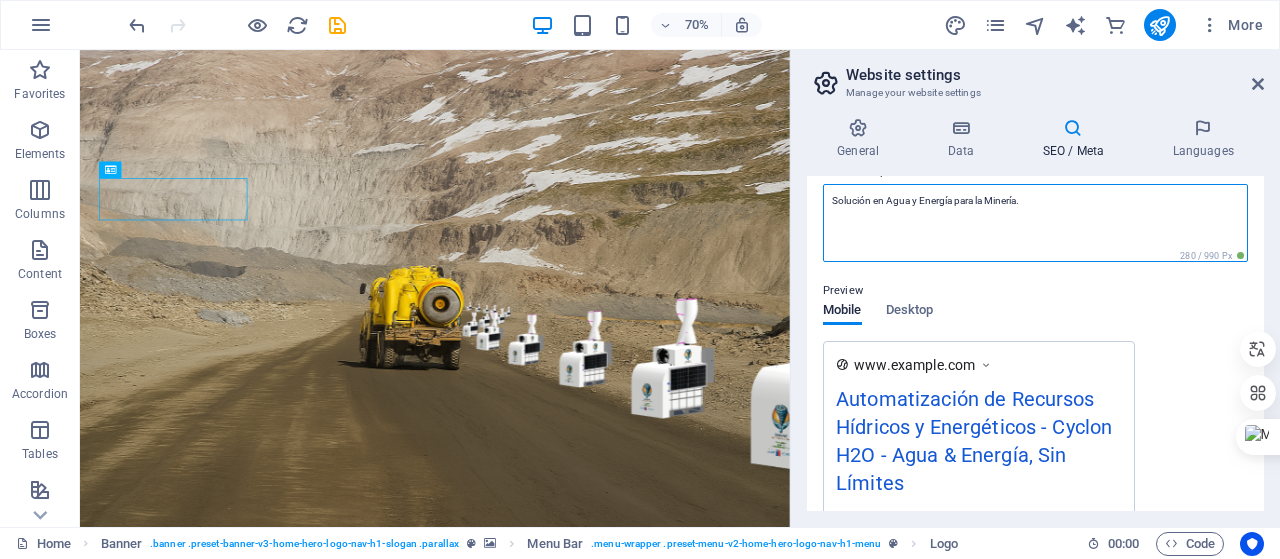 click on "Solución en Agua y Energía para la Minería." at bounding box center [1035, 223] 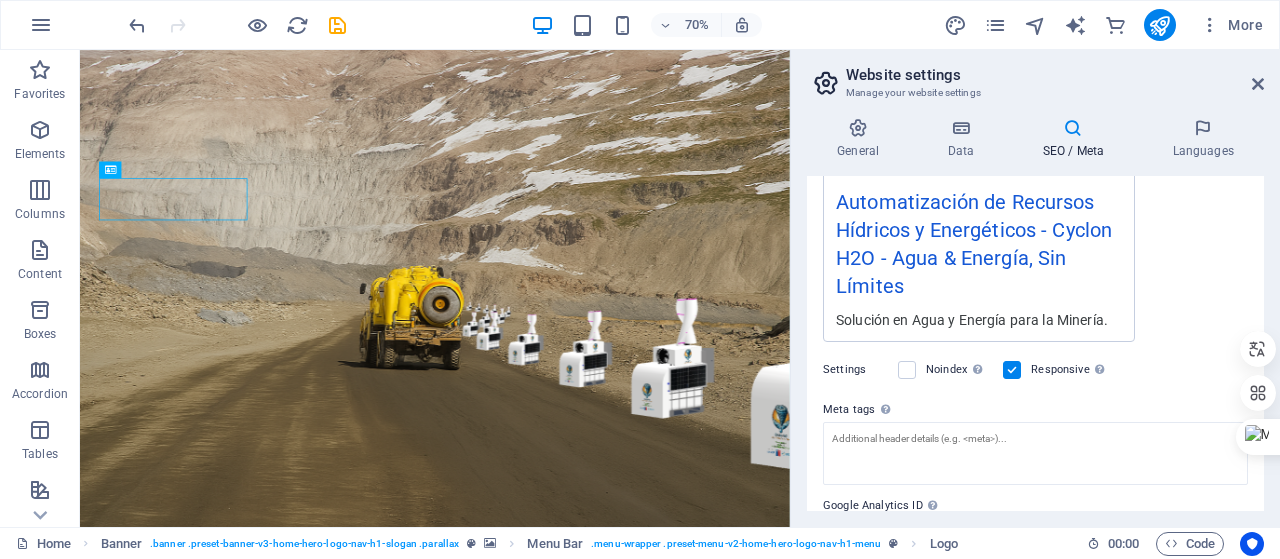 scroll, scrollTop: 497, scrollLeft: 0, axis: vertical 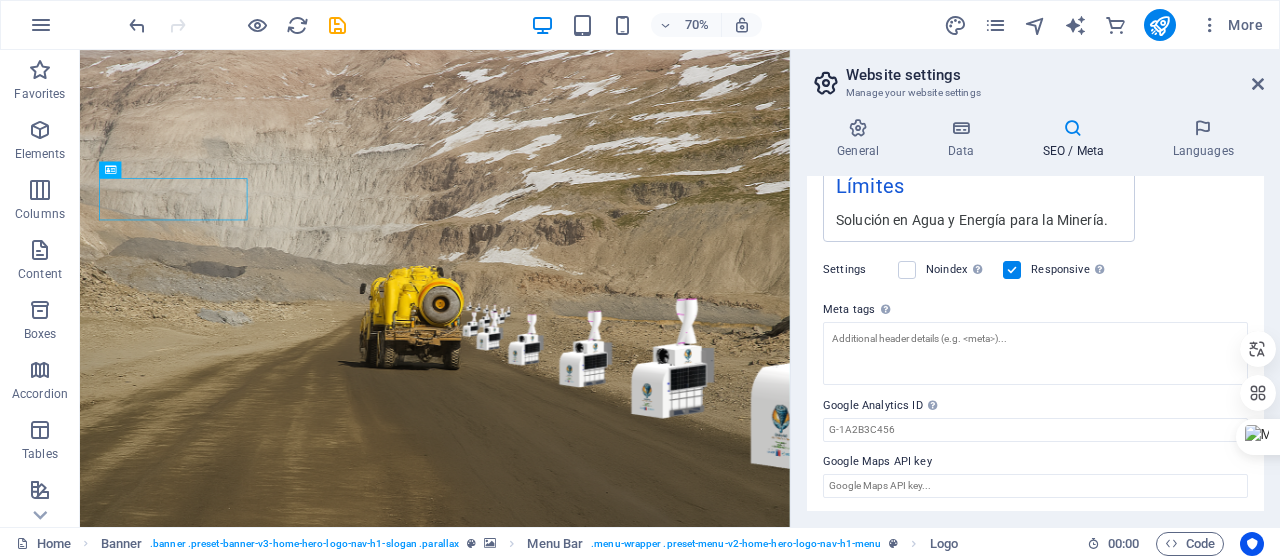 type on "Solución en Agua y Energía para la Minería." 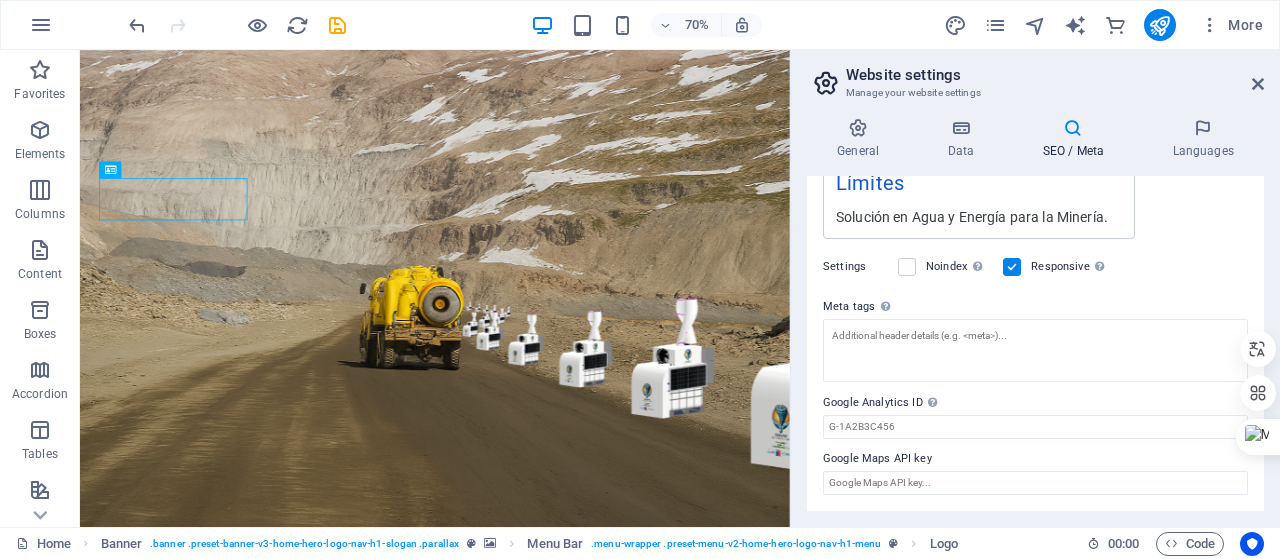 scroll, scrollTop: 482, scrollLeft: 0, axis: vertical 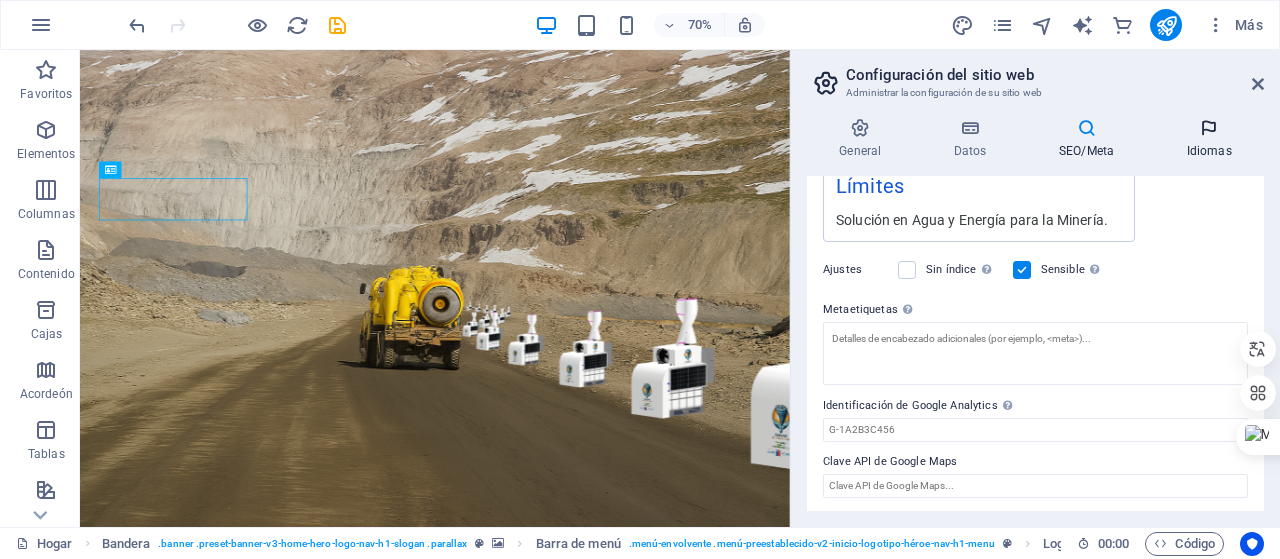 click at bounding box center (1209, 128) 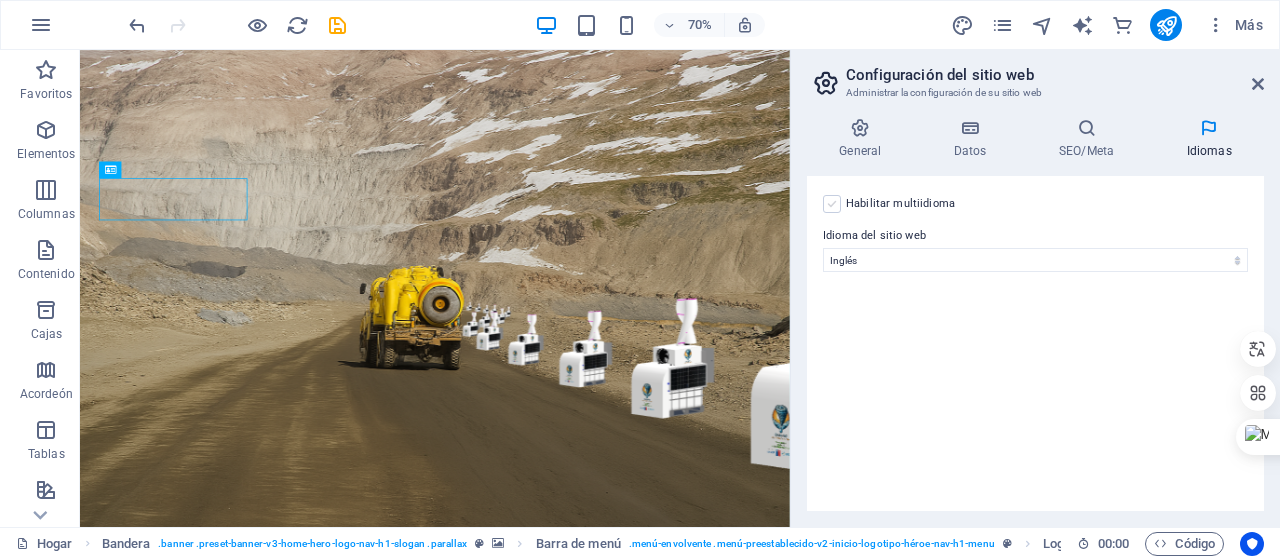 click at bounding box center (832, 204) 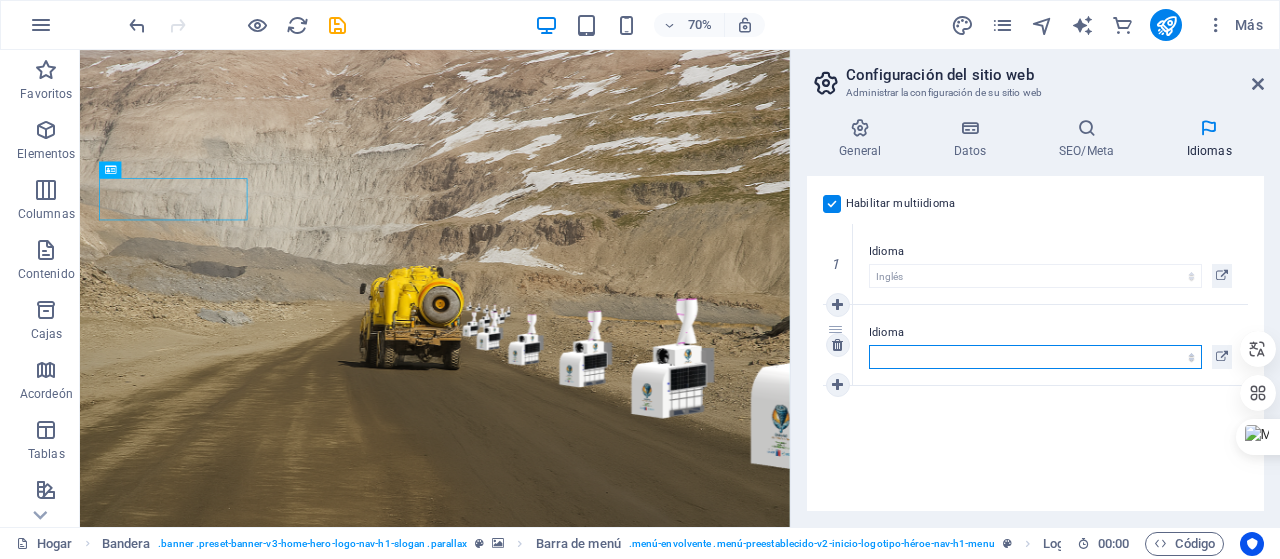 click on "Abjasio Lejos africaans Akan albanés Amárico árabe aragonés armenio Assamese Avaric Avestan Aymara azerbaiyano Bambara baskir vasco bielorruso bengalí Lenguas bihari Bislama Bokmål bosnio Bretón búlgaro birmano catalán Jemer central Chamorro Chechen Chino eslavo eclesiástico Chuvasio de Cornualles corso Cree croata checo danés Holandés Dzongkha Inglés esperanto estonio Ewe feroés Farsi (persa) Fiyiano finlandés Francés Fulah gaélico gallego Ganda georgiano Alemán Griego Groenlandés Guaraní Gujarati criollo haitiano Hausa hebreo Herero hindi Hiri Motu húngaro islandés Sí Igbo indonesio Interlingua Interlingüística Inuktitut Inupiaq irlandés italiano japonés javanés Canarés Kanuri Cachemira kazajo kikuyu Kinyarwanda Komi Congo coreano kurdo Kwanyama Kirguistán Laosiano latín letón Limburgués Lingala lituano Luba-Katanga luxemburgués macedónio madagascarí malayo Malabar Maldivas maltés de la isla de Man maorí Maratí marshaleses mongol Nauru Navajo Ndonga Nepalí noruego Twi" at bounding box center [1035, 357] 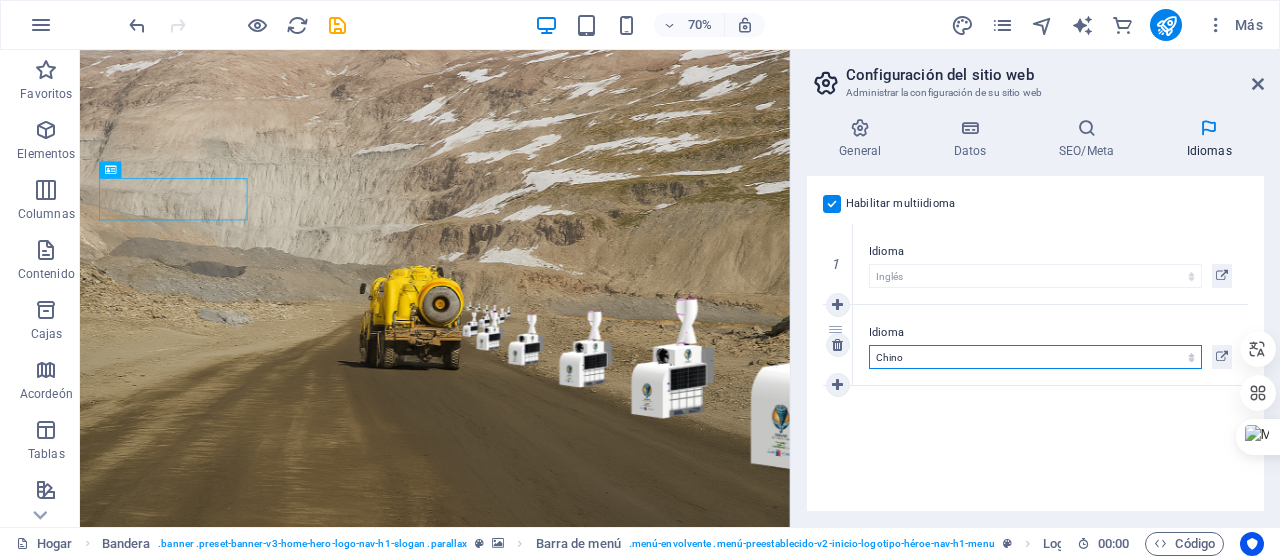 click on "Abjasio Lejos africaans Akan albanés Amárico árabe aragonés armenio Assamese Avaric Avestan Aymara azerbaiyano Bambara baskir vasco bielorruso bengalí Lenguas bihari Bislama Bokmål bosnio Bretón búlgaro birmano catalán Jemer central Chamorro Chechen Chino eslavo eclesiástico Chuvasio de Cornualles corso Cree croata checo danés Holandés Dzongkha Inglés esperanto estonio Ewe feroés Farsi (persa) Fiyiano finlandés Francés Fulah gaélico gallego Ganda georgiano Alemán Griego Groenlandés Guaraní Gujarati criollo haitiano Hausa hebreo Herero hindi Hiri Motu húngaro islandés Sí Igbo indonesio Interlingua Interlingüística Inuktitut Inupiaq irlandés italiano japonés javanés Canarés Kanuri Cachemira kazajo kikuyu Kinyarwanda Komi Congo coreano kurdo Kwanyama Kirguistán Laosiano latín letón Limburgués Lingala lituano Luba-Katanga luxemburgués macedónio madagascarí malayo Malabar Maldivas maltés de la isla de Man maorí Maratí marshaleses mongol Nauru Navajo Ndonga Nepalí noruego Twi" at bounding box center (1035, 357) 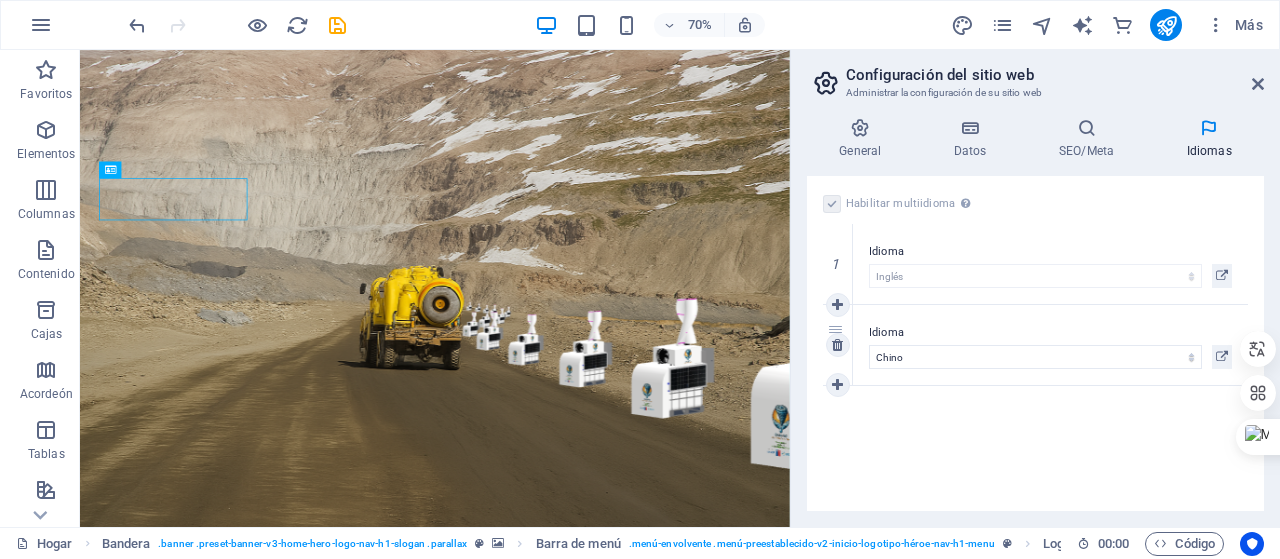 select on "30" 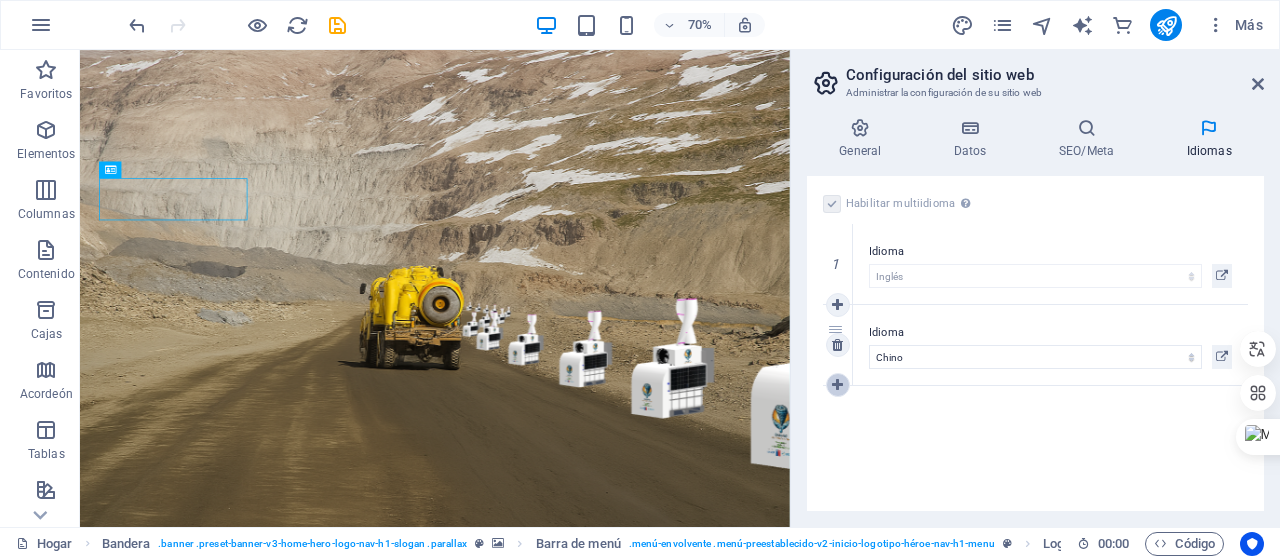 click at bounding box center (837, 385) 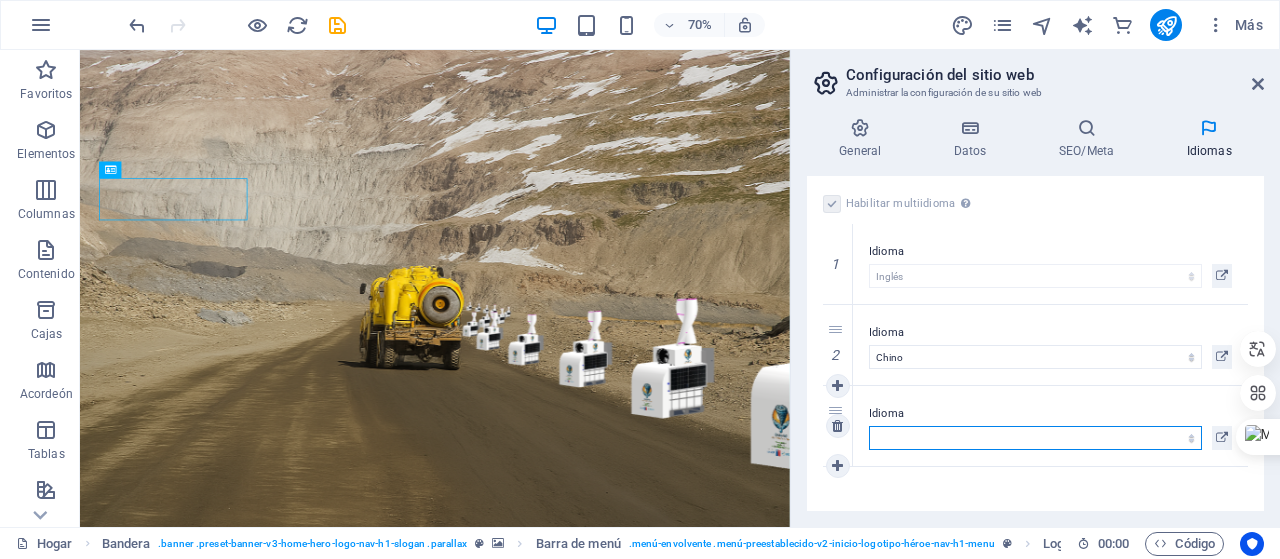click on "Abjasio Lejos africaans Akan albanés Amárico árabe aragonés armenio Assamese Avaric Avestan Aymara azerbaiyano Bambara baskir vasco bielorruso bengalí Lenguas bihari Bislama Bokmål bosnio Bretón búlgaro birmano catalán Jemer central Chamorro Chechen Chino eslavo eclesiástico Chuvasio de Cornualles corso Cree croata checo danés Holandés Dzongkha Inglés esperanto estonio Ewe feroés Farsi (persa) Fiyiano finlandés Francés Fulah gaélico gallego Ganda georgiano Alemán Griego Groenlandés Guaraní Gujarati criollo haitiano Hausa hebreo Herero hindi Hiri Motu húngaro islandés Sí Igbo indonesio Interlingua Interlingüística Inuktitut Inupiaq irlandés italiano japonés javanés Canarés Kanuri Cachemira kazajo kikuyu Kinyarwanda Komi Congo coreano kurdo Kwanyama Kirguistán Laosiano latín letón Limburgués Lingala lituano Luba-Katanga luxemburgués macedónio madagascarí malayo Malabar Maldivas maltés de la isla de Man maorí Maratí marshaleses mongol Nauru Navajo Ndonga Nepalí noruego Twi" at bounding box center [1035, 438] 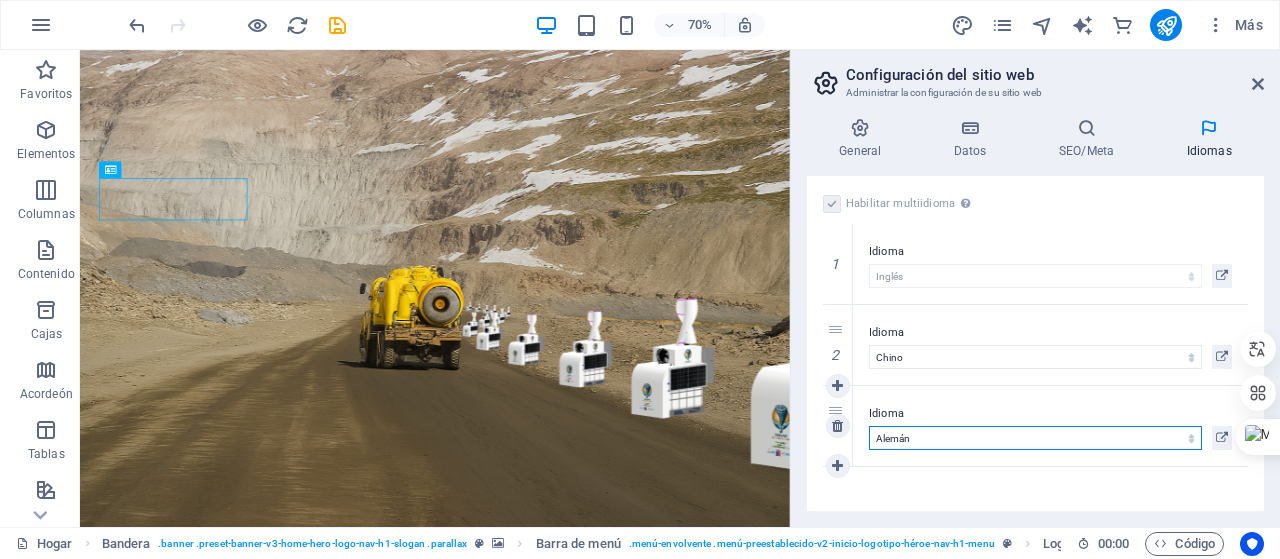 click on "Abjasio Lejos africaans Akan albanés Amárico árabe aragonés armenio Assamese Avaric Avestan Aymara azerbaiyano Bambara baskir vasco bielorruso bengalí Lenguas bihari Bislama Bokmål bosnio Bretón búlgaro birmano catalán Jemer central Chamorro Chechen Chino eslavo eclesiástico Chuvasio de Cornualles corso Cree croata checo danés Holandés Dzongkha Inglés esperanto estonio Ewe feroés Farsi (persa) Fiyiano finlandés Francés Fulah gaélico gallego Ganda georgiano Alemán Griego Groenlandés Guaraní Gujarati criollo haitiano Hausa hebreo Herero hindi Hiri Motu húngaro islandés Sí Igbo indonesio Interlingua Interlingüística Inuktitut Inupiaq irlandés italiano japonés javanés Canarés Kanuri Cachemira kazajo kikuyu Kinyarwanda Komi Congo coreano kurdo Kwanyama Kirguistán Laosiano latín letón Limburgués Lingala lituano Luba-Katanga luxemburgués macedónio madagascarí malayo Malabar Maldivas maltés de la isla de Man maorí Maratí marshaleses mongol Nauru Navajo Ndonga Nepalí noruego Twi" at bounding box center (1035, 438) 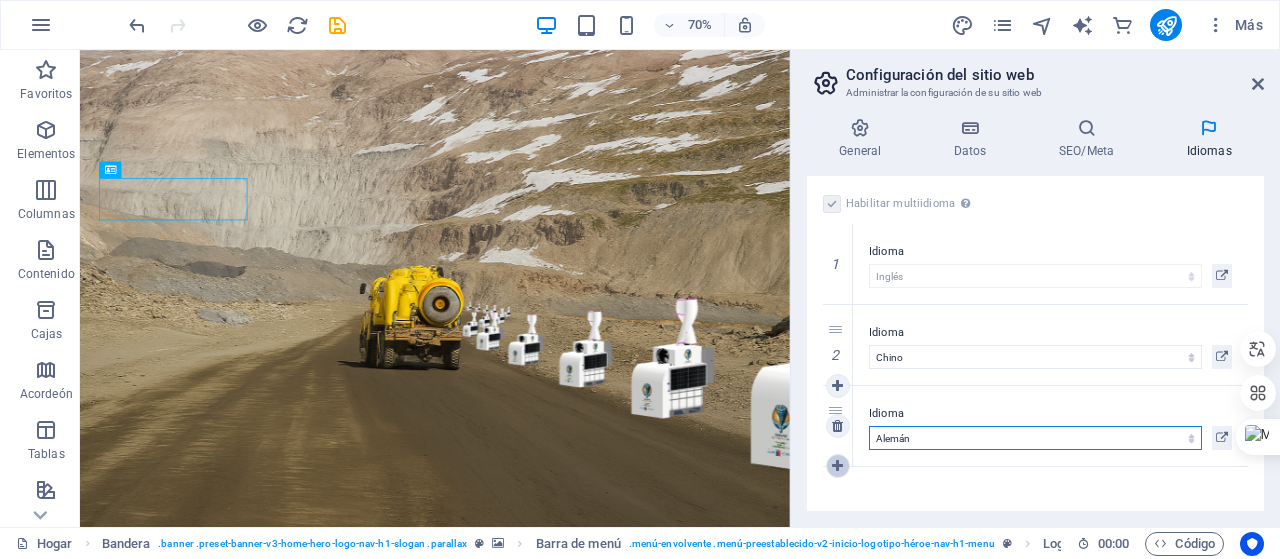 click at bounding box center (837, 466) 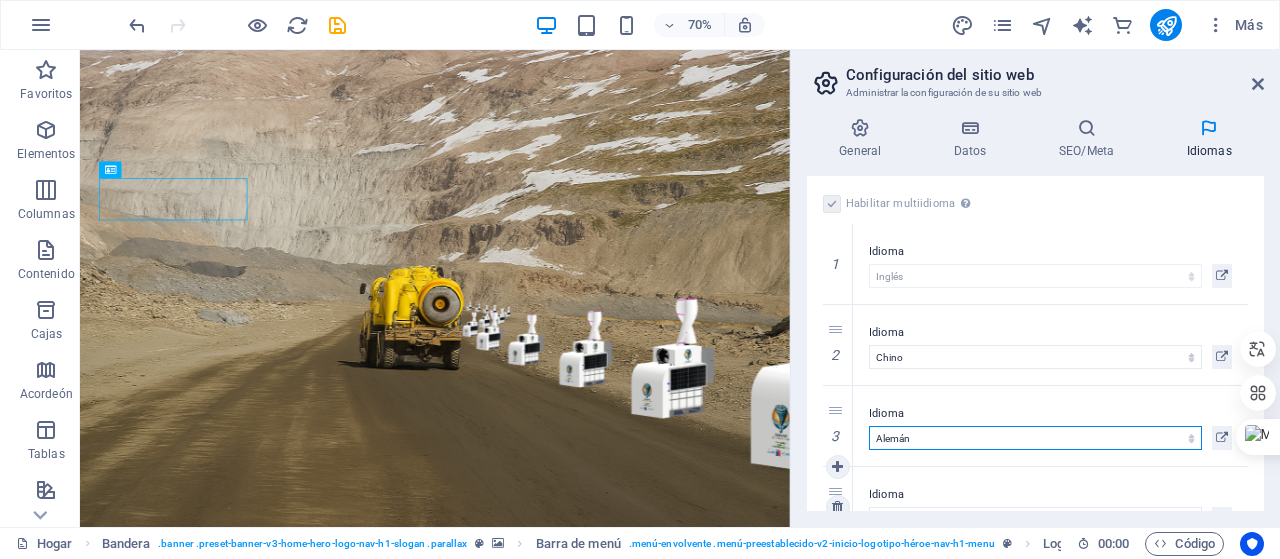 scroll, scrollTop: 50, scrollLeft: 0, axis: vertical 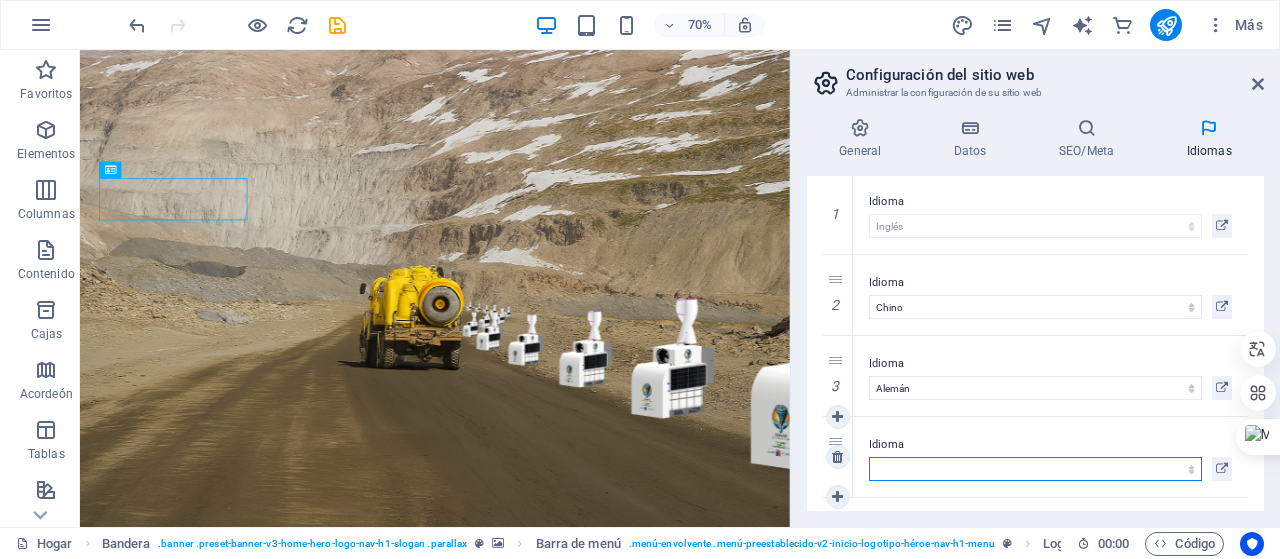 click on "Abjasio Lejos africaans Akan albanés Amárico árabe aragonés armenio Assamese Avaric Avestan Aymara azerbaiyano Bambara baskir vasco bielorruso bengalí Lenguas bihari Bislama Bokmål bosnio Bretón búlgaro birmano catalán Jemer central Chamorro Chechen Chino eslavo eclesiástico Chuvasio de Cornualles corso Cree croata checo danés Holandés Dzongkha Inglés esperanto estonio Ewe feroés Farsi (persa) Fiyiano finlandés Francés Fulah gaélico gallego Ganda georgiano Alemán Griego Groenlandés Guaraní Gujarati criollo haitiano Hausa hebreo Herero hindi Hiri Motu húngaro islandés Sí Igbo indonesio Interlingua Interlingüística Inuktitut Inupiaq irlandés italiano japonés javanés Canarés Kanuri Cachemira kazajo kikuyu Kinyarwanda Komi Congo coreano kurdo Kwanyama Kirguistán Laosiano latín letón Limburgués Lingala lituano Luba-Katanga luxemburgués macedónio madagascarí malayo Malabar Maldivas maltés de la isla de Man maorí Maratí marshaleses mongol Nauru Navajo Ndonga Nepalí noruego Twi" at bounding box center [1035, 469] 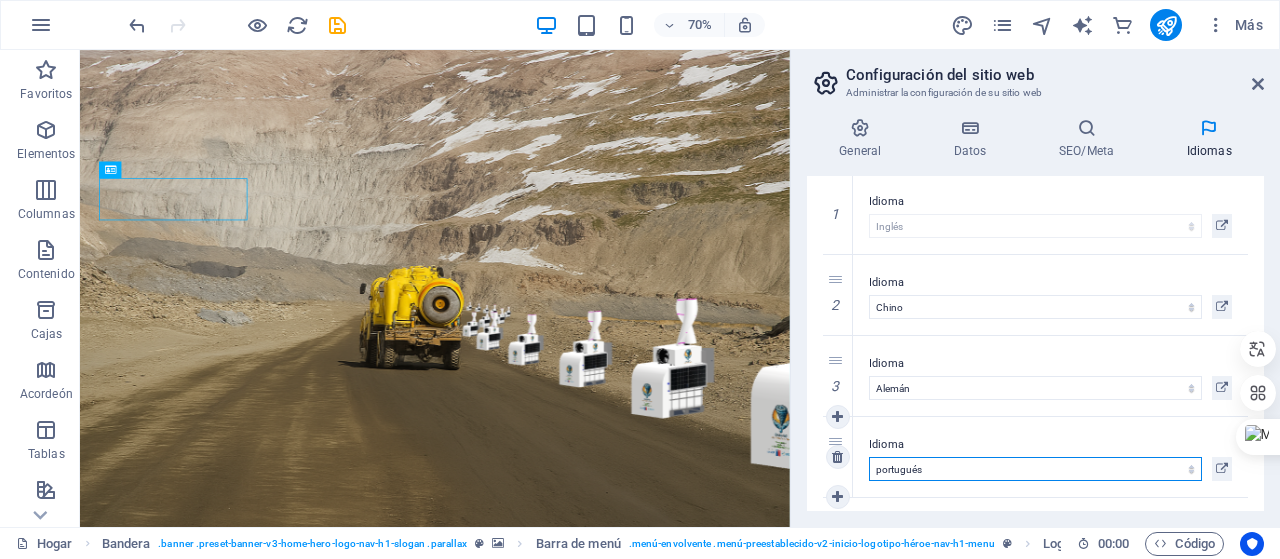 click on "Abjasio Lejos africaans Akan albanés Amárico árabe aragonés armenio Assamese Avaric Avestan Aymara azerbaiyano Bambara baskir vasco bielorruso bengalí Lenguas bihari Bislama Bokmål bosnio Bretón búlgaro birmano catalán Jemer central Chamorro Chechen Chino eslavo eclesiástico Chuvasio de Cornualles corso Cree croata checo danés Holandés Dzongkha Inglés esperanto estonio Ewe feroés Farsi (persa) Fiyiano finlandés Francés Fulah gaélico gallego Ganda georgiano Alemán Griego Groenlandés Guaraní Gujarati criollo haitiano Hausa hebreo Herero hindi Hiri Motu húngaro islandés Sí Igbo indonesio Interlingua Interlingüística Inuktitut Inupiaq irlandés italiano japonés javanés Canarés Kanuri Cachemira kazajo kikuyu Kinyarwanda Komi Congo coreano kurdo Kwanyama Kirguistán Laosiano latín letón Limburgués Lingala lituano Luba-Katanga luxemburgués macedónio madagascarí malayo Malabar Maldivas maltés de la isla de Man maorí Maratí marshaleses mongol Nauru Navajo Ndonga Nepalí noruego Twi" at bounding box center [1035, 469] 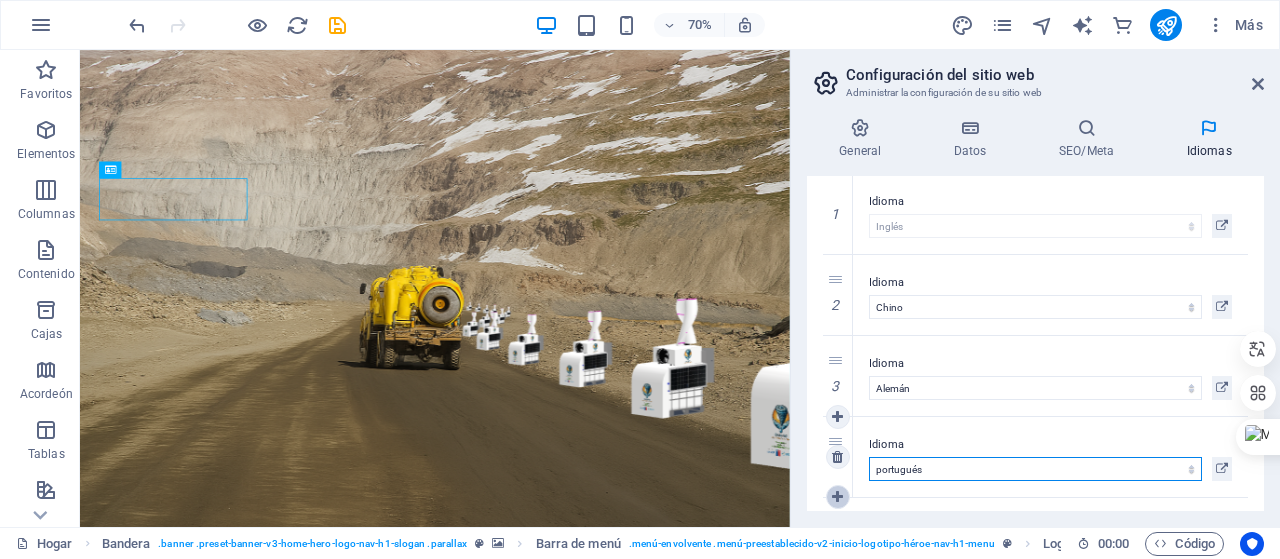 click at bounding box center (837, 497) 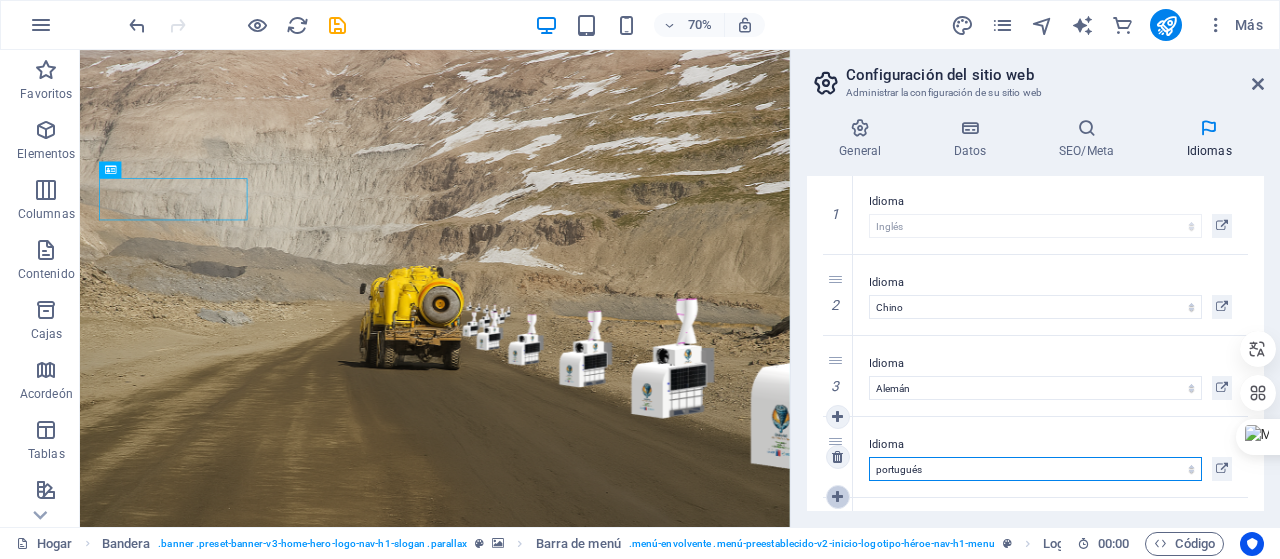 click at bounding box center [837, 497] 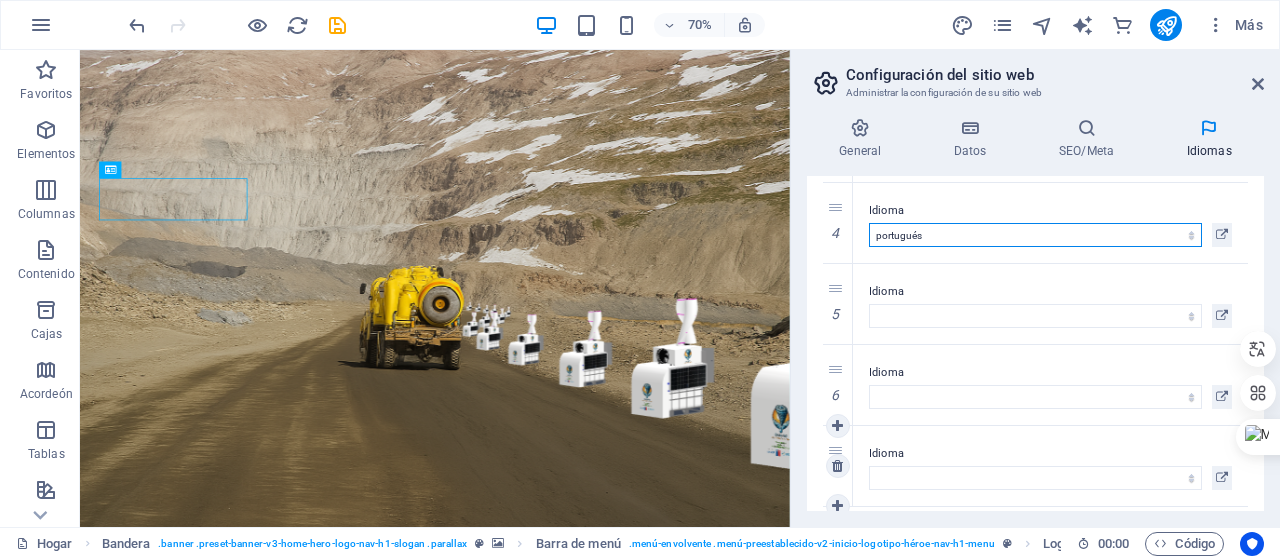 scroll, scrollTop: 292, scrollLeft: 0, axis: vertical 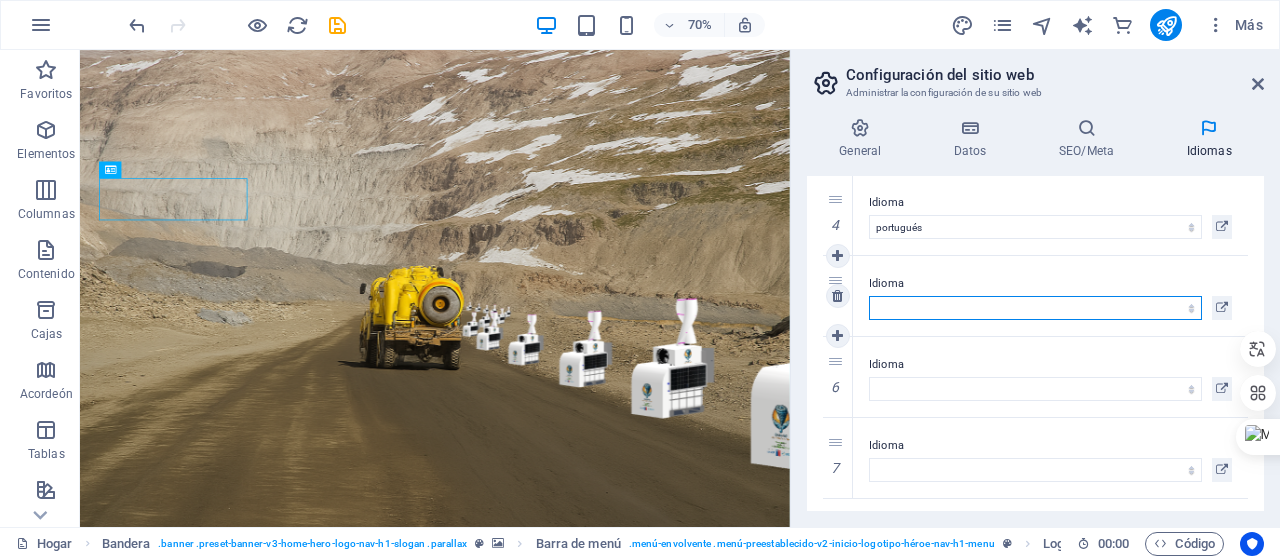 click on "Abjasio Lejos africaans Akan albanés Amárico árabe aragonés armenio Assamese Avaric Avestan Aymara azerbaiyano Bambara baskir vasco bielorruso bengalí Lenguas bihari Bislama Bokmål bosnio Bretón búlgaro birmano catalán Jemer central Chamorro Chechen Chino eslavo eclesiástico Chuvasio de Cornualles corso Cree croata checo danés Holandés Dzongkha Inglés esperanto estonio Ewe feroés Farsi (persa) Fiyiano finlandés Francés Fulah gaélico gallego Ganda georgiano Alemán Griego Groenlandés Guaraní Gujarati criollo haitiano Hausa hebreo Herero hindi Hiri Motu húngaro islandés Sí Igbo indonesio Interlingua Interlingüística Inuktitut Inupiaq irlandés italiano japonés javanés Canarés Kanuri Cachemira kazajo kikuyu Kinyarwanda Komi Congo coreano kurdo Kwanyama Kirguistán Laosiano latín letón Limburgués Lingala lituano Luba-Katanga luxemburgués macedónio madagascarí malayo Malabar Maldivas maltés de la isla de Man maorí Maratí marshaleses mongol Nauru Navajo Ndonga Nepalí noruego Twi" at bounding box center [1035, 308] 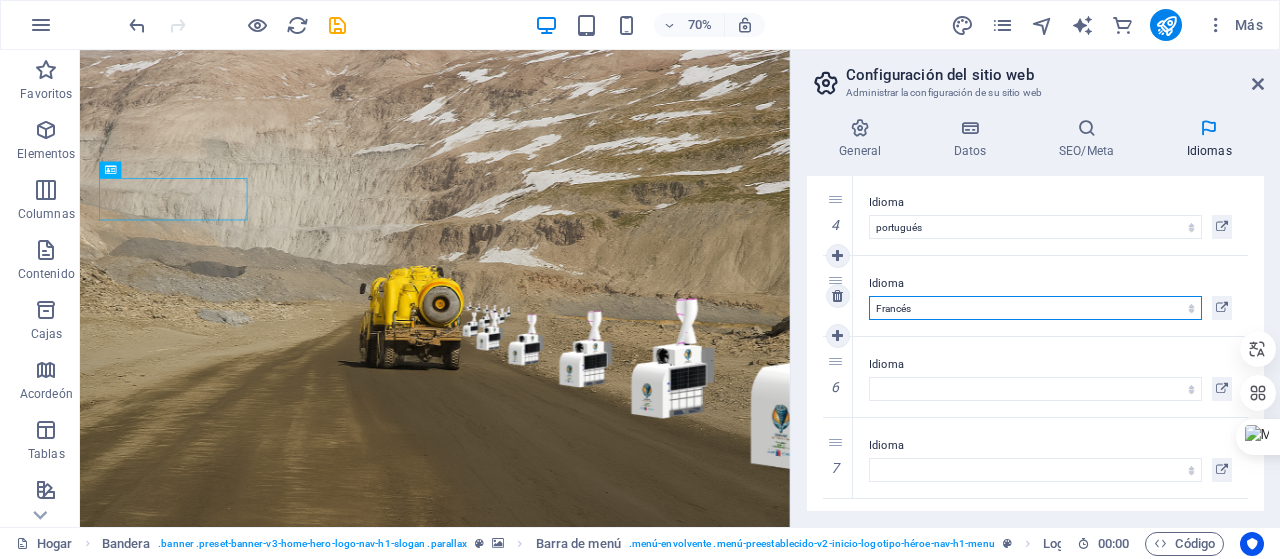 click on "Abjasio Lejos africaans Akan albanés Amárico árabe aragonés armenio Assamese Avaric Avestan Aymara azerbaiyano Bambara baskir vasco bielorruso bengalí Lenguas bihari Bislama Bokmål bosnio Bretón búlgaro birmano catalán Jemer central Chamorro Chechen Chino eslavo eclesiástico Chuvasio de Cornualles corso Cree croata checo danés Holandés Dzongkha Inglés esperanto estonio Ewe feroés Farsi (persa) Fiyiano finlandés Francés Fulah gaélico gallego Ganda georgiano Alemán Griego Groenlandés Guaraní Gujarati criollo haitiano Hausa hebreo Herero hindi Hiri Motu húngaro islandés Sí Igbo indonesio Interlingua Interlingüística Inuktitut Inupiaq irlandés italiano japonés javanés Canarés Kanuri Cachemira kazajo kikuyu Kinyarwanda Komi Congo coreano kurdo Kwanyama Kirguistán Laosiano latín letón Limburgués Lingala lituano Luba-Katanga luxemburgués macedónio madagascarí malayo Malabar Maldivas maltés de la isla de Man maorí Maratí marshaleses mongol Nauru Navajo Ndonga Nepalí noruego Twi" at bounding box center [1035, 308] 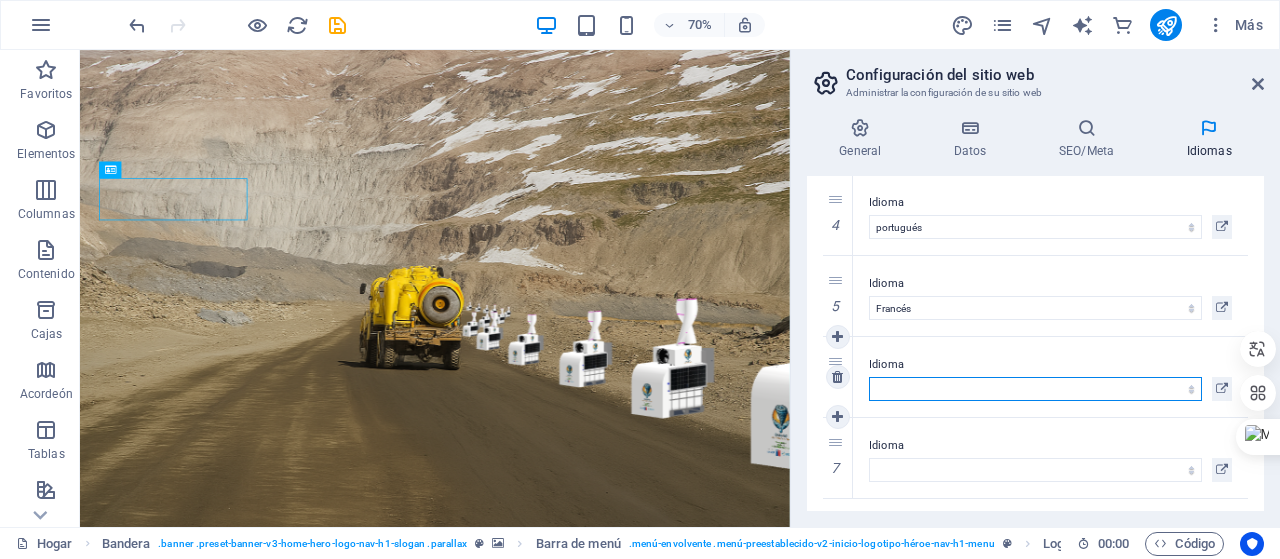 click on "Abjasio Lejos africaans Akan albanés Amárico árabe aragonés armenio Assamese Avaric Avestan Aymara azerbaiyano Bambara baskir vasco bielorruso bengalí Lenguas bihari Bislama Bokmål bosnio Bretón búlgaro birmano catalán Jemer central Chamorro Chechen Chino eslavo eclesiástico Chuvasio de Cornualles corso Cree croata checo danés Holandés Dzongkha Inglés esperanto estonio Ewe feroés Farsi (persa) Fiyiano finlandés Francés Fulah gaélico gallego Ganda georgiano Alemán Griego Groenlandés Guaraní Gujarati criollo haitiano Hausa hebreo Herero hindi Hiri Motu húngaro islandés Sí Igbo indonesio Interlingua Interlingüística Inuktitut Inupiaq irlandés italiano japonés javanés Canarés Kanuri Cachemira kazajo kikuyu Kinyarwanda Komi Congo coreano kurdo Kwanyama Kirguistán Laosiano latín letón Limburgués Lingala lituano Luba-Katanga luxemburgués macedónio madagascarí malayo Malabar Maldivas maltés de la isla de Man maorí Maratí marshaleses mongol Nauru Navajo Ndonga Nepalí noruego Twi" at bounding box center [1035, 389] 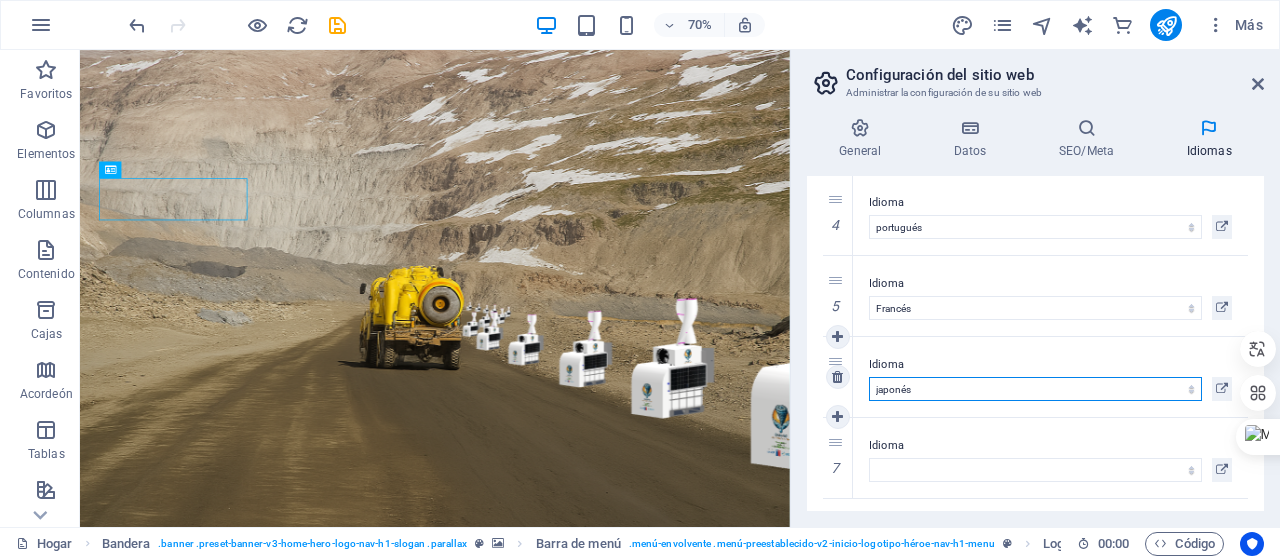 click on "Abjasio Lejos africaans Akan albanés Amárico árabe aragonés armenio Assamese Avaric Avestan Aymara azerbaiyano Bambara baskir vasco bielorruso bengalí Lenguas bihari Bislama Bokmål bosnio Bretón búlgaro birmano catalán Jemer central Chamorro Chechen Chino eslavo eclesiástico Chuvasio de Cornualles corso Cree croata checo danés Holandés Dzongkha Inglés esperanto estonio Ewe feroés Farsi (persa) Fiyiano finlandés Francés Fulah gaélico gallego Ganda georgiano Alemán Griego Groenlandés Guaraní Gujarati criollo haitiano Hausa hebreo Herero hindi Hiri Motu húngaro islandés Sí Igbo indonesio Interlingua Interlingüística Inuktitut Inupiaq irlandés italiano japonés javanés Canarés Kanuri Cachemira kazajo kikuyu Kinyarwanda Komi Congo coreano kurdo Kwanyama Kirguistán Laosiano latín letón Limburgués Lingala lituano Luba-Katanga luxemburgués macedónio madagascarí malayo Malabar Maldivas maltés de la isla de Man maorí Maratí marshaleses mongol Nauru Navajo Ndonga Nepalí noruego Twi" at bounding box center [1035, 389] 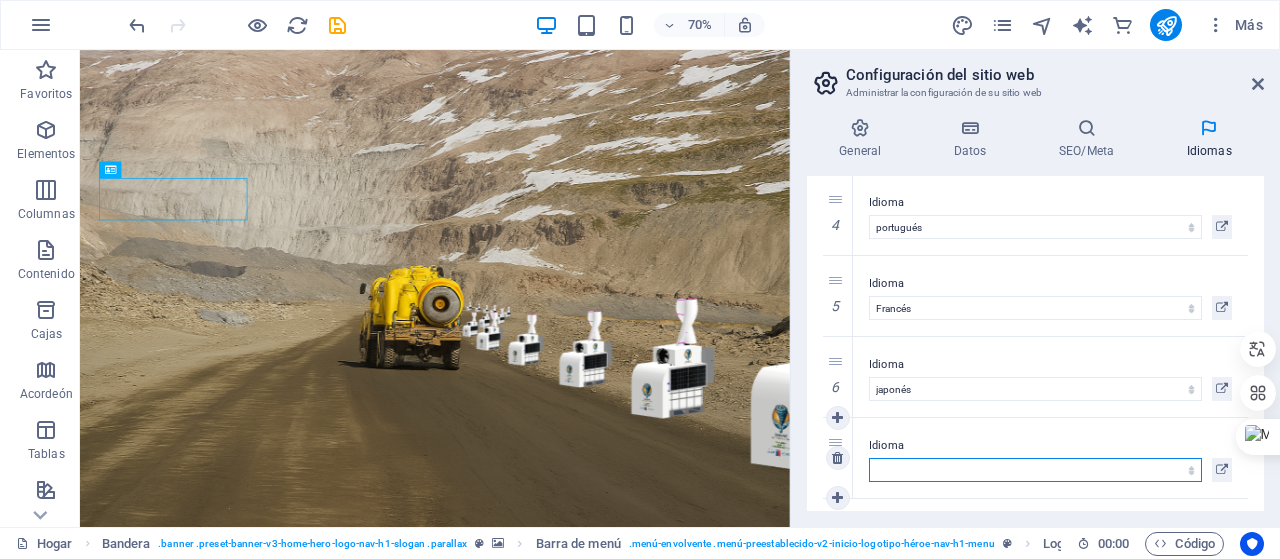 click on "Abjasio Lejos africaans Akan albanés Amárico árabe aragonés armenio Assamese Avaric Avestan Aymara azerbaiyano Bambara baskir vasco bielorruso bengalí Lenguas bihari Bislama Bokmål bosnio Bretón búlgaro birmano catalán Jemer central Chamorro Chechen Chino eslavo eclesiástico Chuvasio de Cornualles corso Cree croata checo danés Holandés Dzongkha Inglés esperanto estonio Ewe feroés Farsi (persa) Fiyiano finlandés Francés Fulah gaélico gallego Ganda georgiano Alemán Griego Groenlandés Guaraní Gujarati criollo haitiano Hausa hebreo Herero hindi Hiri Motu húngaro islandés Sí Igbo indonesio Interlingua Interlingüística Inuktitut Inupiaq irlandés italiano japonés javanés Canarés Kanuri Cachemira kazajo kikuyu Kinyarwanda Komi Congo coreano kurdo Kwanyama Kirguistán Laosiano latín letón Limburgués Lingala lituano Luba-Katanga luxemburgués macedónio madagascarí malayo Malabar Maldivas maltés de la isla de Man maorí Maratí marshaleses mongol Nauru Navajo Ndonga Nepalí noruego Twi" at bounding box center [1035, 470] 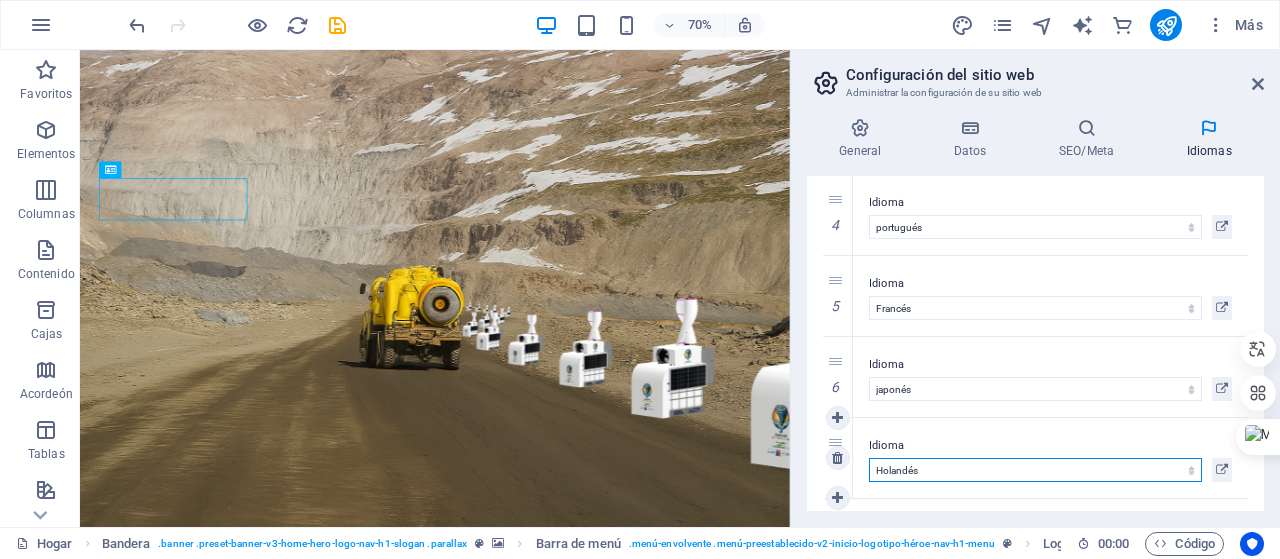 click on "Abjasio Lejos africaans Akan albanés Amárico árabe aragonés armenio Assamese Avaric Avestan Aymara azerbaiyano Bambara baskir vasco bielorruso bengalí Lenguas bihari Bislama Bokmål bosnio Bretón búlgaro birmano catalán Jemer central Chamorro Chechen Chino eslavo eclesiástico Chuvasio de Cornualles corso Cree croata checo danés Holandés Dzongkha Inglés esperanto estonio Ewe feroés Farsi (persa) Fiyiano finlandés Francés Fulah gaélico gallego Ganda georgiano Alemán Griego Groenlandés Guaraní Gujarati criollo haitiano Hausa hebreo Herero hindi Hiri Motu húngaro islandés Sí Igbo indonesio Interlingua Interlingüística Inuktitut Inupiaq irlandés italiano japonés javanés Canarés Kanuri Cachemira kazajo kikuyu Kinyarwanda Komi Congo coreano kurdo Kwanyama Kirguistán Laosiano latín letón Limburgués Lingala lituano Luba-Katanga luxemburgués macedónio madagascarí malayo Malabar Maldivas maltés de la isla de Man maorí Maratí marshaleses mongol Nauru Navajo Ndonga Nepalí noruego Twi" at bounding box center (1035, 470) 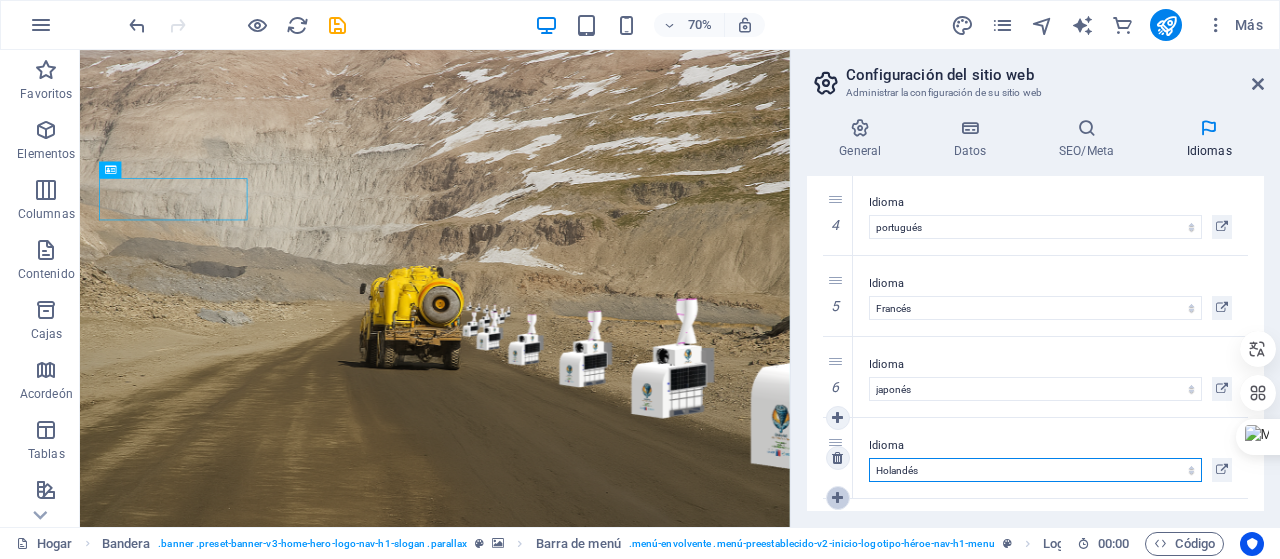 click at bounding box center (837, 498) 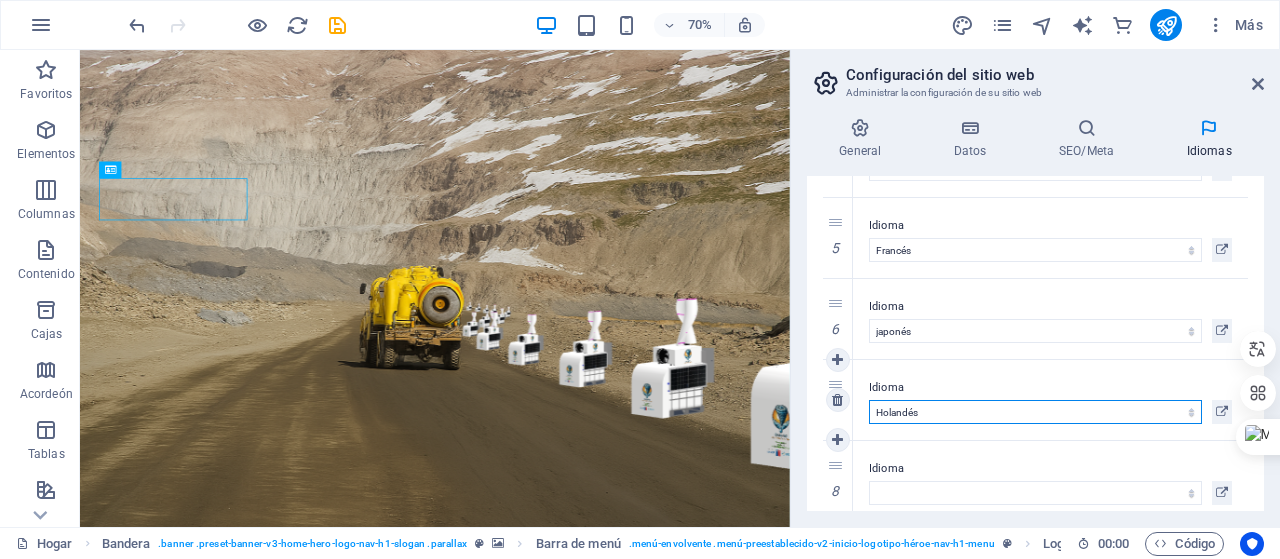 scroll, scrollTop: 373, scrollLeft: 0, axis: vertical 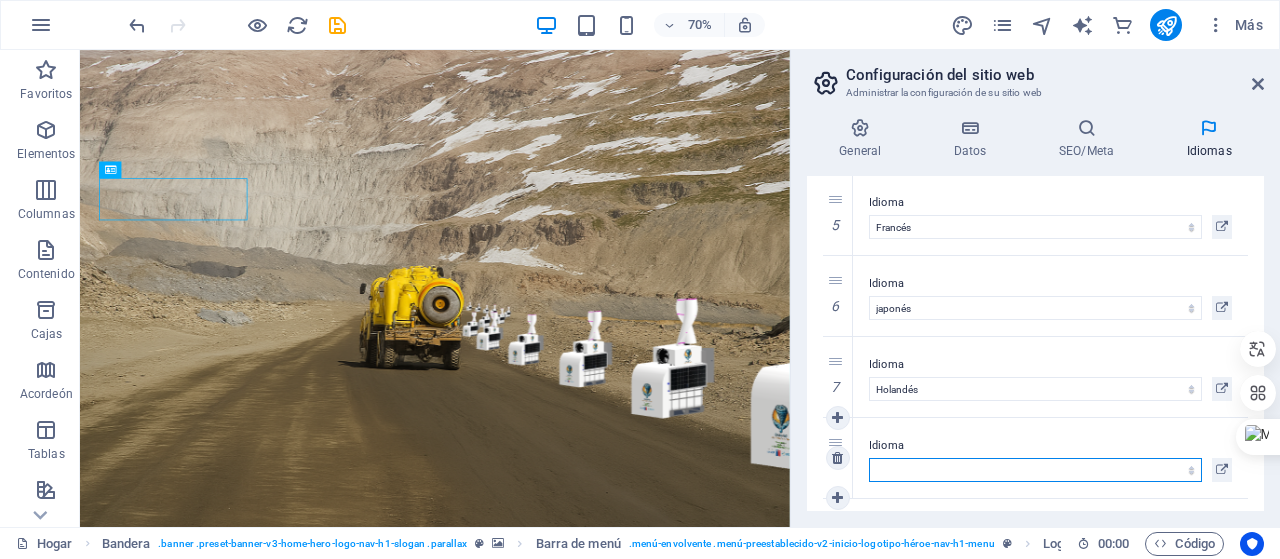 click on "Abjasio Lejos africaans Akan albanés Amárico árabe aragonés armenio Assamese Avaric Avestan Aymara azerbaiyano Bambara baskir vasco bielorruso bengalí Lenguas bihari Bislama Bokmål bosnio Bretón búlgaro birmano catalán Jemer central Chamorro Chechen Chino eslavo eclesiástico Chuvasio de Cornualles corso Cree croata checo danés Holandés Dzongkha Inglés esperanto estonio Ewe feroés Farsi (persa) Fiyiano finlandés Francés Fulah gaélico gallego Ganda georgiano Alemán Griego Groenlandés Guaraní Gujarati criollo haitiano Hausa hebreo Herero hindi Hiri Motu húngaro islandés Sí Igbo indonesio Interlingua Interlingüística Inuktitut Inupiaq irlandés italiano japonés javanés Canarés Kanuri Cachemira kazajo kikuyu Kinyarwanda Komi Congo coreano kurdo Kwanyama Kirguistán Laosiano latín letón Limburgués Lingala lituano Luba-Katanga luxemburgués macedónio madagascarí malayo Malabar Maldivas maltés de la isla de Man maorí Maratí marshaleses mongol Nauru Navajo Ndonga Nepalí noruego Twi" at bounding box center (1035, 470) 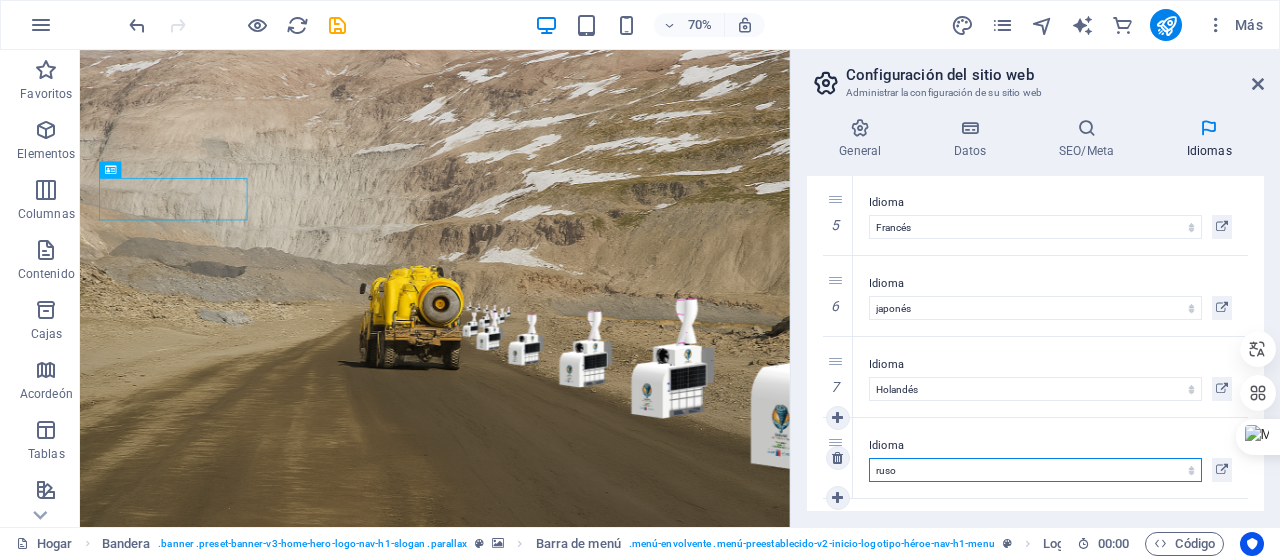 click on "Abjasio Lejos africaans Akan albanés Amárico árabe aragonés armenio Assamese Avaric Avestan Aymara azerbaiyano Bambara baskir vasco bielorruso bengalí Lenguas bihari Bislama Bokmål bosnio Bretón búlgaro birmano catalán Jemer central Chamorro Chechen Chino eslavo eclesiástico Chuvasio de Cornualles corso Cree croata checo danés Holandés Dzongkha Inglés esperanto estonio Ewe feroés Farsi (persa) Fiyiano finlandés Francés Fulah gaélico gallego Ganda georgiano Alemán Griego Groenlandés Guaraní Gujarati criollo haitiano Hausa hebreo Herero hindi Hiri Motu húngaro islandés Sí Igbo indonesio Interlingua Interlingüística Inuktitut Inupiaq irlandés italiano japonés javanés Canarés Kanuri Cachemira kazajo kikuyu Kinyarwanda Komi Congo coreano kurdo Kwanyama Kirguistán Laosiano latín letón Limburgués Lingala lituano Luba-Katanga luxemburgués macedónio madagascarí malayo Malabar Maldivas maltés de la isla de Man maorí Maratí marshaleses mongol Nauru Navajo Ndonga Nepalí noruego Twi" at bounding box center (1035, 470) 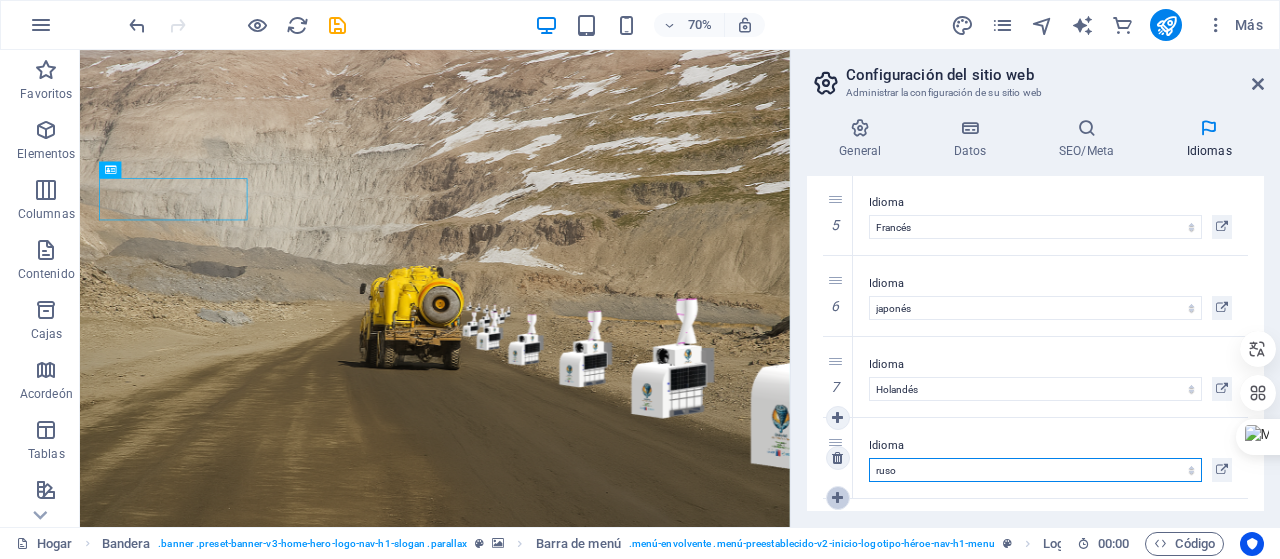 click at bounding box center [838, 498] 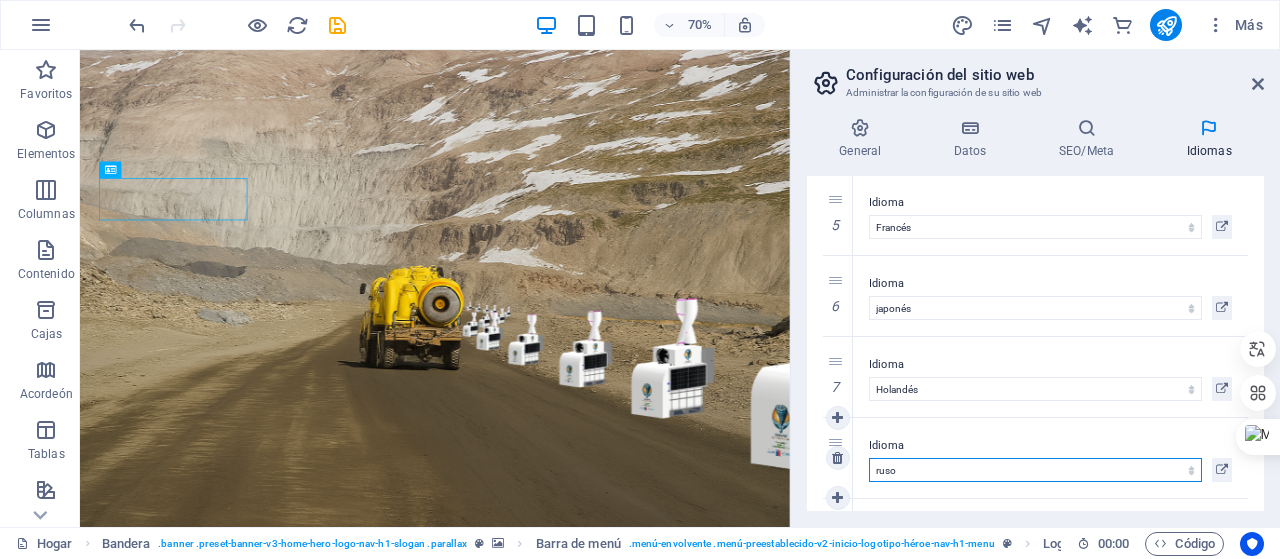scroll, scrollTop: 454, scrollLeft: 0, axis: vertical 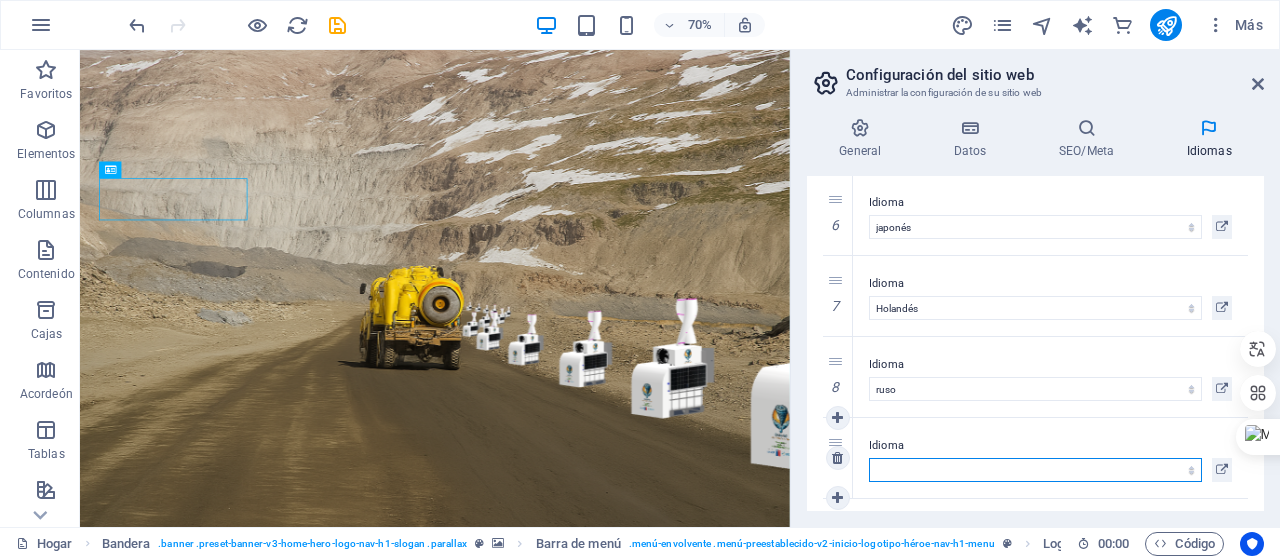 click on "Abjasio Lejos africaans Akan albanés Amárico árabe aragonés armenio Assamese Avaric Avestan Aymara azerbaiyano Bambara baskir vasco bielorruso bengalí Lenguas bihari Bislama Bokmål bosnio Bretón búlgaro birmano catalán Jemer central Chamorro Chechen Chino eslavo eclesiástico Chuvasio de Cornualles corso Cree croata checo danés Holandés Dzongkha Inglés esperanto estonio Ewe feroés Farsi (persa) Fiyiano finlandés Francés Fulah gaélico gallego Ganda georgiano Alemán Griego Groenlandés Guaraní Gujarati criollo haitiano Hausa hebreo Herero hindi Hiri Motu húngaro islandés Sí Igbo indonesio Interlingua Interlingüística Inuktitut Inupiaq irlandés italiano japonés javanés Canarés Kanuri Cachemira kazajo kikuyu Kinyarwanda Komi Congo coreano kurdo Kwanyama Kirguistán Laosiano latín letón Limburgués Lingala lituano Luba-Katanga luxemburgués macedónio madagascarí malayo Malabar Maldivas maltés de la isla de Man maorí Maratí marshaleses mongol Nauru Navajo Ndonga Nepalí noruego Twi" at bounding box center [1035, 470] 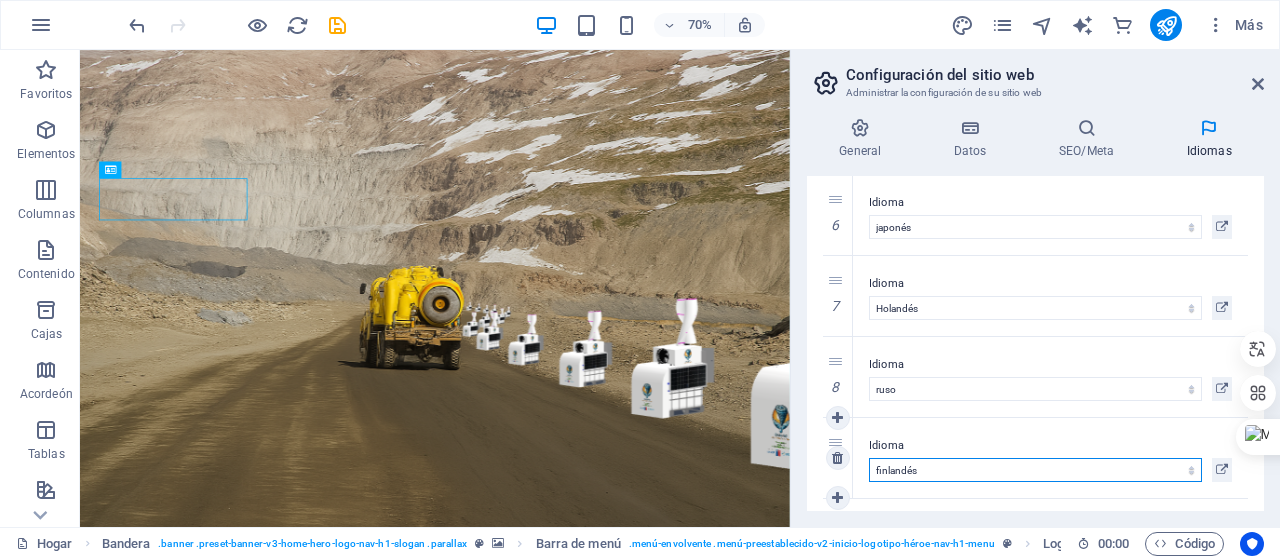 click on "Abjasio Lejos africaans Akan albanés Amárico árabe aragonés armenio Assamese Avaric Avestan Aymara azerbaiyano Bambara baskir vasco bielorruso bengalí Lenguas bihari Bislama Bokmål bosnio Bretón búlgaro birmano catalán Jemer central Chamorro Chechen Chino eslavo eclesiástico Chuvasio de Cornualles corso Cree croata checo danés Holandés Dzongkha Inglés esperanto estonio Ewe feroés Farsi (persa) Fiyiano finlandés Francés Fulah gaélico gallego Ganda georgiano Alemán Griego Groenlandés Guaraní Gujarati criollo haitiano Hausa hebreo Herero hindi Hiri Motu húngaro islandés Sí Igbo indonesio Interlingua Interlingüística Inuktitut Inupiaq irlandés italiano japonés javanés Canarés Kanuri Cachemira kazajo kikuyu Kinyarwanda Komi Congo coreano kurdo Kwanyama Kirguistán Laosiano latín letón Limburgués Lingala lituano Luba-Katanga luxemburgués macedónio madagascarí malayo Malabar Maldivas maltés de la isla de Man maorí Maratí marshaleses mongol Nauru Navajo Ndonga Nepalí noruego Twi" at bounding box center [1035, 470] 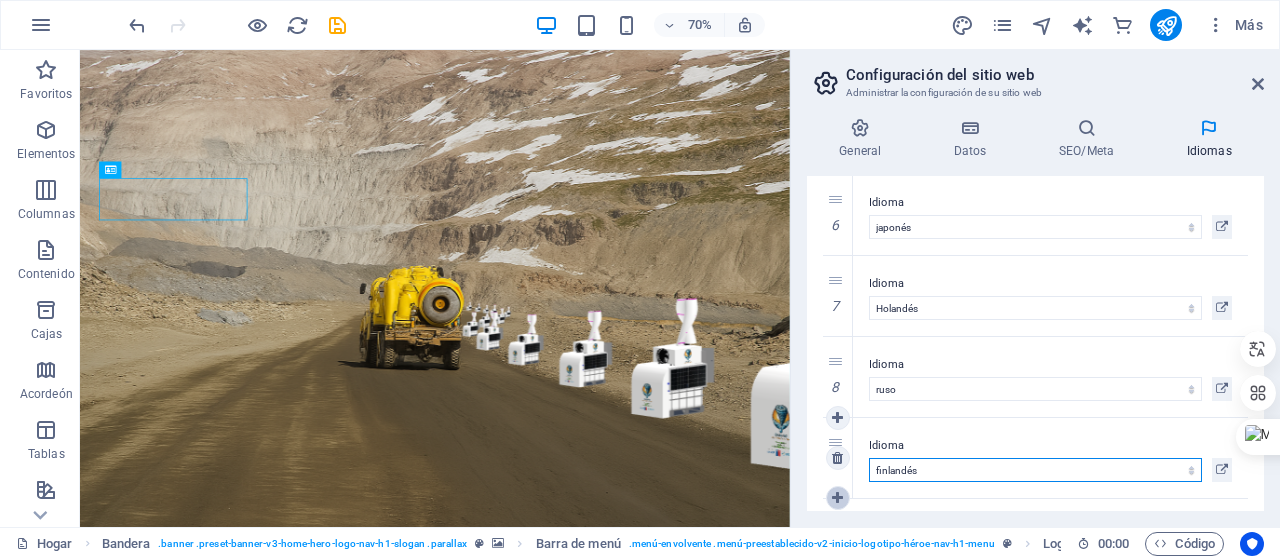 click at bounding box center [838, 498] 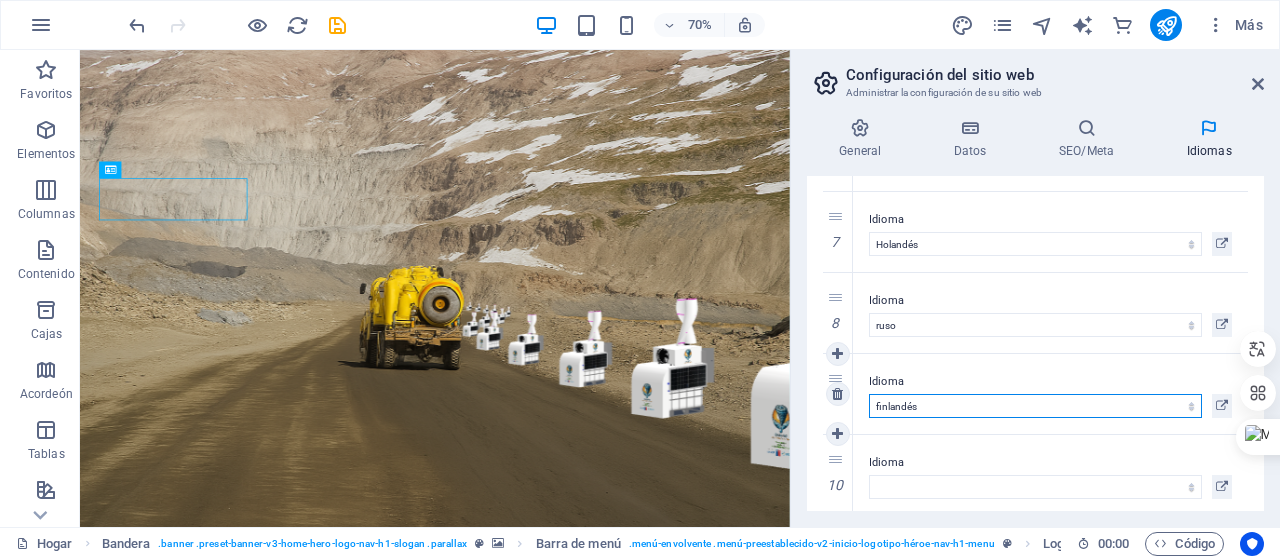 scroll, scrollTop: 534, scrollLeft: 0, axis: vertical 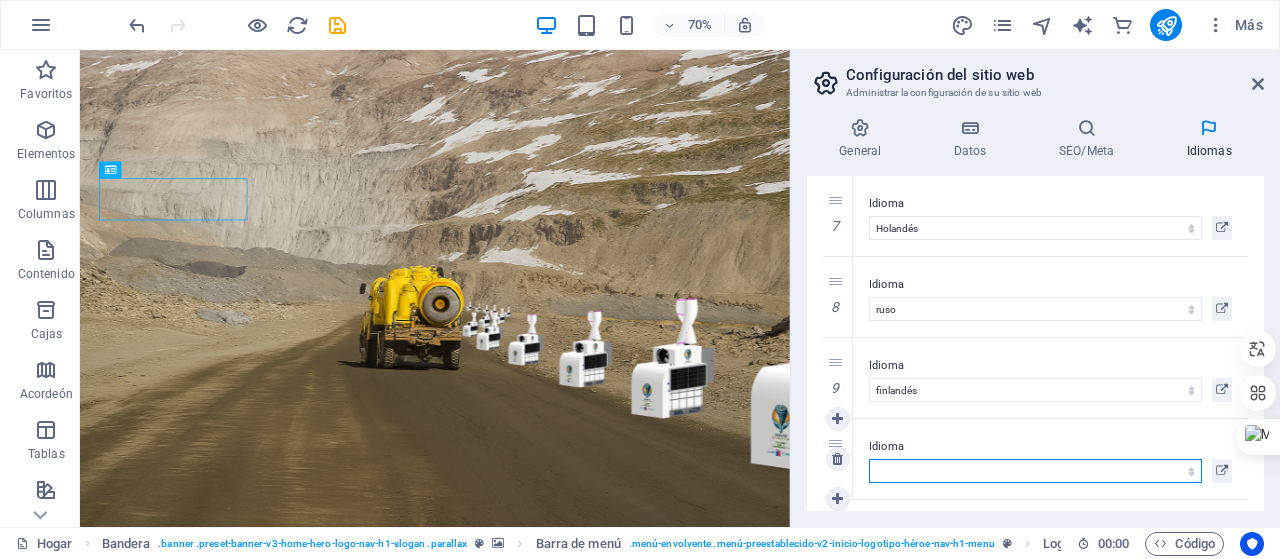 click on "Abjasio Lejos africaans Akan albanés Amárico árabe aragonés armenio Assamese Avaric Avestan Aymara azerbaiyano Bambara baskir vasco bielorruso bengalí Lenguas bihari Bislama Bokmål bosnio Bretón búlgaro birmano catalán Jemer central Chamorro Chechen Chino eslavo eclesiástico Chuvasio de Cornualles corso Cree croata checo danés Holandés Dzongkha Inglés esperanto estonio Ewe feroés Farsi (persa) Fiyiano finlandés Francés Fulah gaélico gallego Ganda georgiano Alemán Griego Groenlandés Guaraní Gujarati criollo haitiano Hausa hebreo Herero hindi Hiri Motu húngaro islandés Sí Igbo indonesio Interlingua Interlingüística Inuktitut Inupiaq irlandés italiano japonés javanés Canarés Kanuri Cachemira kazajo kikuyu Kinyarwanda Komi Congo coreano kurdo Kwanyama Kirguistán Laosiano latín letón Limburgués Lingala lituano Luba-Katanga luxemburgués macedónio madagascarí malayo Malabar Maldivas maltés de la isla de Man maorí Maratí marshaleses mongol Nauru Navajo Ndonga Nepalí noruego Twi" at bounding box center (1035, 471) 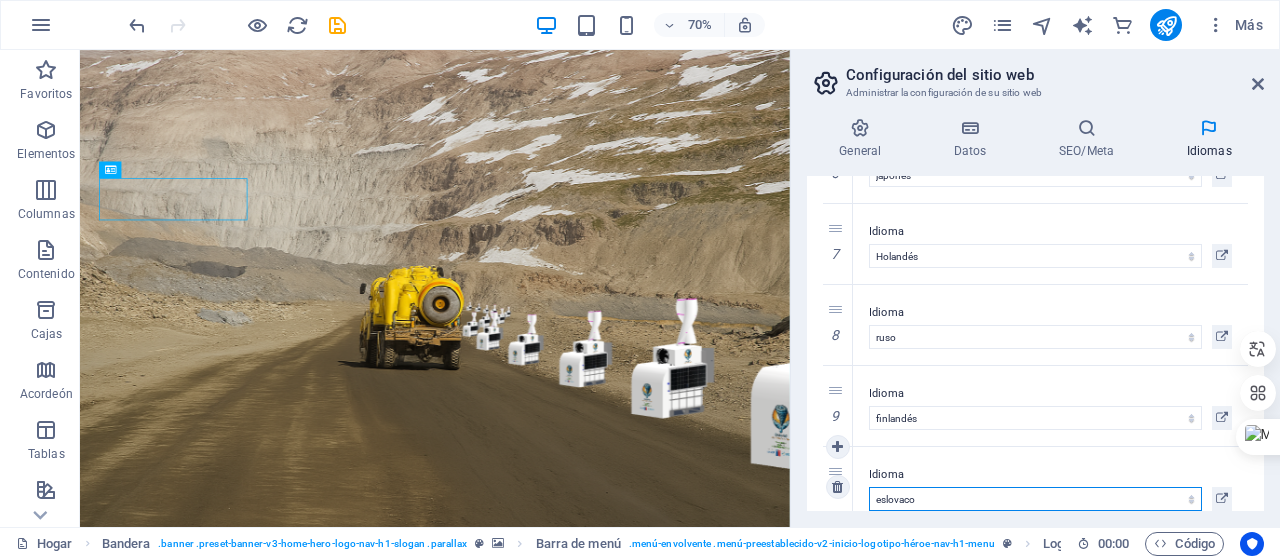 scroll, scrollTop: 534, scrollLeft: 0, axis: vertical 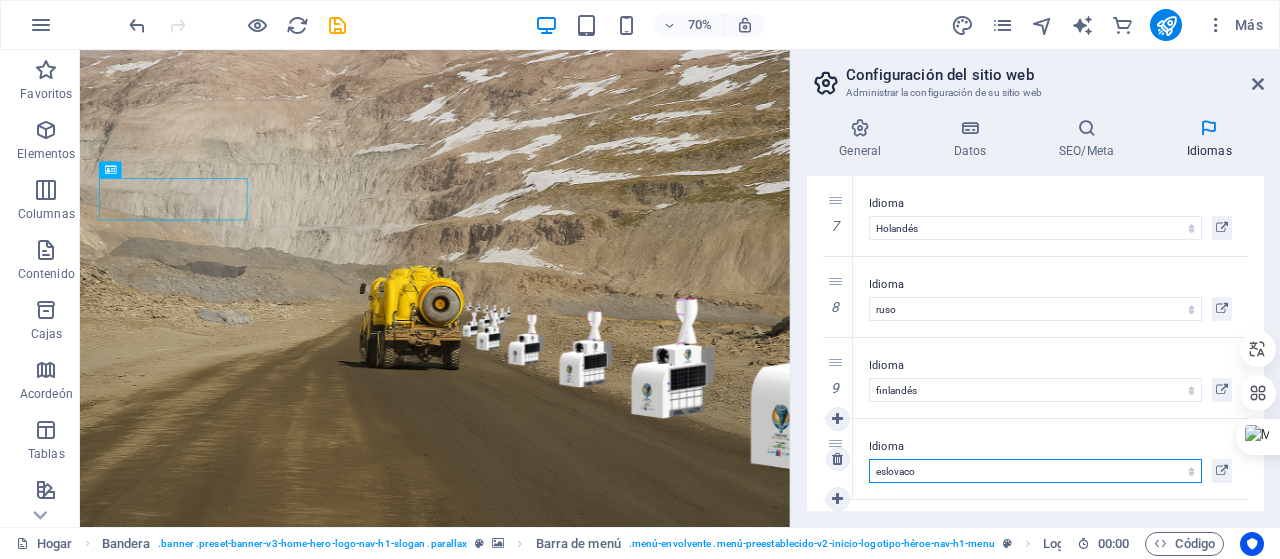 click on "Abjasio Lejos africaans Akan albanés Amárico árabe aragonés armenio Assamese Avaric Avestan Aymara azerbaiyano Bambara baskir vasco bielorruso bengalí Lenguas bihari Bislama Bokmål bosnio Bretón búlgaro birmano catalán Jemer central Chamorro Chechen Chino eslavo eclesiástico Chuvasio de Cornualles corso Cree croata checo danés Holandés Dzongkha Inglés esperanto estonio Ewe feroés Farsi (persa) Fiyiano finlandés Francés Fulah gaélico gallego Ganda georgiano Alemán Griego Groenlandés Guaraní Gujarati criollo haitiano Hausa hebreo Herero hindi Hiri Motu húngaro islandés Sí Igbo indonesio Interlingua Interlingüística Inuktitut Inupiaq irlandés italiano japonés javanés Canarés Kanuri Cachemira kazajo kikuyu Kinyarwanda Komi Congo coreano kurdo Kwanyama Kirguistán Laosiano latín letón Limburgués Lingala lituano Luba-Katanga luxemburgués macedónio madagascarí malayo Malabar Maldivas maltés de la isla de Man maorí Maratí marshaleses mongol Nauru Navajo Ndonga Nepalí noruego Twi" at bounding box center (1035, 471) 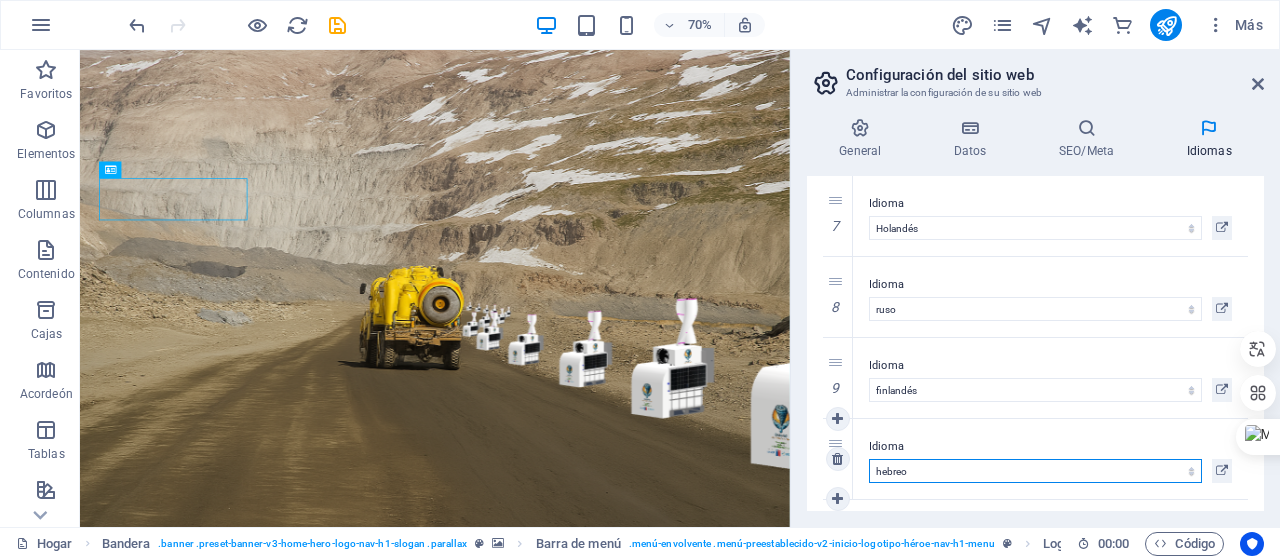 click on "Abjasio Lejos africaans Akan albanés Amárico árabe aragonés armenio Assamese Avaric Avestan Aymara azerbaiyano Bambara baskir vasco bielorruso bengalí Lenguas bihari Bislama Bokmål bosnio Bretón búlgaro birmano catalán Jemer central Chamorro Chechen Chino eslavo eclesiástico Chuvasio de Cornualles corso Cree croata checo danés Holandés Dzongkha Inglés esperanto estonio Ewe feroés Farsi (persa) Fiyiano finlandés Francés Fulah gaélico gallego Ganda georgiano Alemán Griego Groenlandés Guaraní Gujarati criollo haitiano Hausa hebreo Herero hindi Hiri Motu húngaro islandés Sí Igbo indonesio Interlingua Interlingüística Inuktitut Inupiaq irlandés italiano japonés javanés Canarés Kanuri Cachemira kazajo kikuyu Kinyarwanda Komi Congo coreano kurdo Kwanyama Kirguistán Laosiano latín letón Limburgués Lingala lituano Luba-Katanga luxemburgués macedónio madagascarí malayo Malabar Maldivas maltés de la isla de Man maorí Maratí marshaleses mongol Nauru Navajo Ndonga Nepalí noruego Twi" at bounding box center [1035, 471] 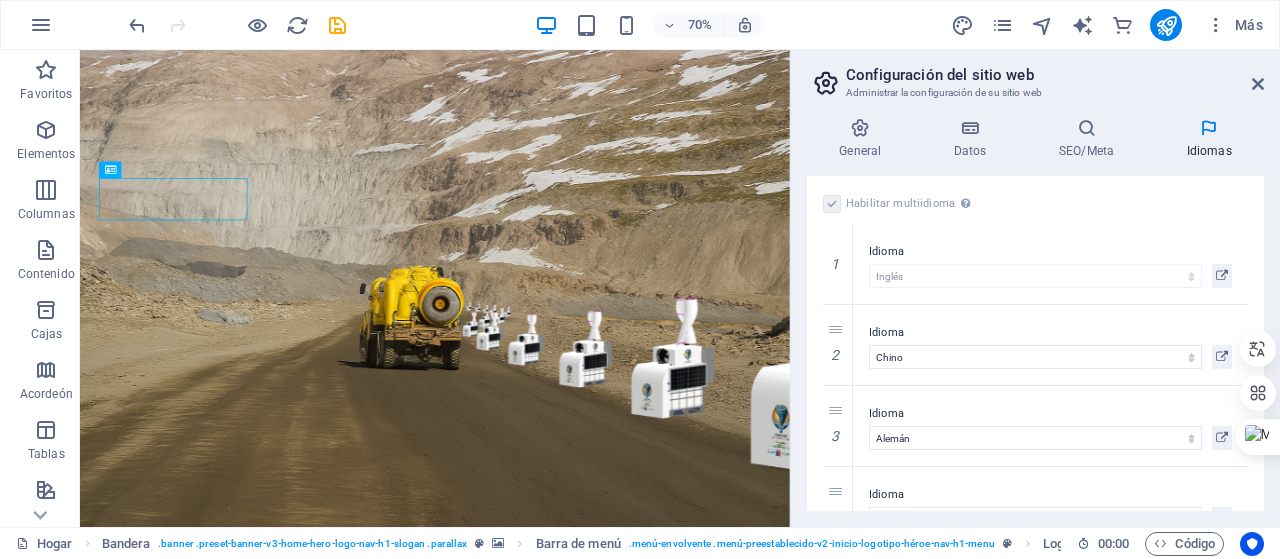scroll, scrollTop: 0, scrollLeft: 0, axis: both 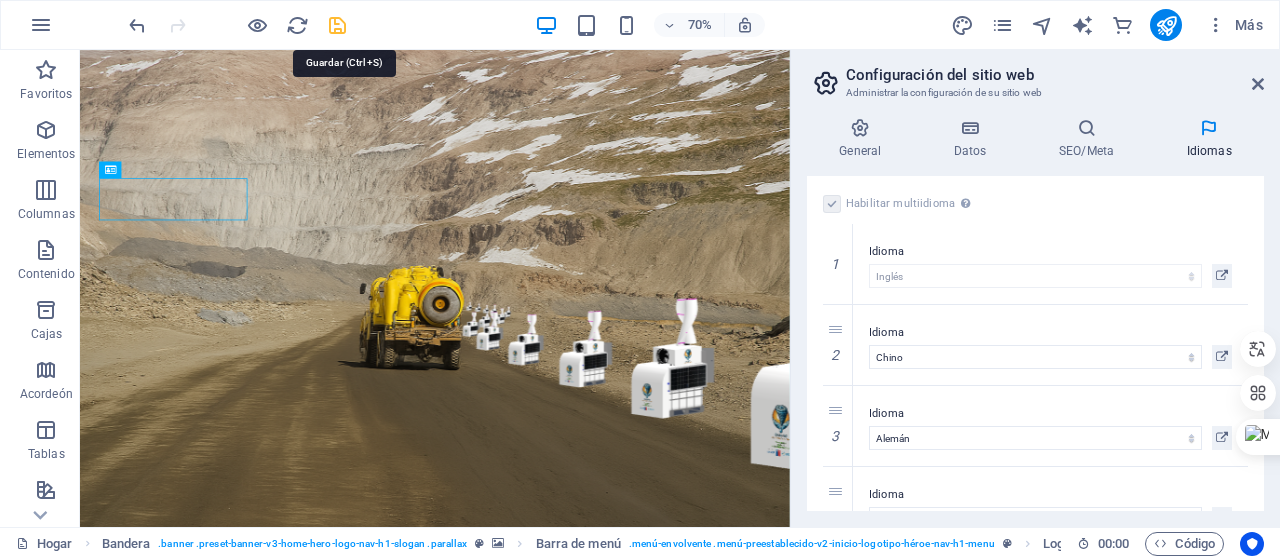click at bounding box center [337, 25] 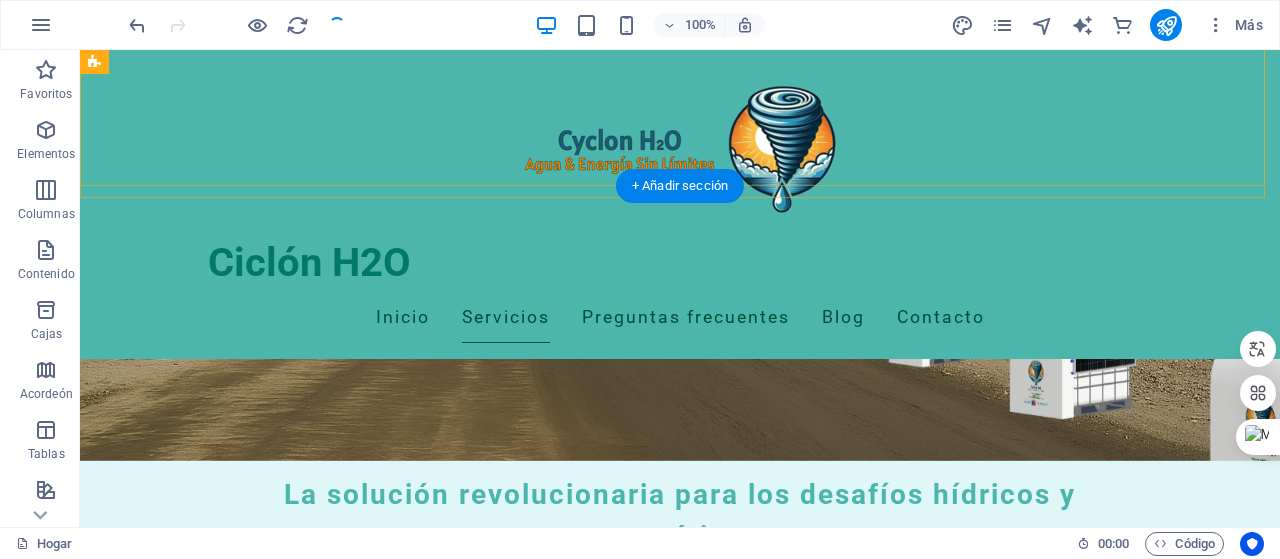scroll, scrollTop: 500, scrollLeft: 0, axis: vertical 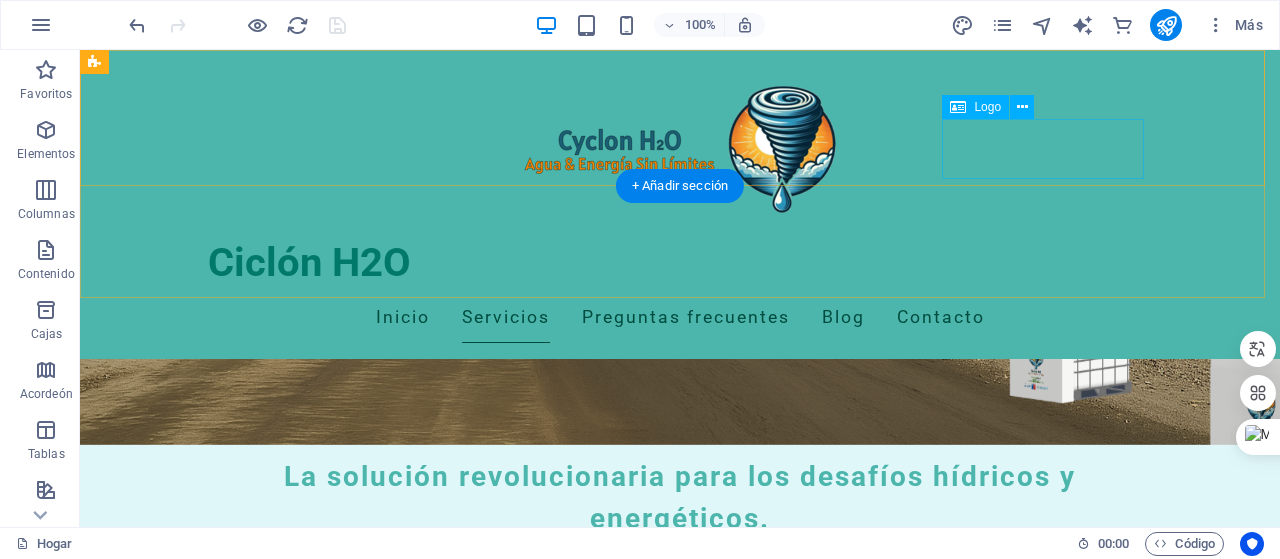 click on "Ciclón H2O" at bounding box center (680, 263) 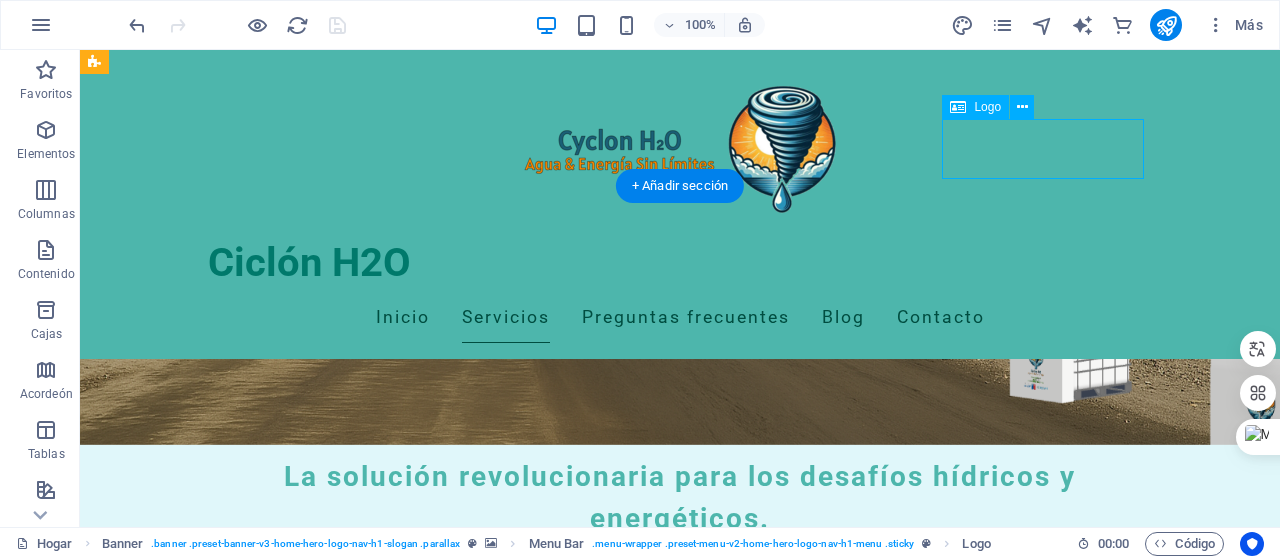 click on "Ciclón H2O" at bounding box center (680, 263) 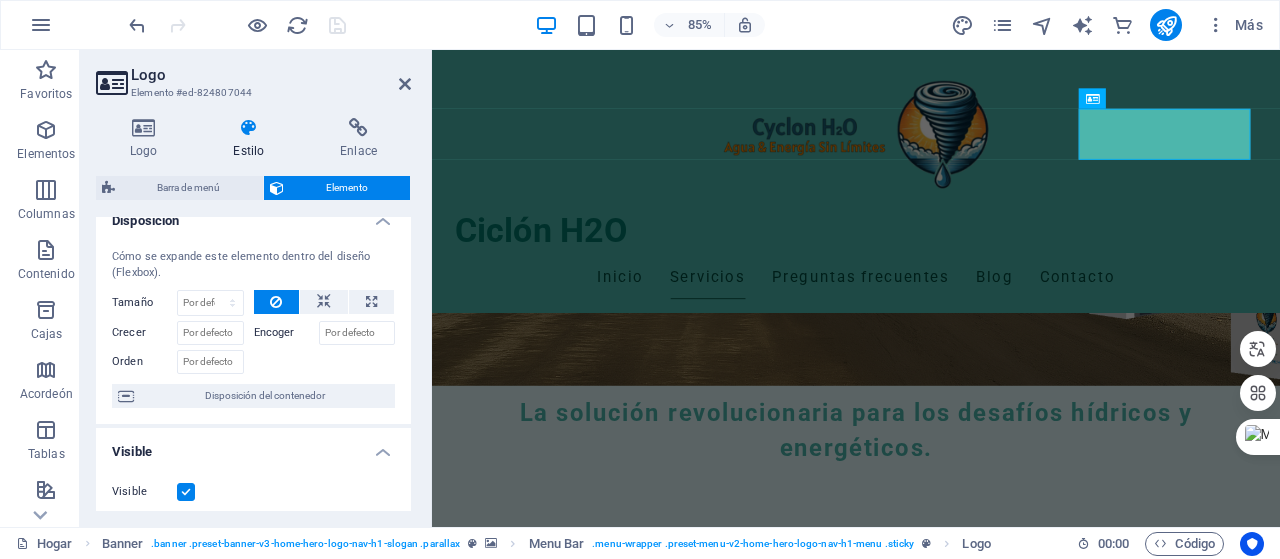 scroll, scrollTop: 0, scrollLeft: 0, axis: both 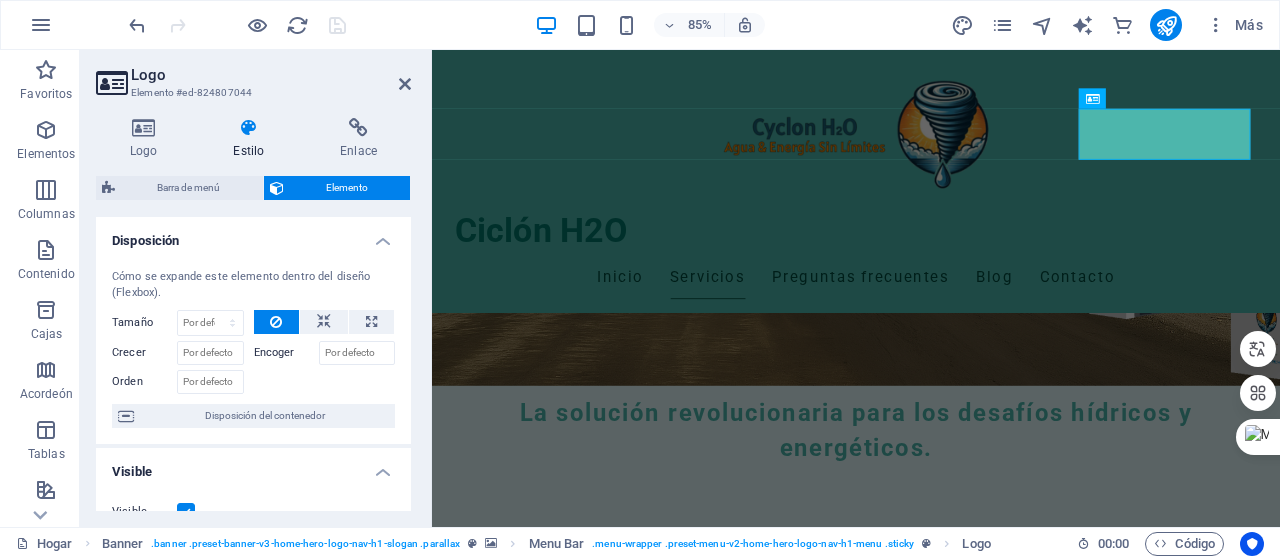 click on "Elemento" at bounding box center [347, 188] 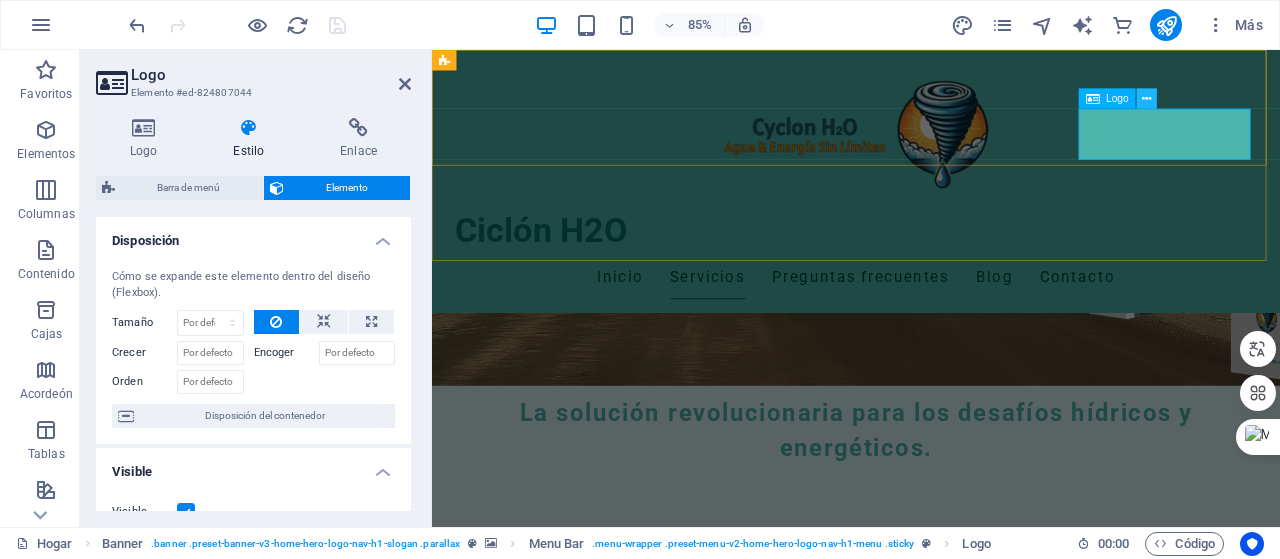 click at bounding box center (1146, 99) 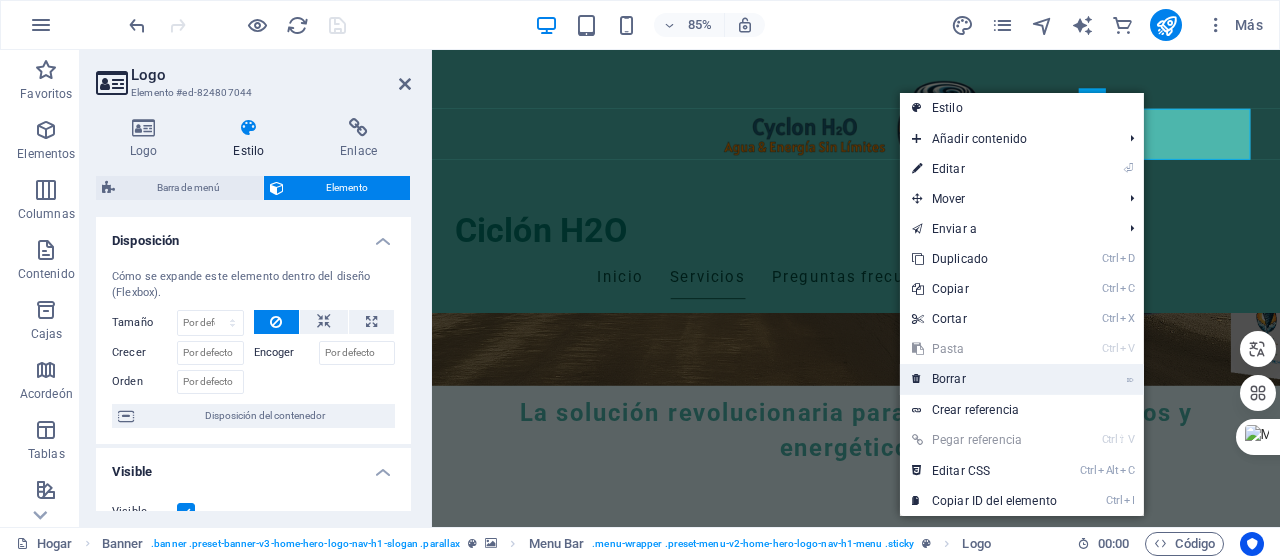 click on "Borrar" at bounding box center (949, 379) 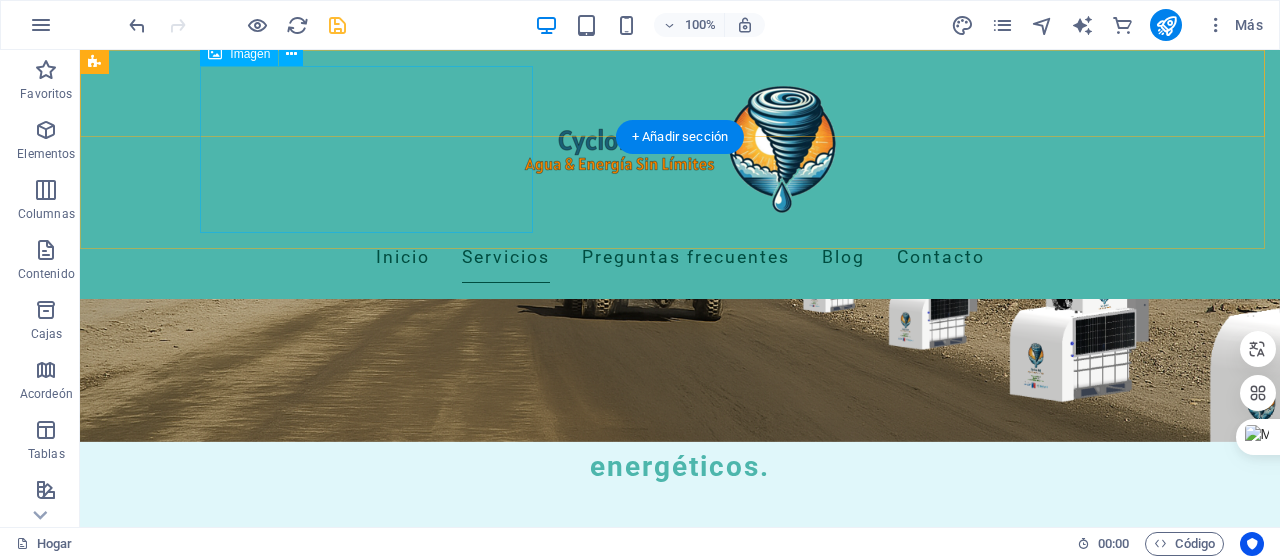 click at bounding box center (680, 149) 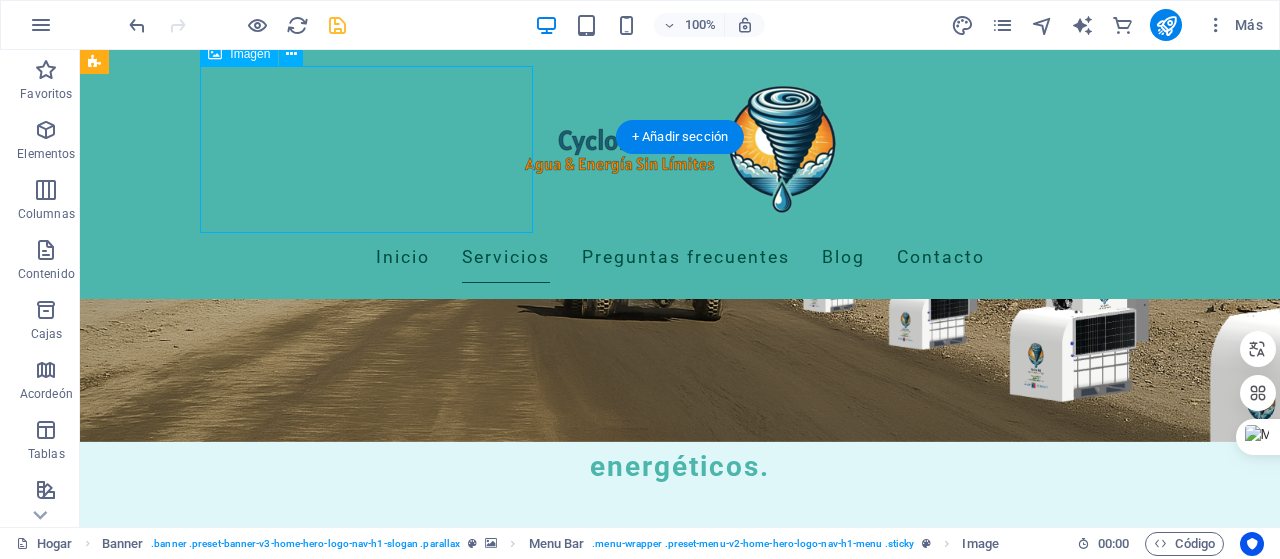click at bounding box center (680, 149) 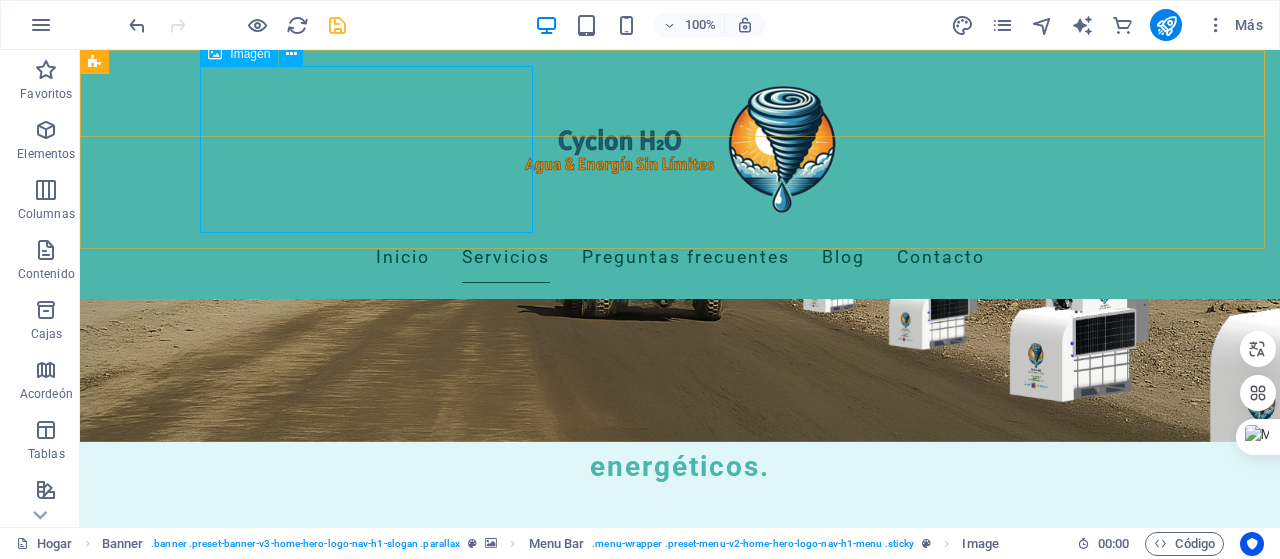 click on "Imagen" at bounding box center (250, 54) 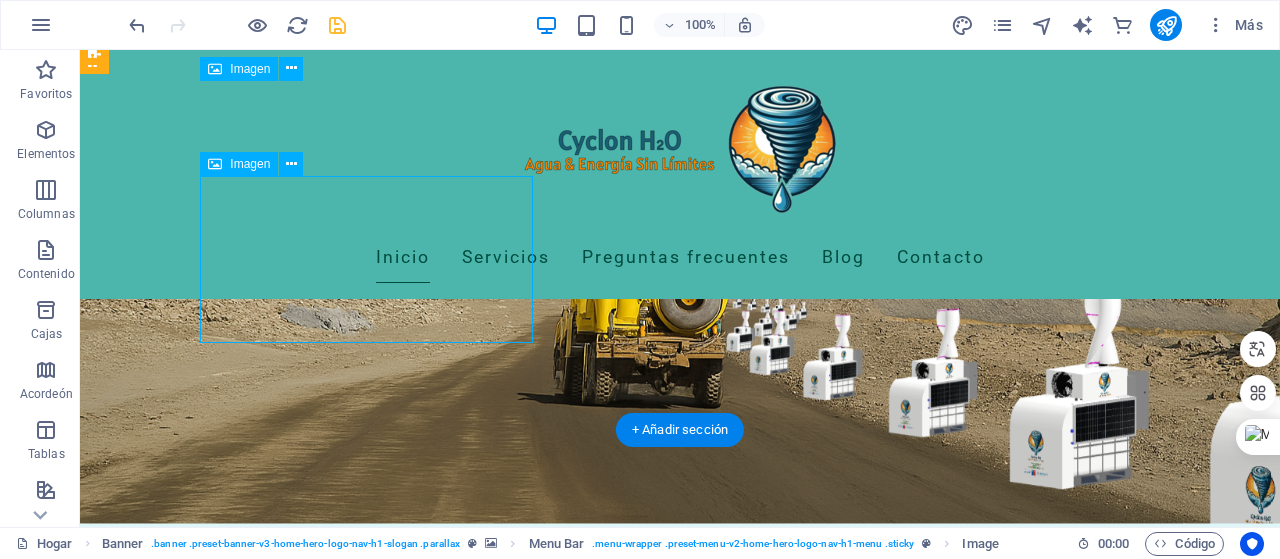drag, startPoint x: 416, startPoint y: 90, endPoint x: 490, endPoint y: 86, distance: 74.10803 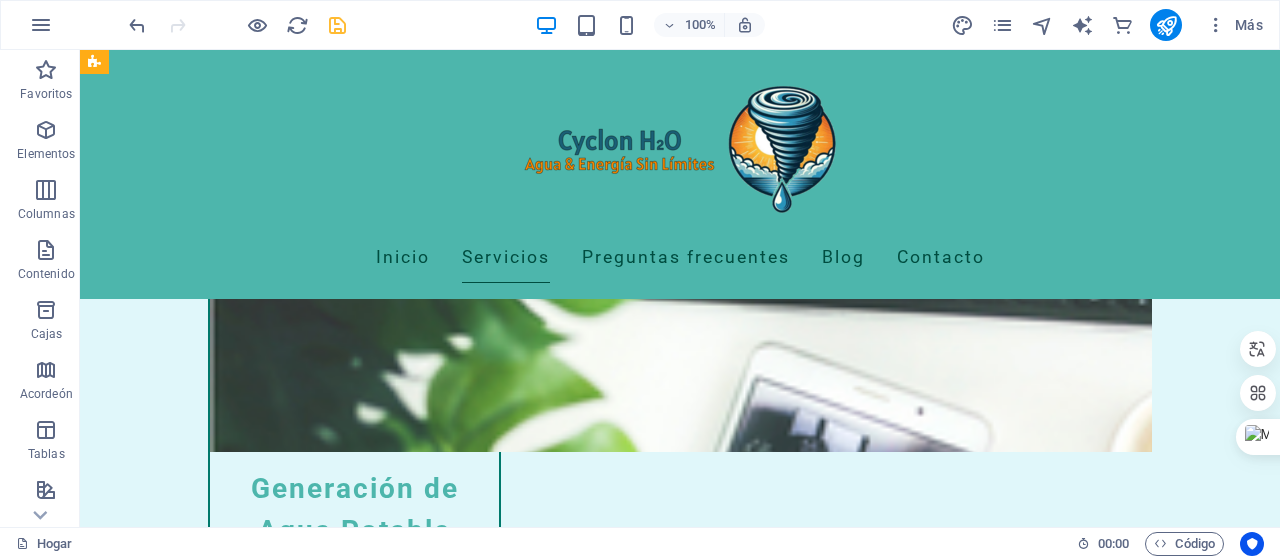 scroll, scrollTop: 1200, scrollLeft: 0, axis: vertical 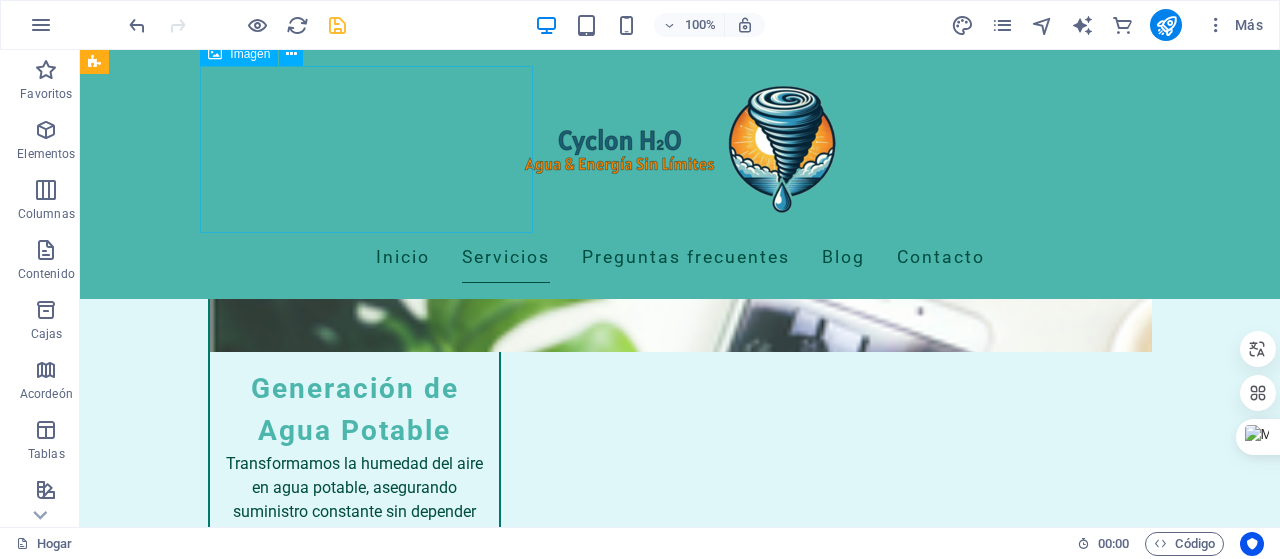 click at bounding box center [680, 149] 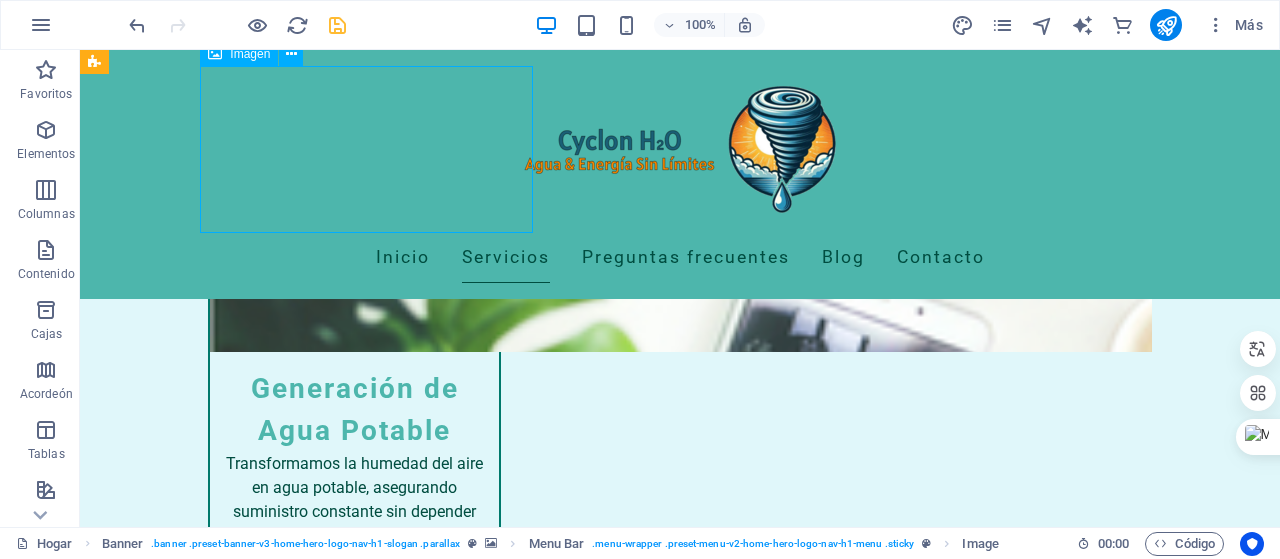 click at bounding box center (680, 149) 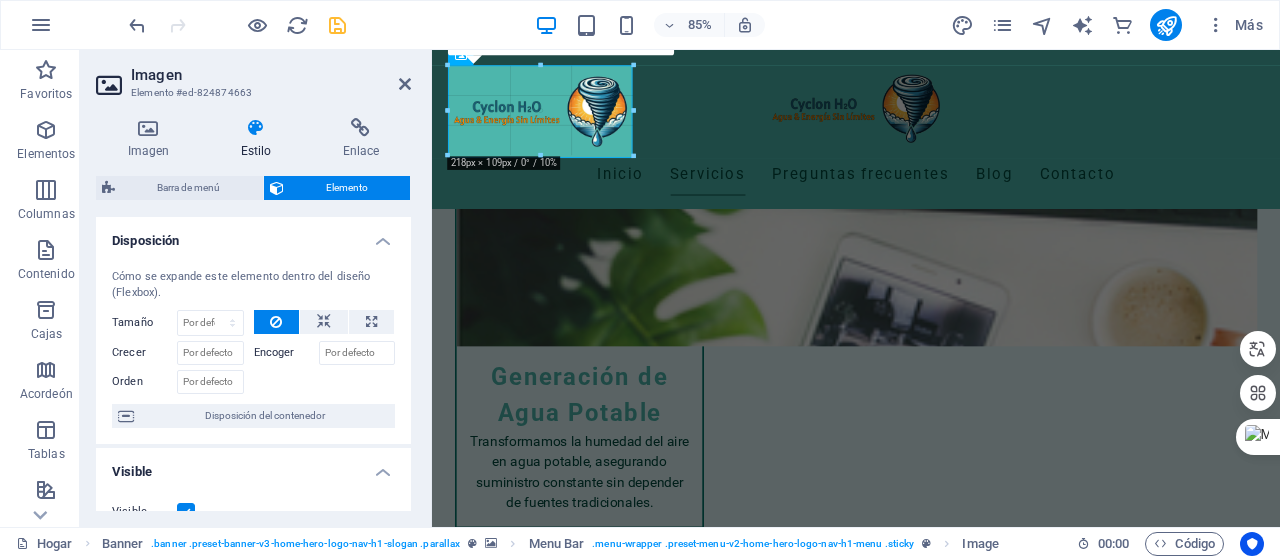 scroll, scrollTop: 1138, scrollLeft: 0, axis: vertical 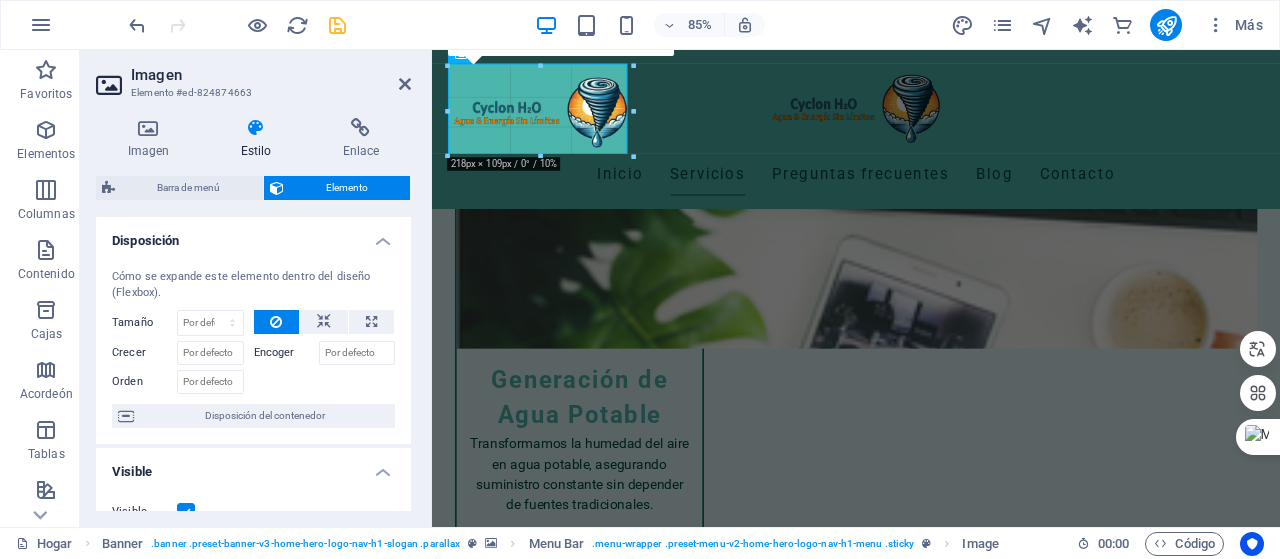drag, startPoint x: 732, startPoint y: 206, endPoint x: 610, endPoint y: 121, distance: 148.69095 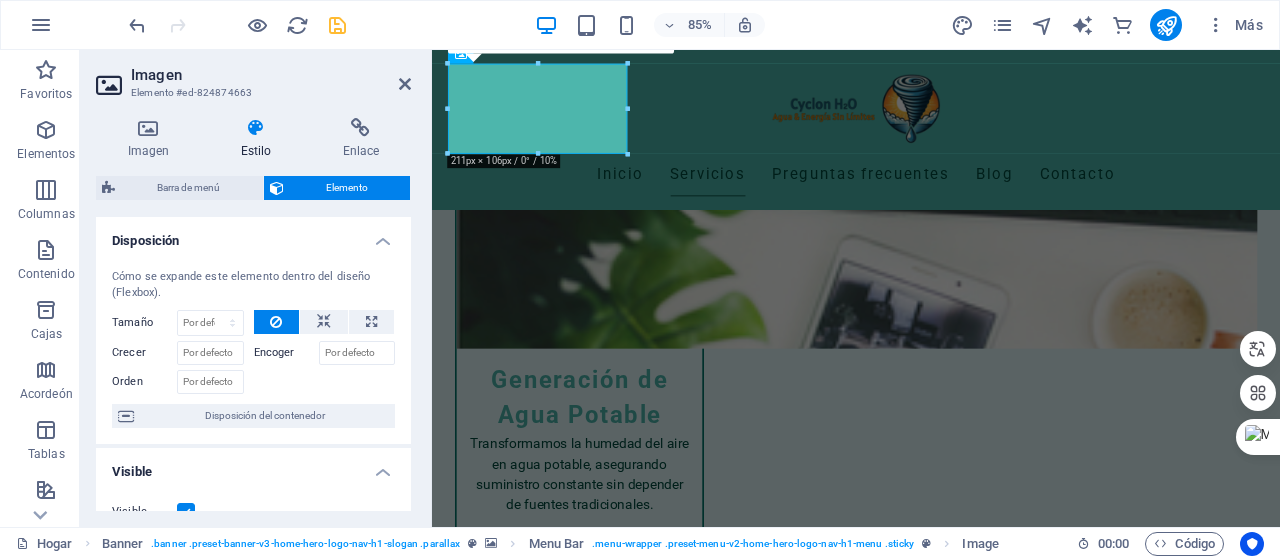 click on "Elemento" at bounding box center [347, 188] 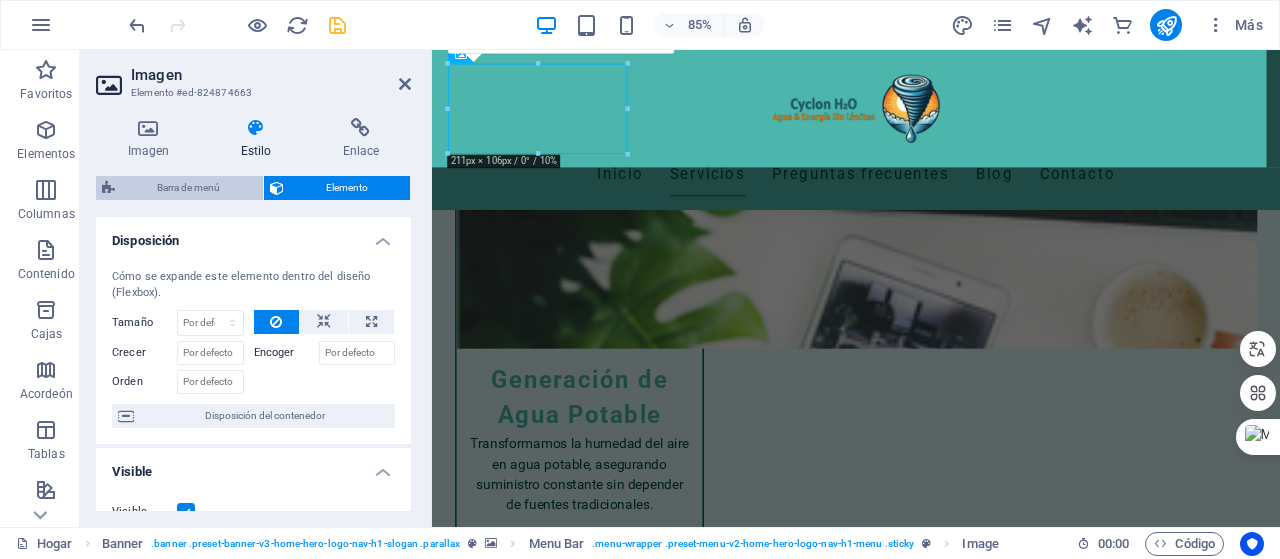 click on "Barra de menú" at bounding box center (188, 187) 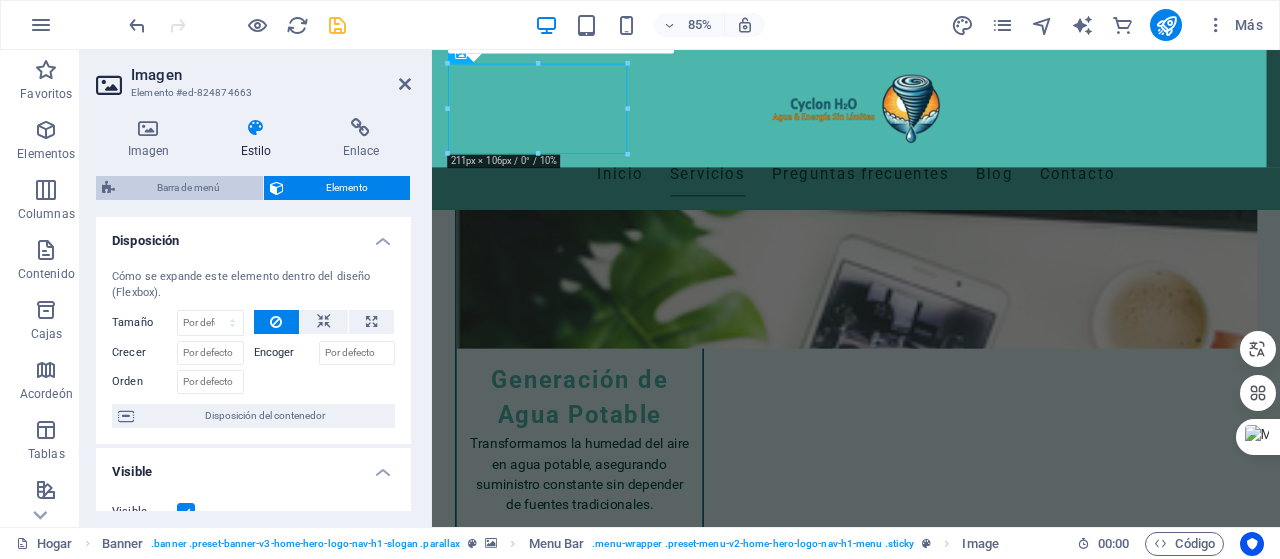 select on "rem" 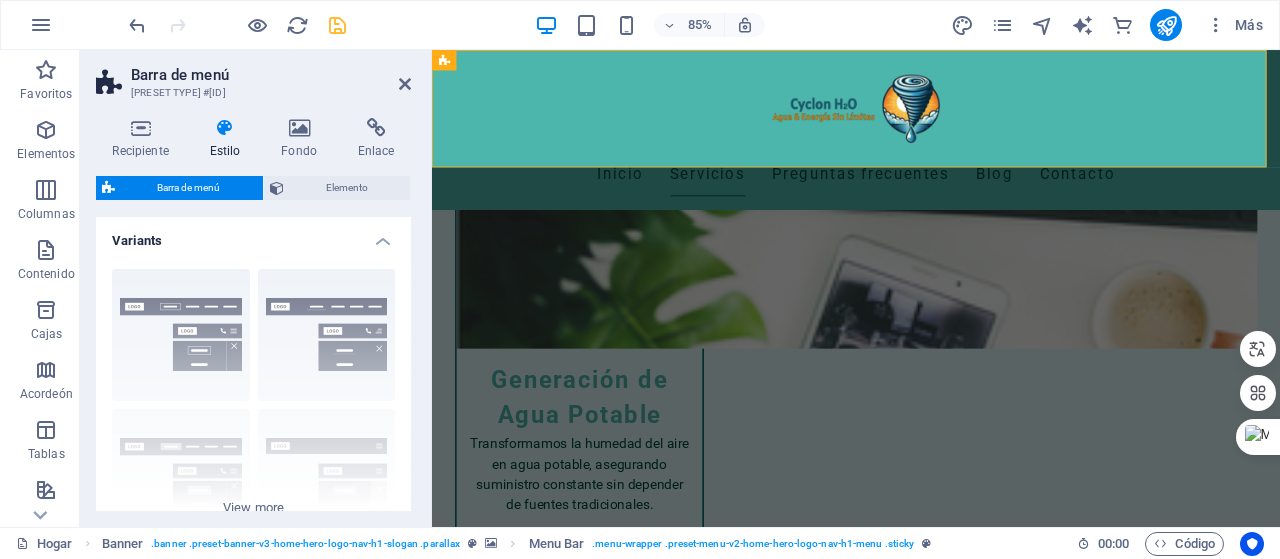 click on "Inicio Servicios Preguntas frecuentes Blog Contacto" at bounding box center [931, 144] 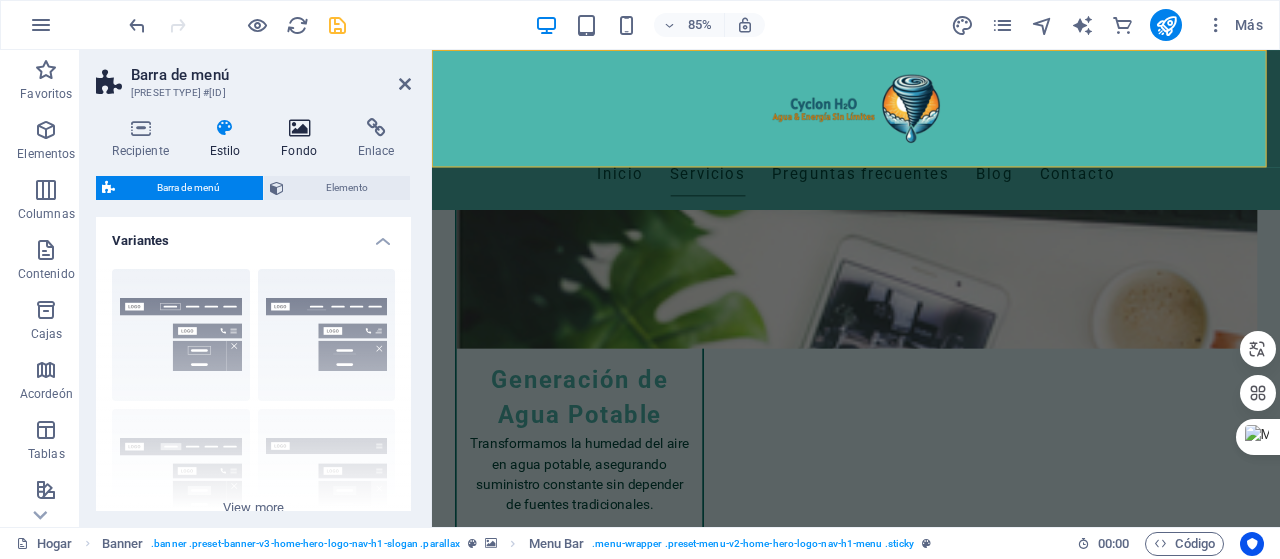 click at bounding box center [299, 128] 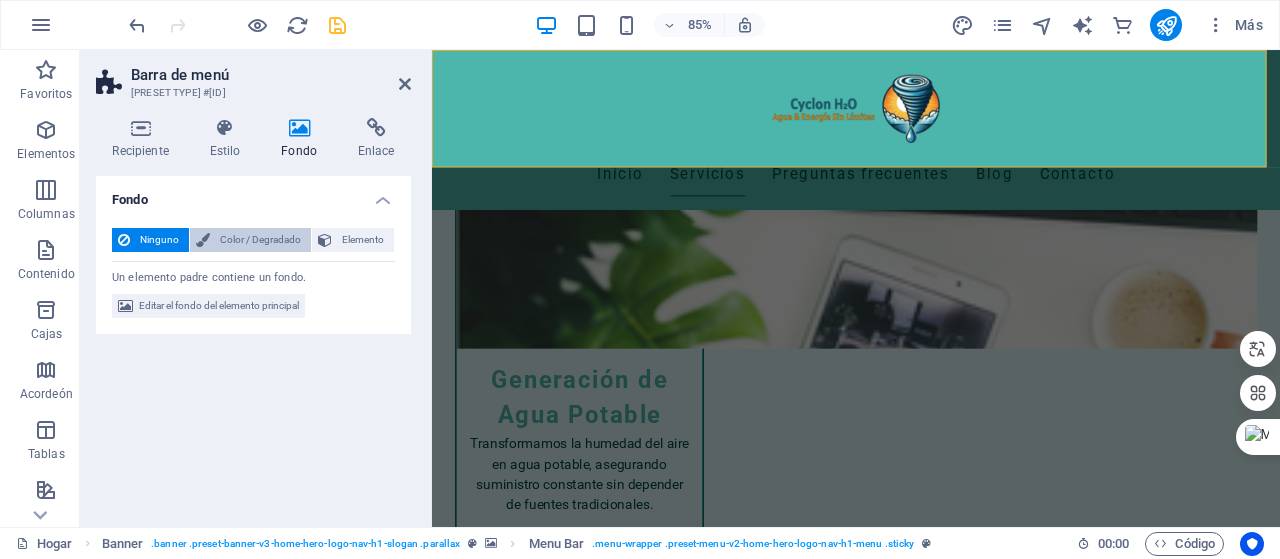 click on "Color / Degradado" at bounding box center [260, 239] 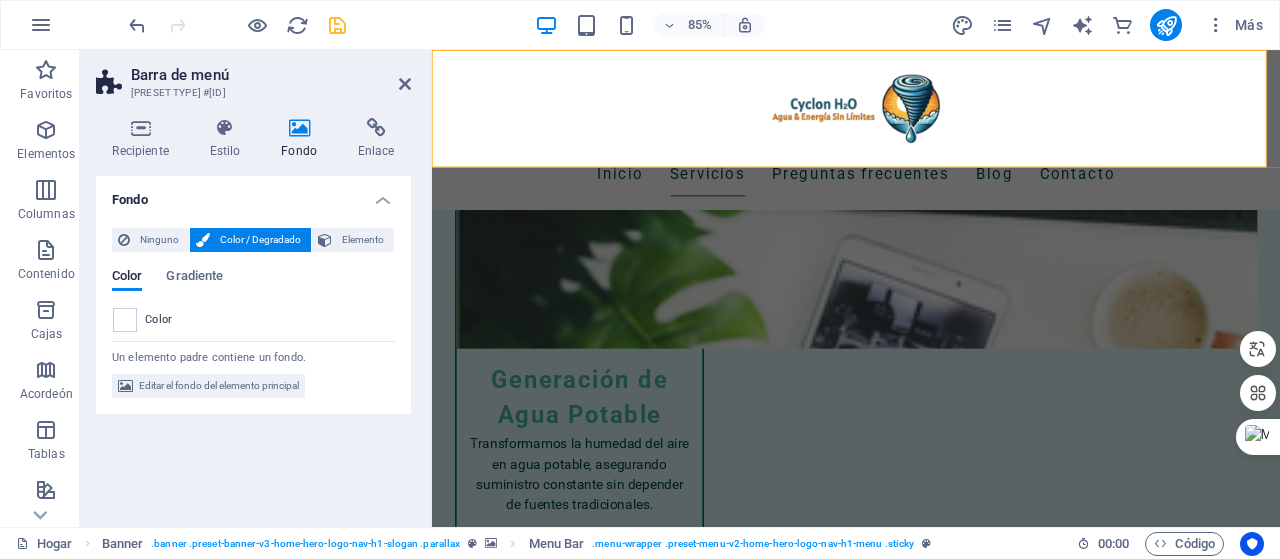 click at bounding box center (125, 320) 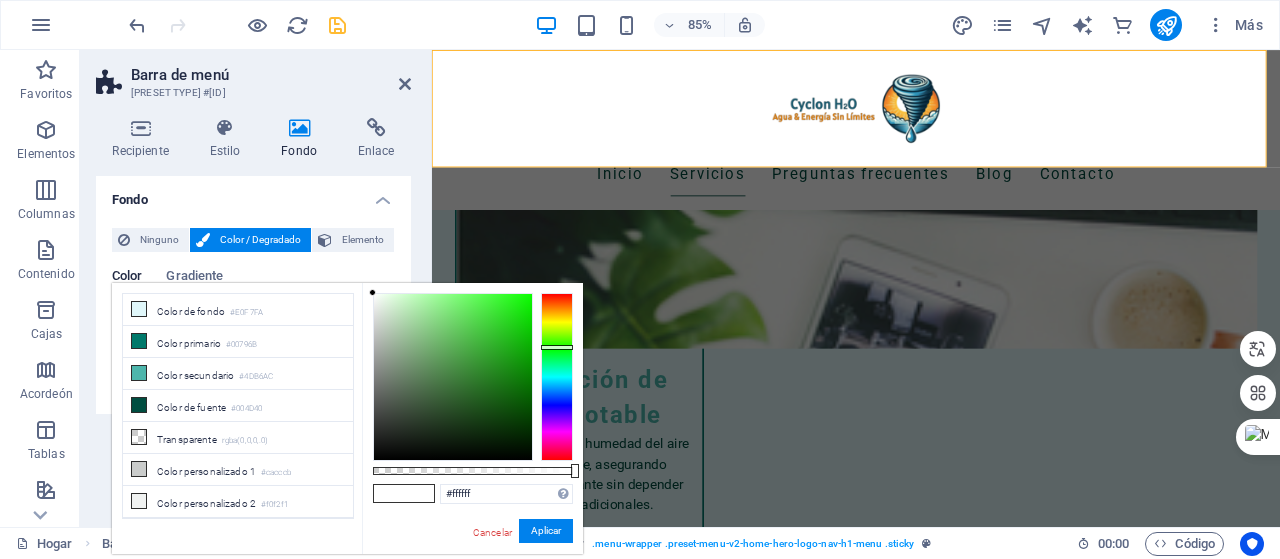 click at bounding box center (557, 377) 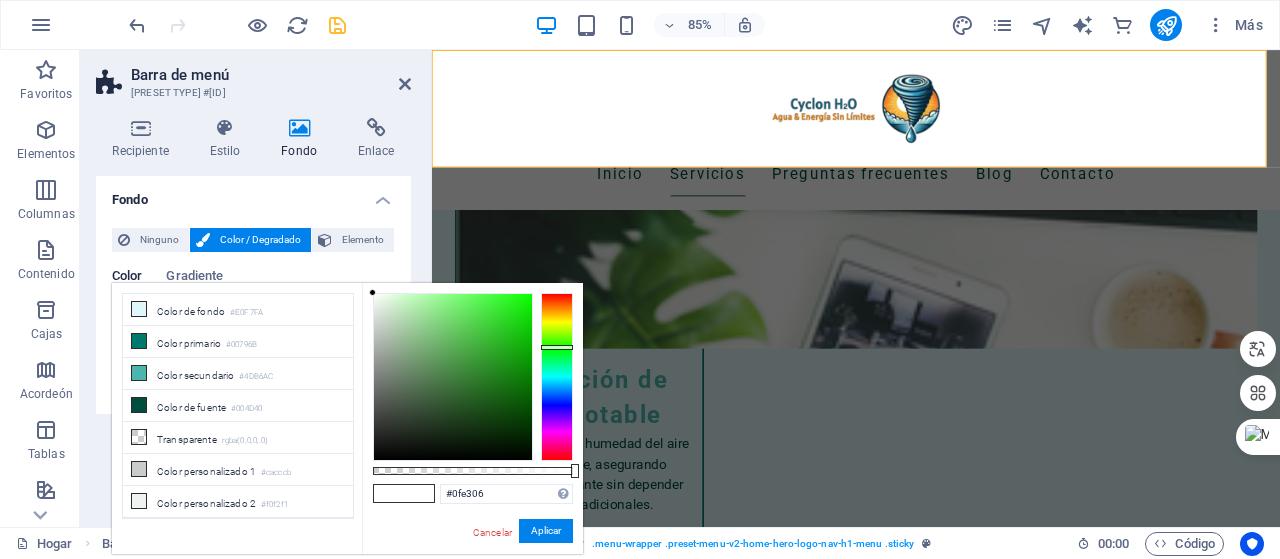 click at bounding box center (453, 377) 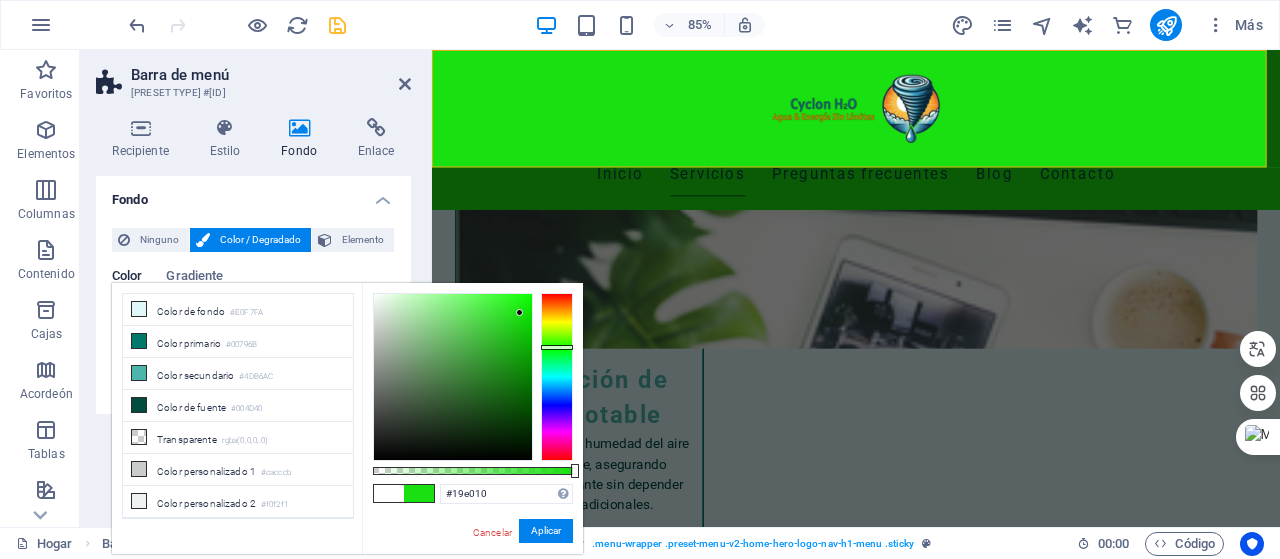 click at bounding box center [519, 312] 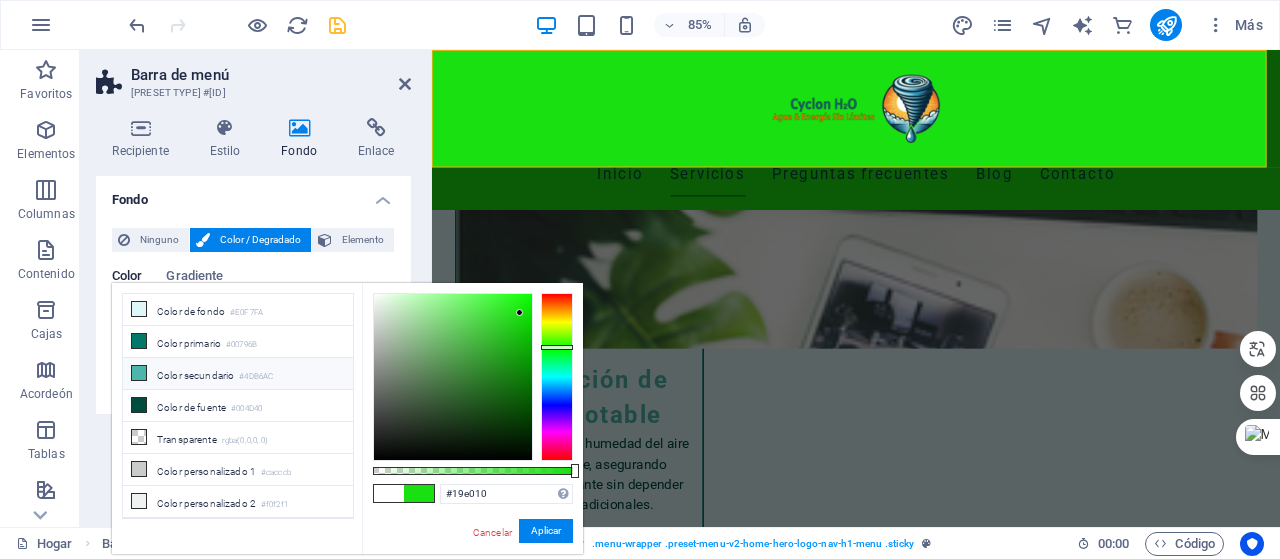 click at bounding box center [139, 373] 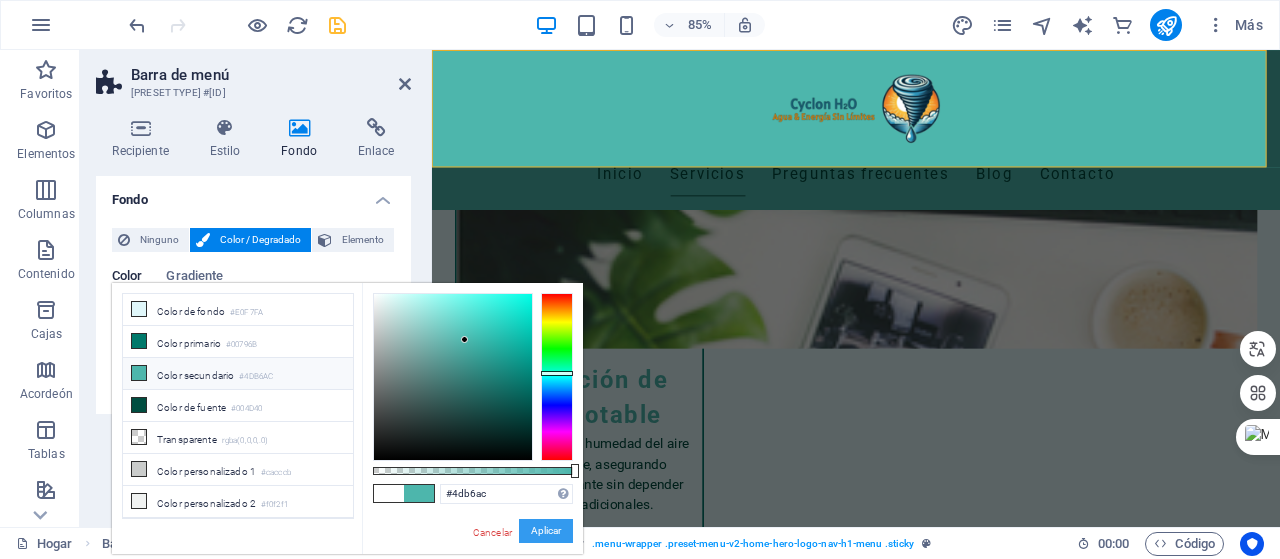 click on "Aplicar" at bounding box center (546, 530) 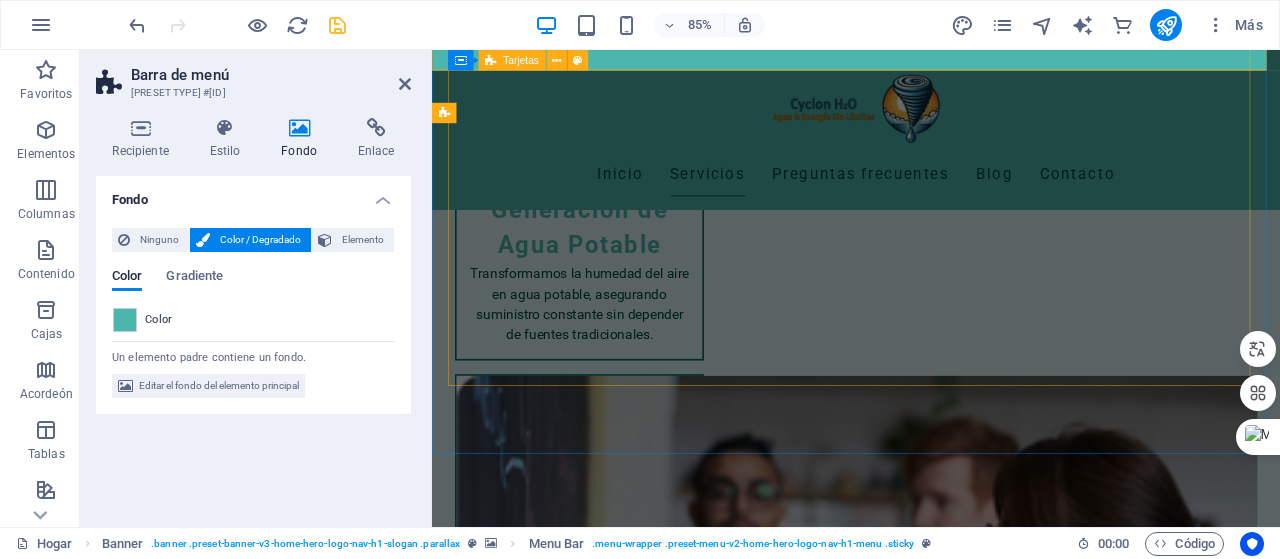 scroll, scrollTop: 1238, scrollLeft: 0, axis: vertical 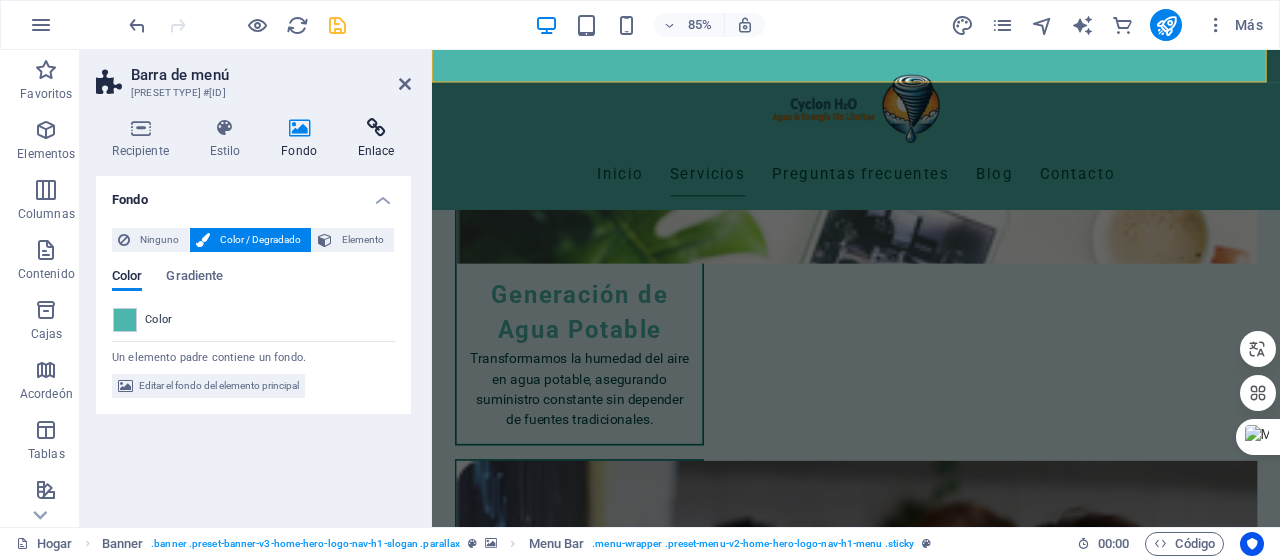 click on "Enlace" at bounding box center (376, 139) 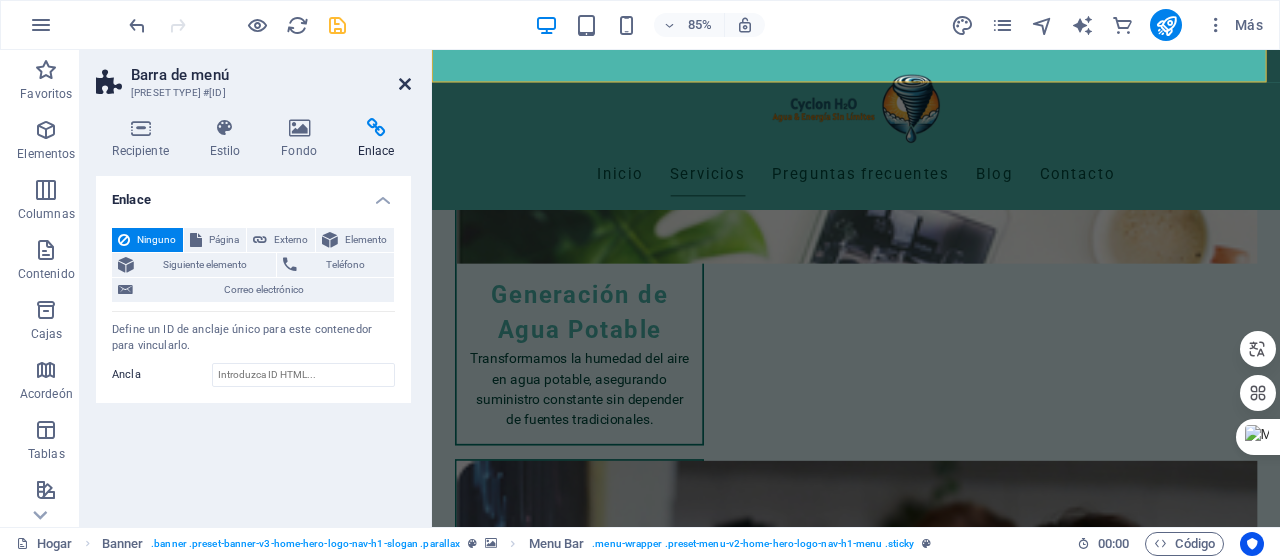 click at bounding box center [405, 84] 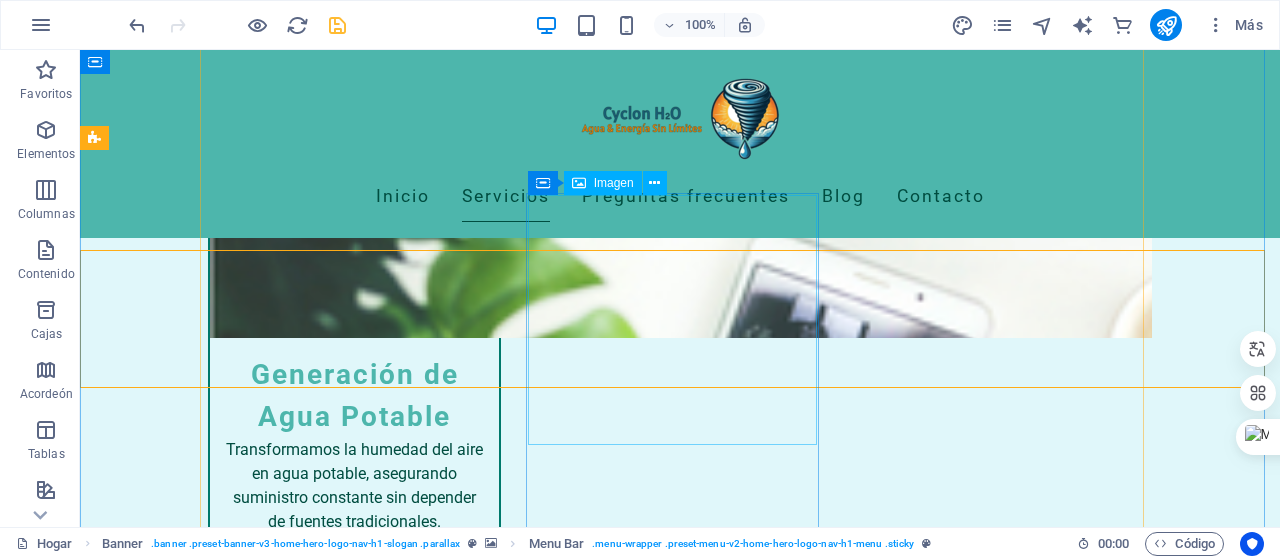 scroll, scrollTop: 1038, scrollLeft: 0, axis: vertical 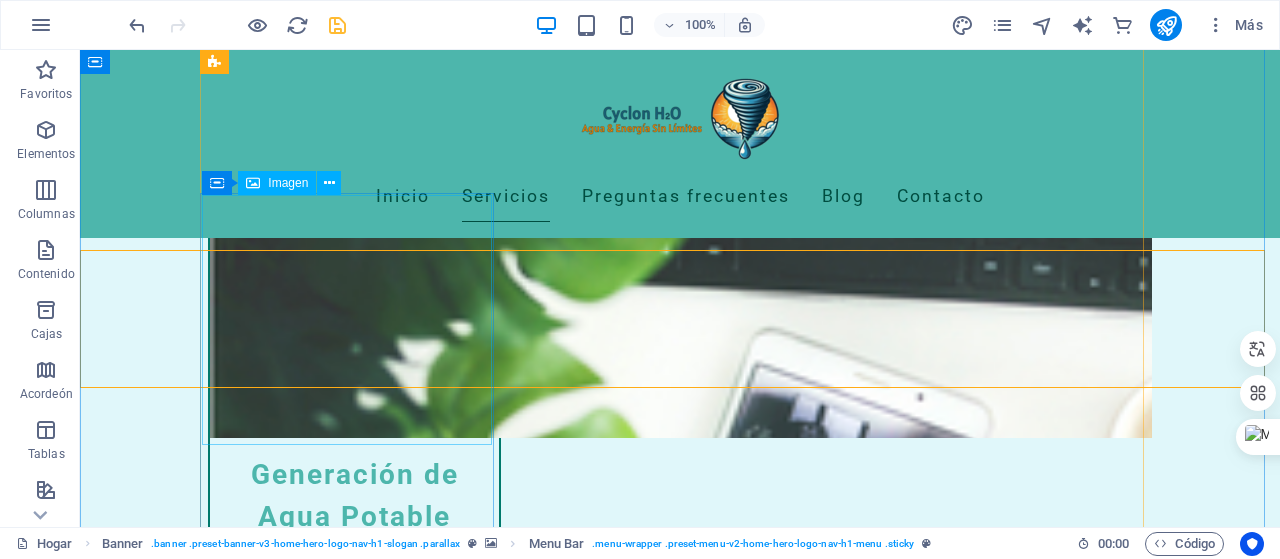 click at bounding box center [354, 1735] 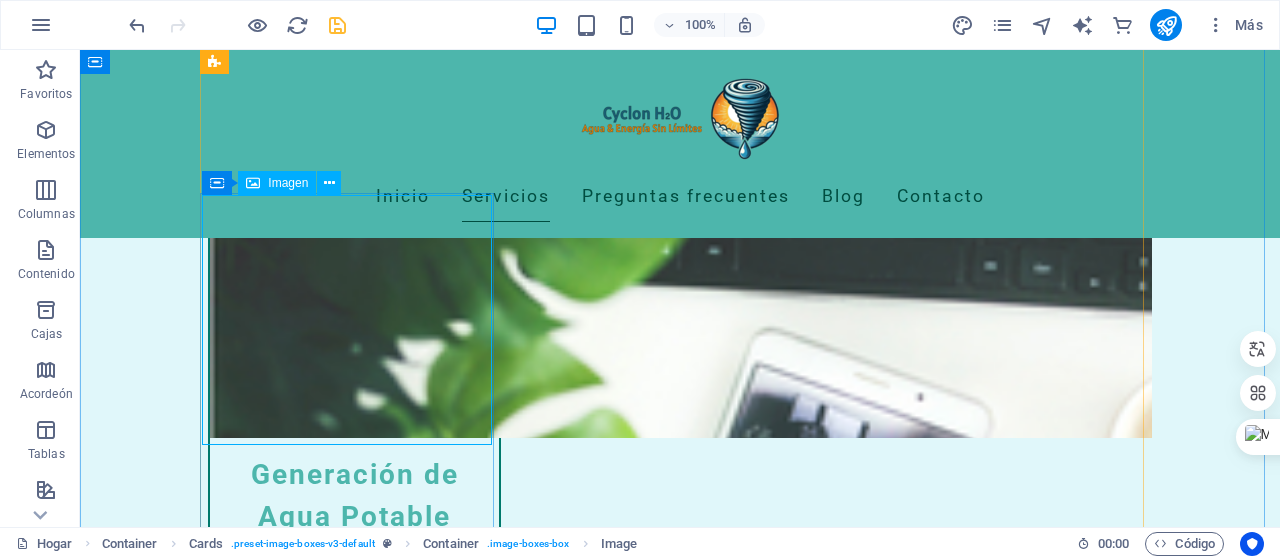 click on "Imagen" at bounding box center [277, 183] 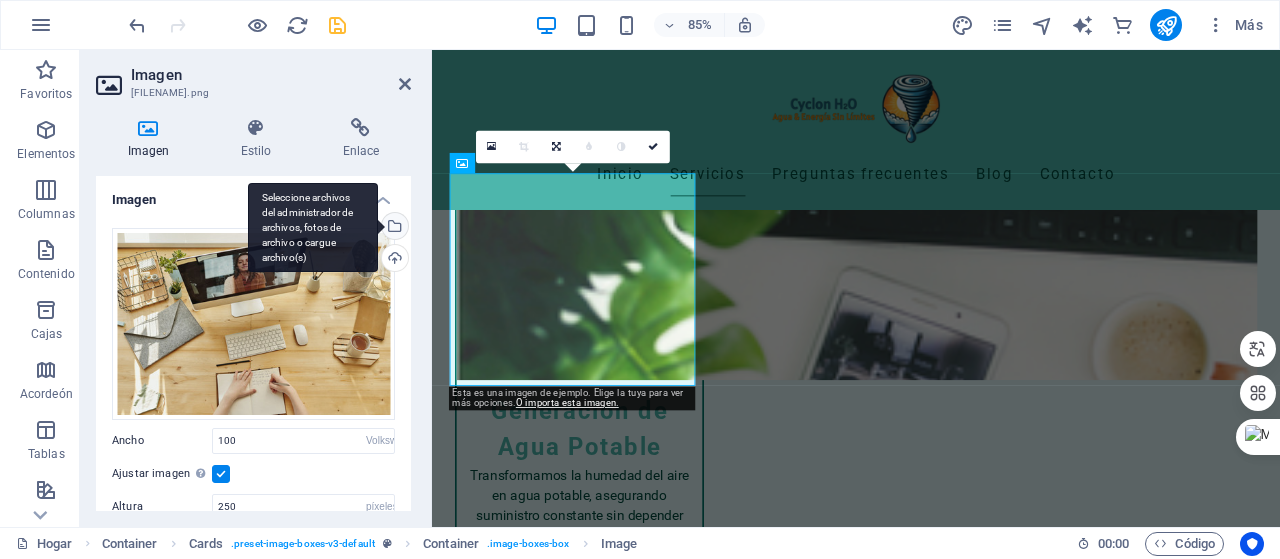 click on "Seleccione archivos del administrador de archivos, fotos de archivo o cargue archivo(s)" at bounding box center (393, 228) 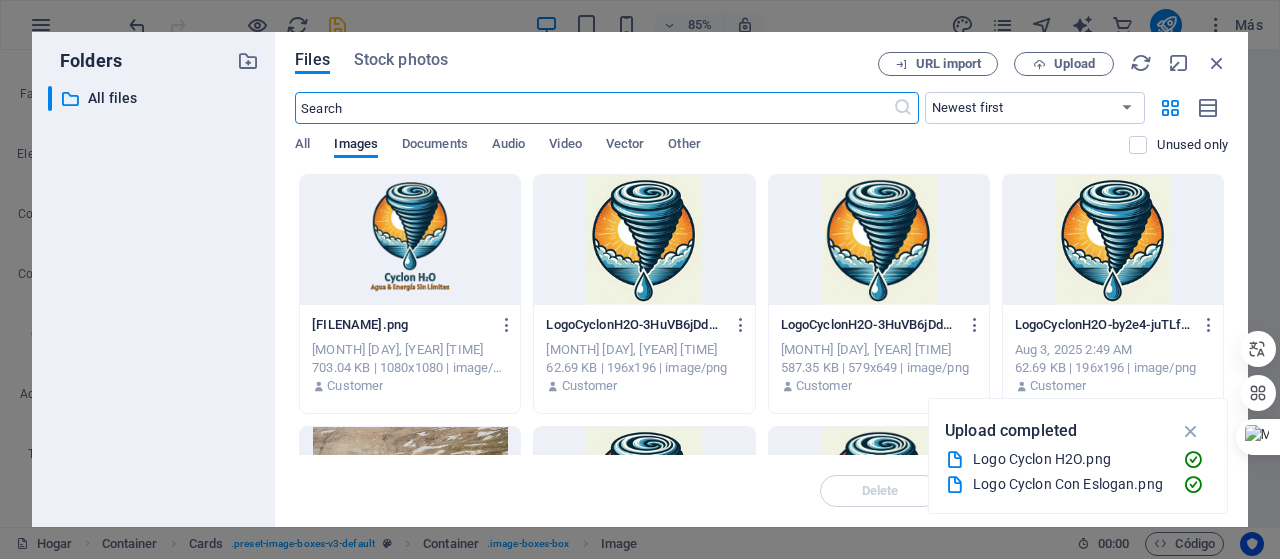 scroll, scrollTop: 1194, scrollLeft: 0, axis: vertical 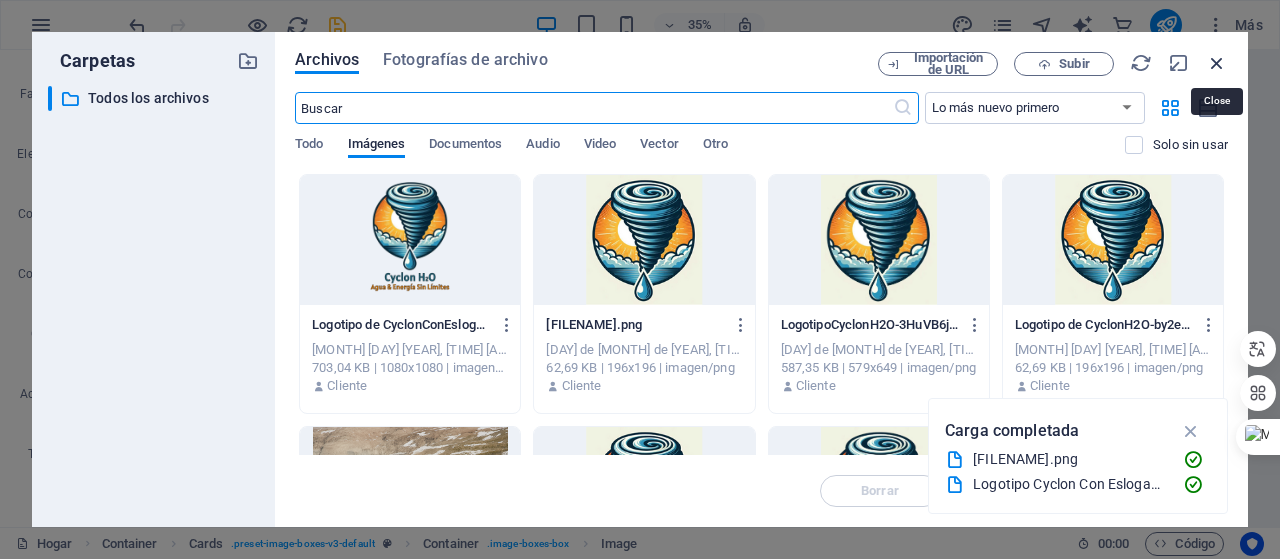 click at bounding box center [1217, 63] 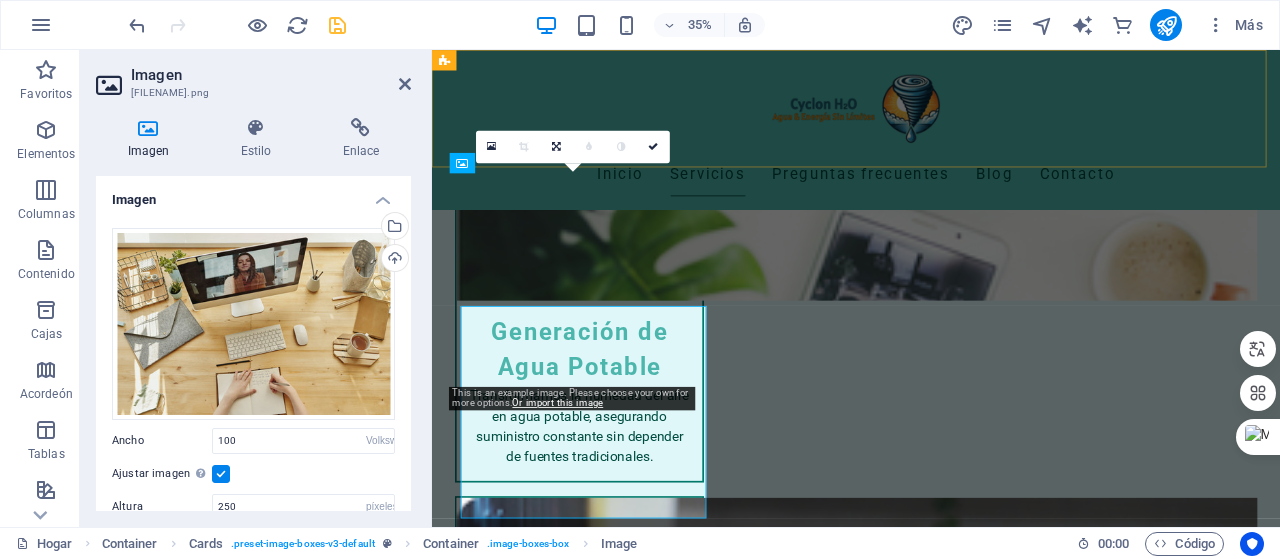 scroll, scrollTop: 1038, scrollLeft: 0, axis: vertical 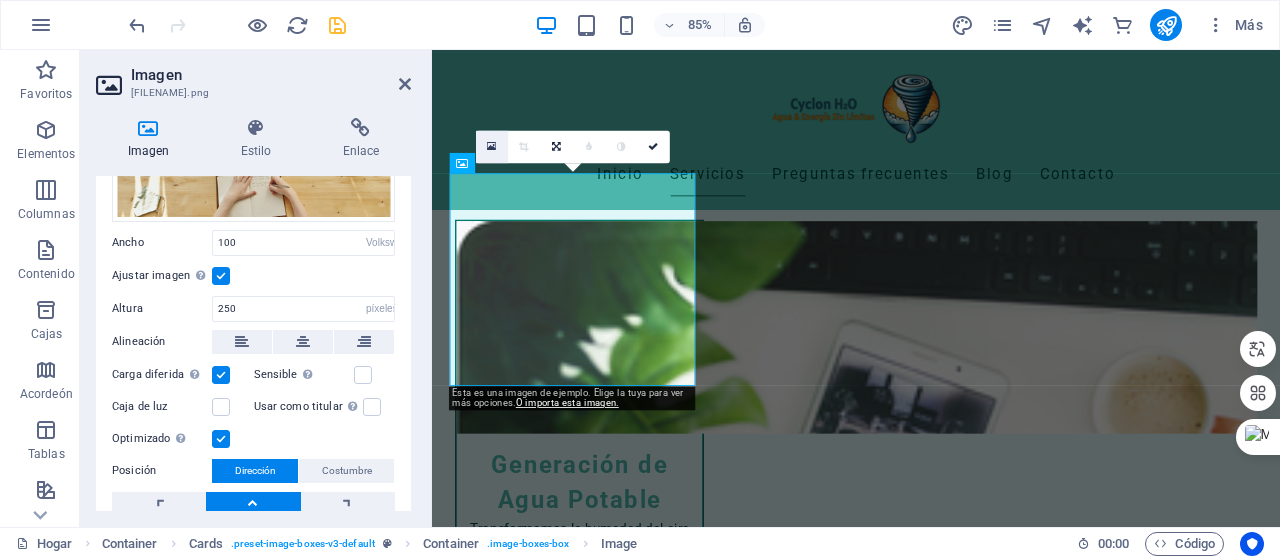 click at bounding box center (491, 147) 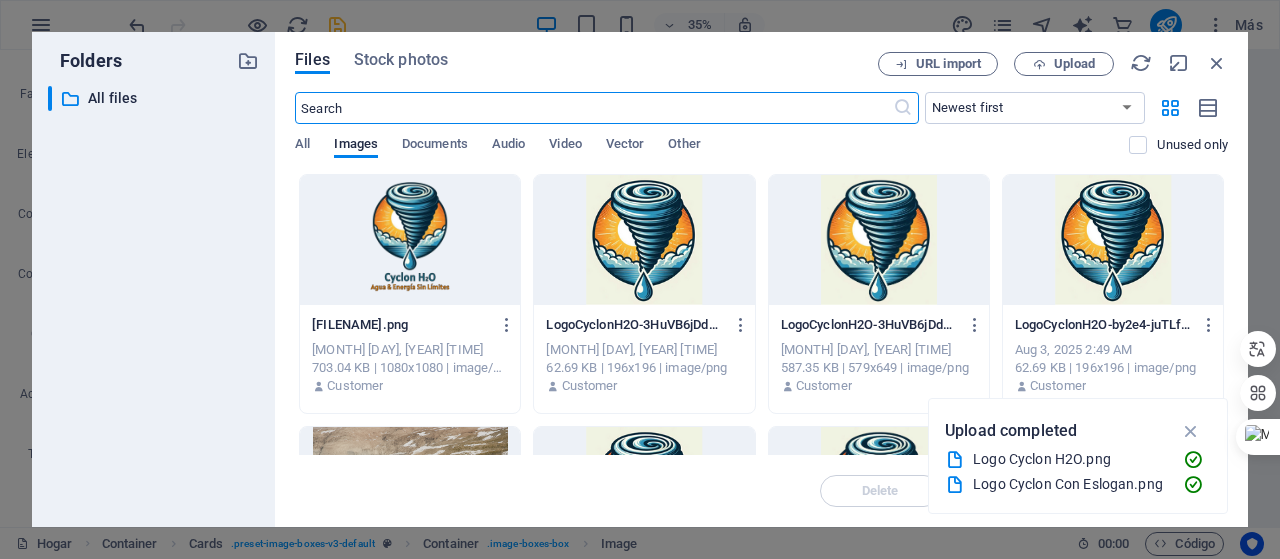 scroll, scrollTop: 1194, scrollLeft: 0, axis: vertical 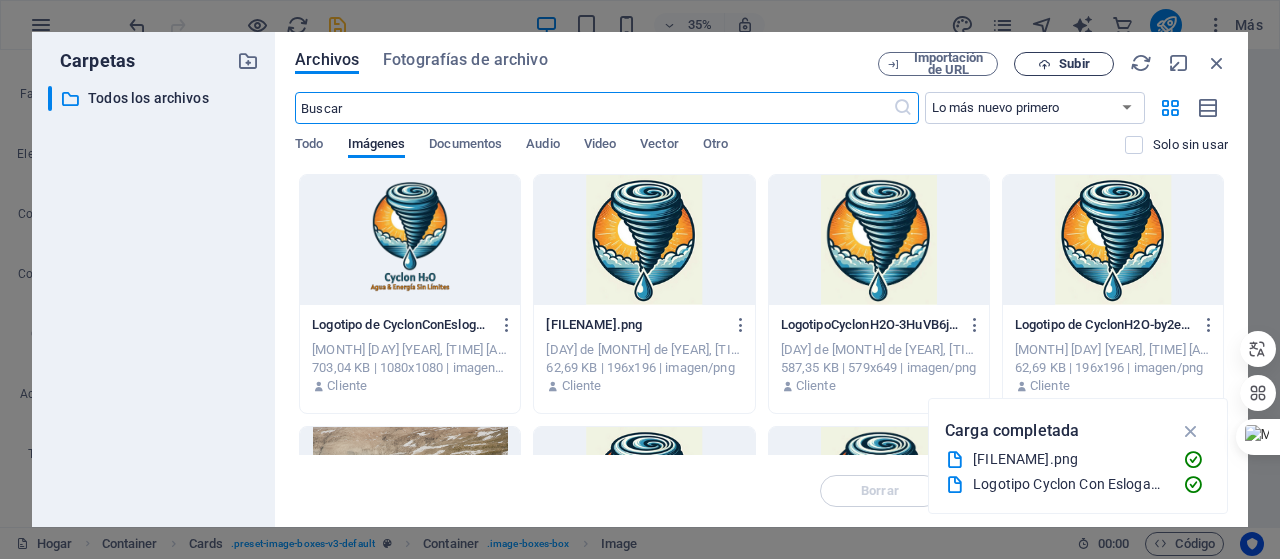 click on "Subir" at bounding box center (1074, 63) 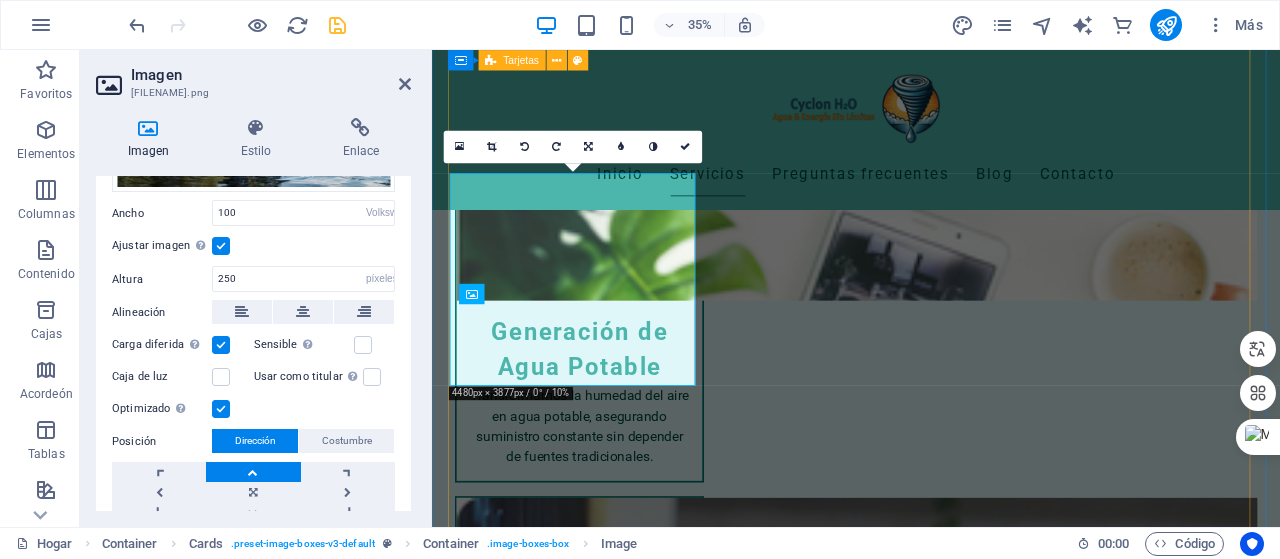 scroll, scrollTop: 1038, scrollLeft: 0, axis: vertical 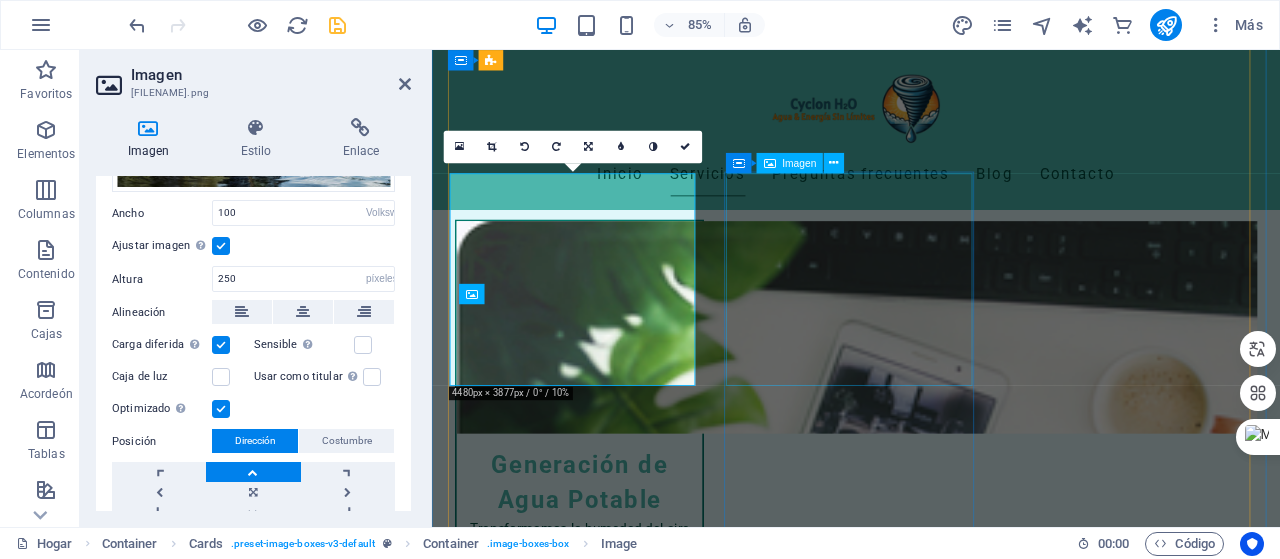 click at bounding box center [605, 2280] 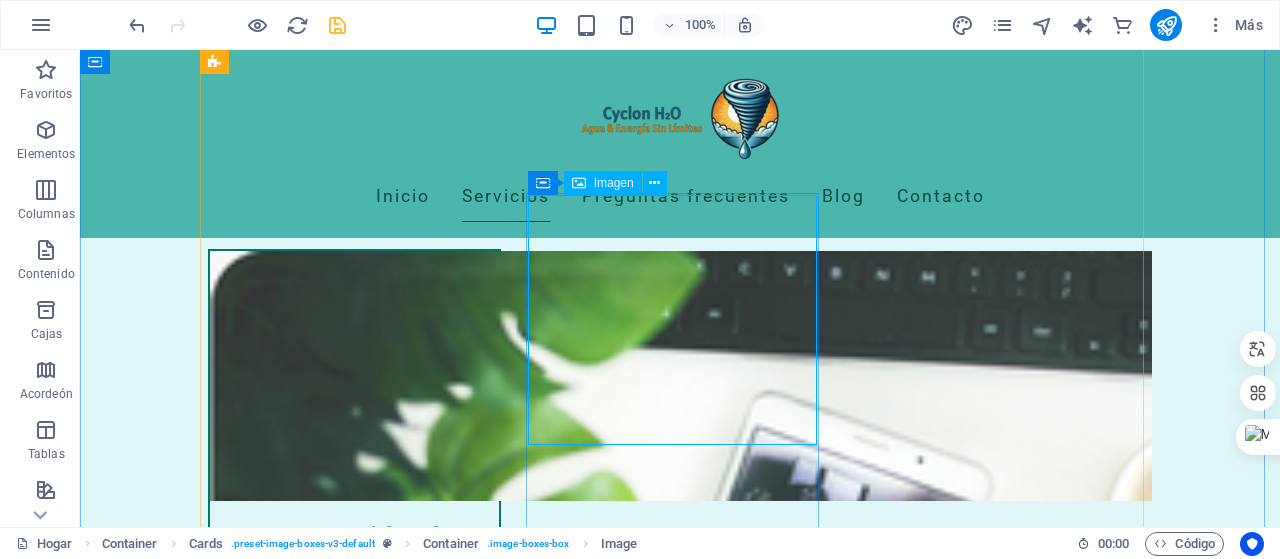 click on "Imagen" at bounding box center (614, 183) 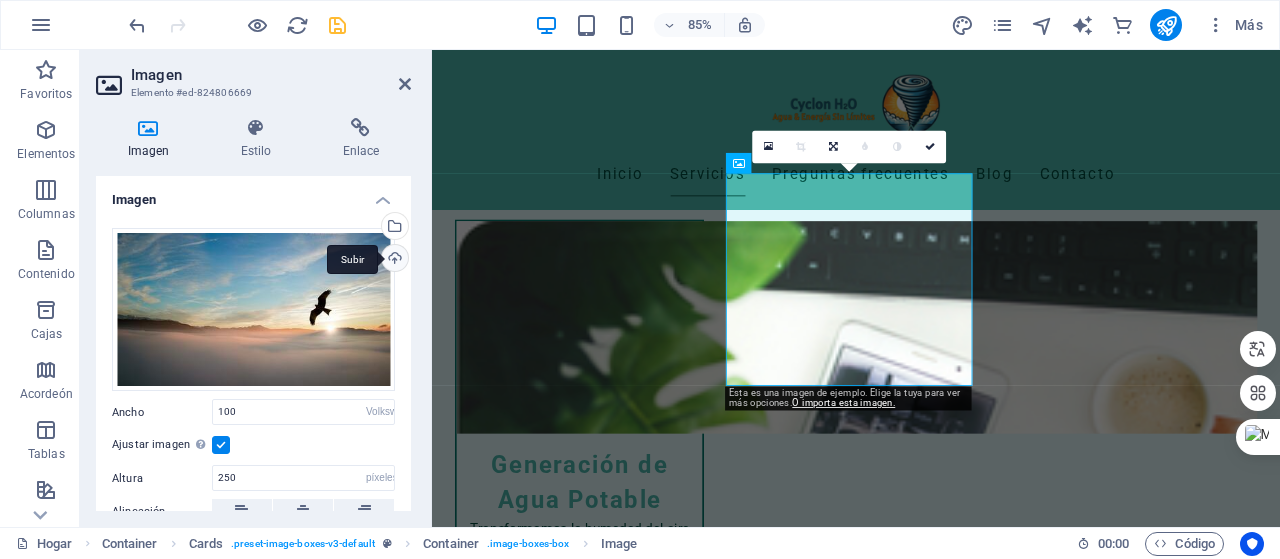 click on "Subir" at bounding box center (393, 260) 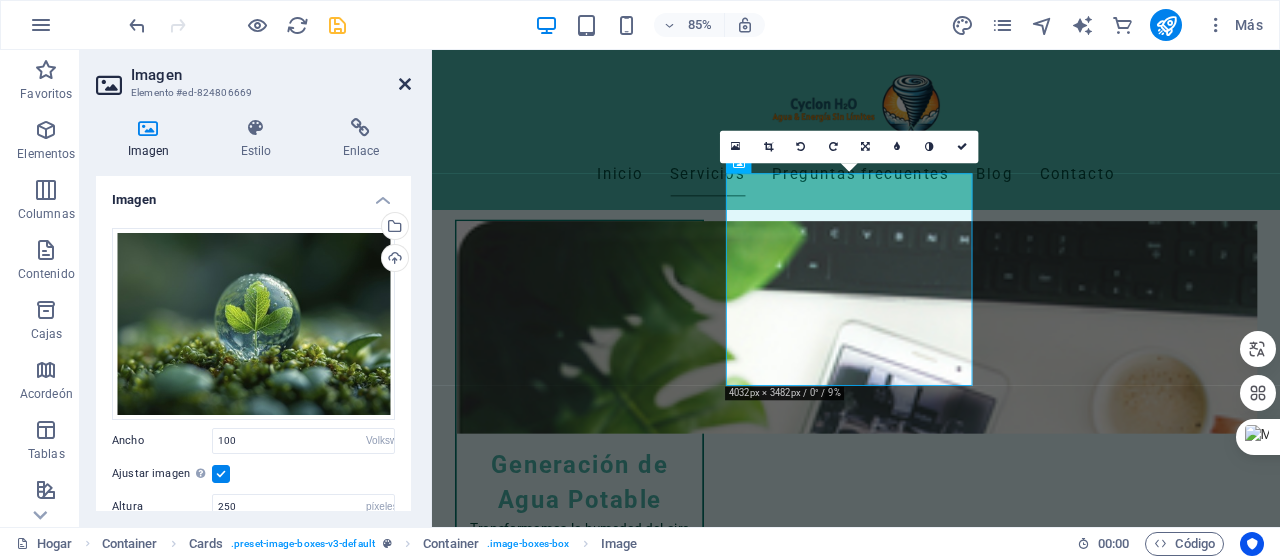 click at bounding box center (405, 84) 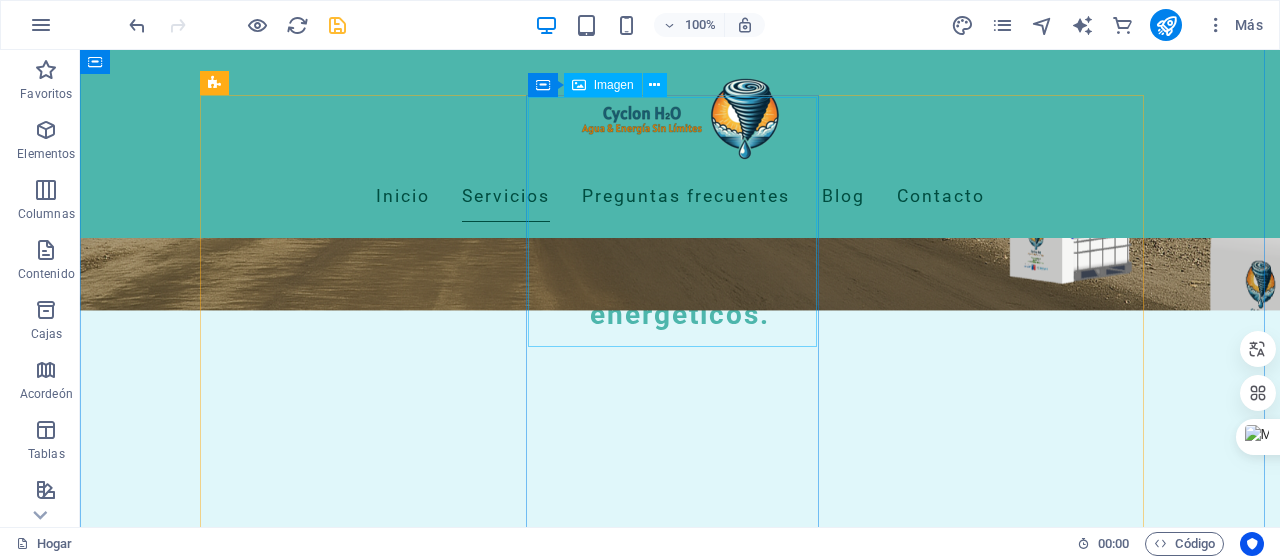 scroll, scrollTop: 638, scrollLeft: 0, axis: vertical 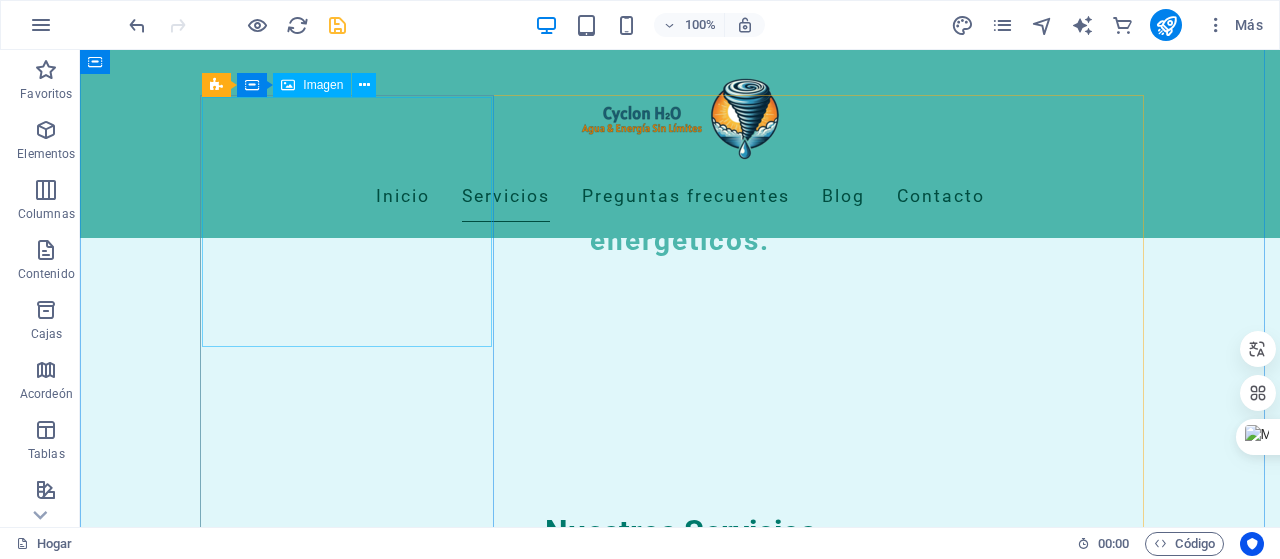 click at bounding box center [354, 713] 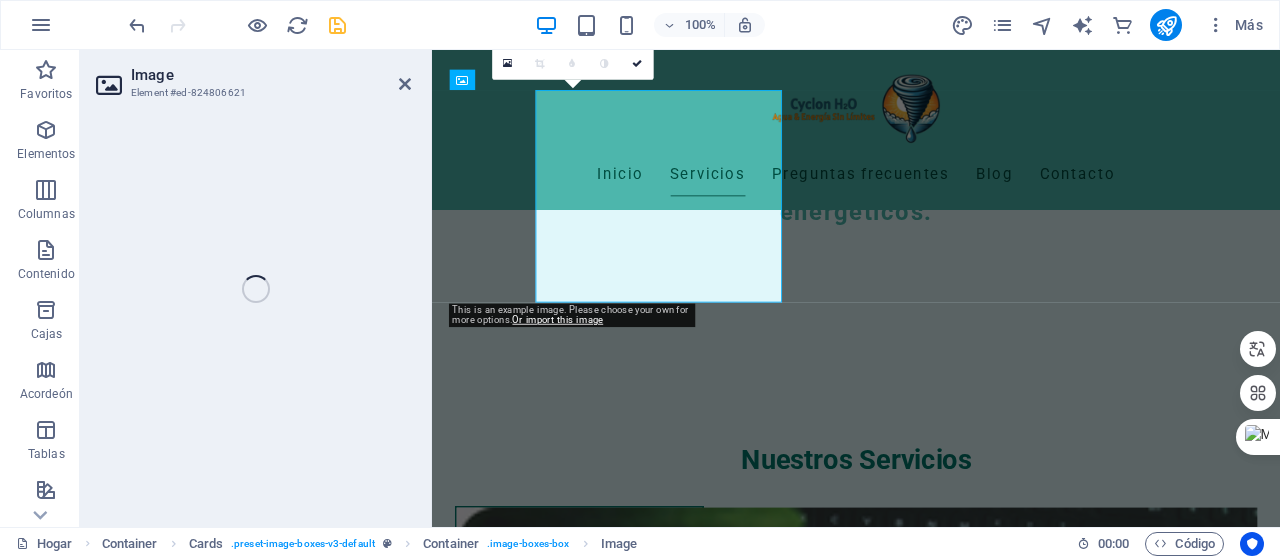 select on "vw" 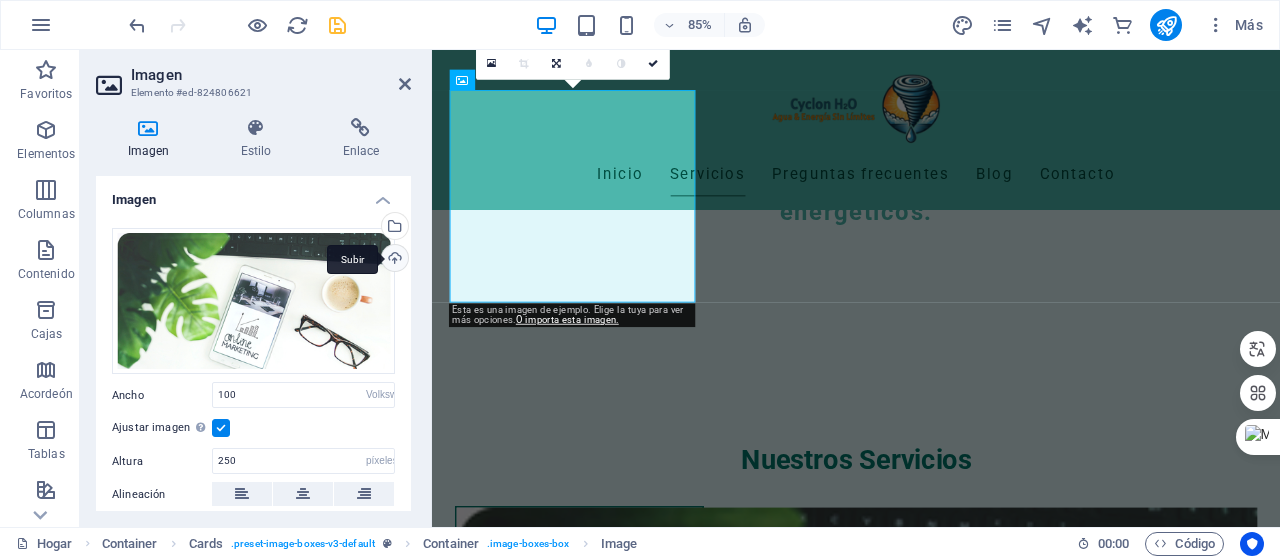 click on "Subir" at bounding box center [393, 260] 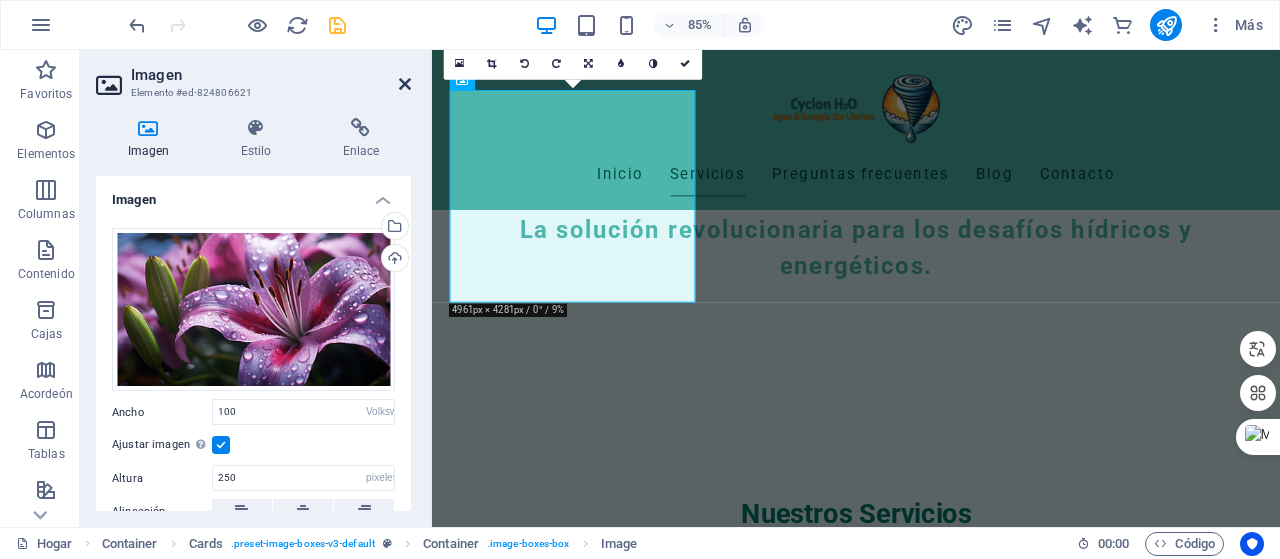 click at bounding box center [405, 84] 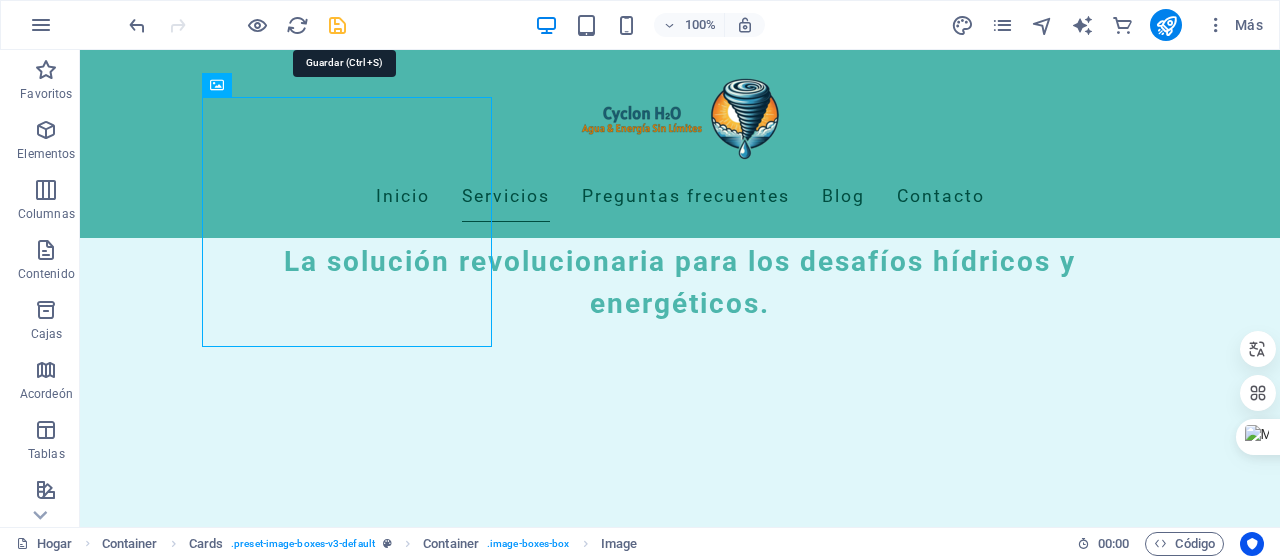 click at bounding box center [337, 25] 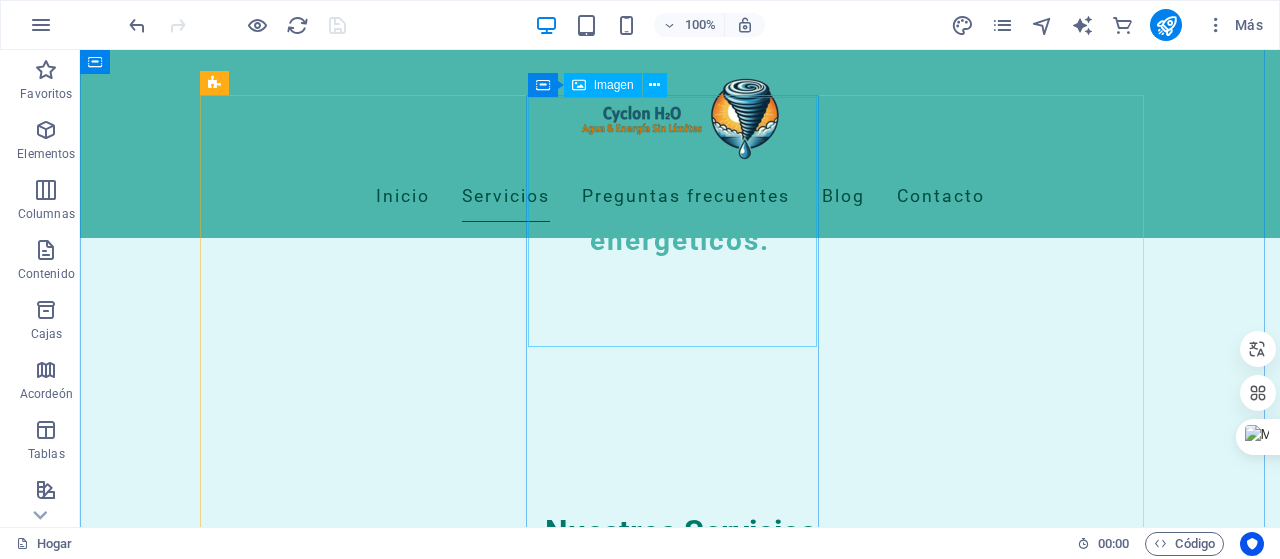 click at bounding box center [354, 1195] 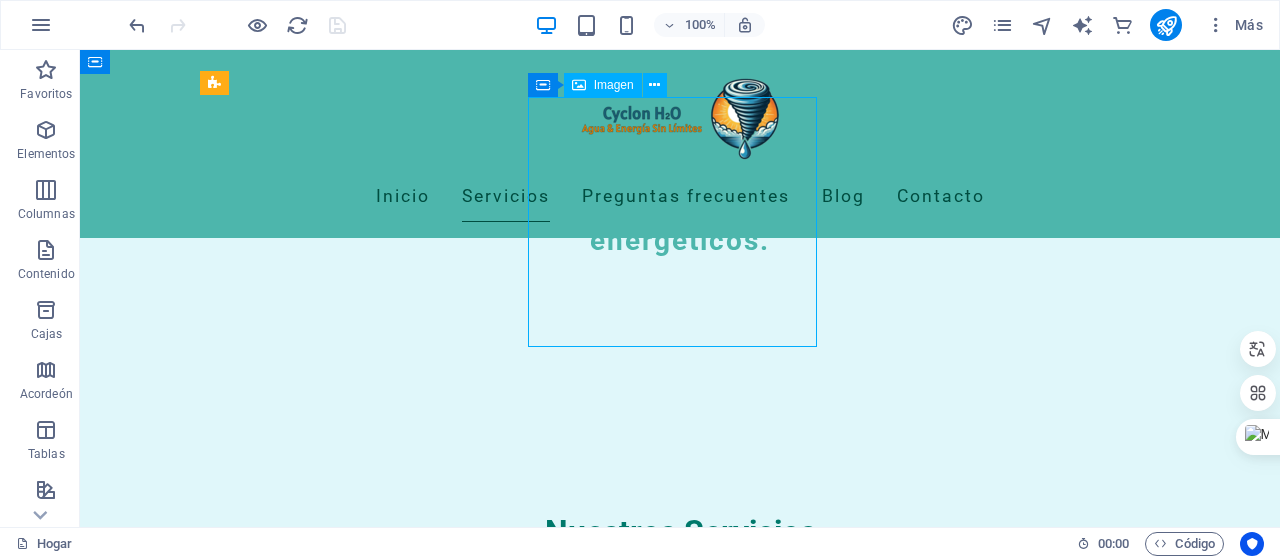 drag, startPoint x: 666, startPoint y: 267, endPoint x: 356, endPoint y: 307, distance: 312.57 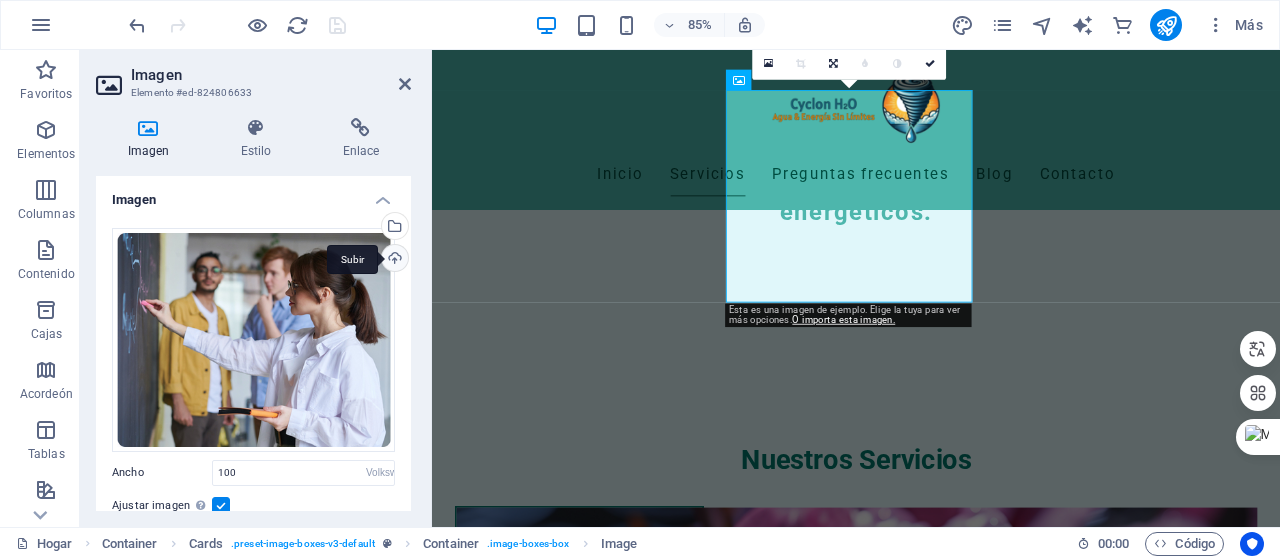 click on "Subir" at bounding box center (393, 260) 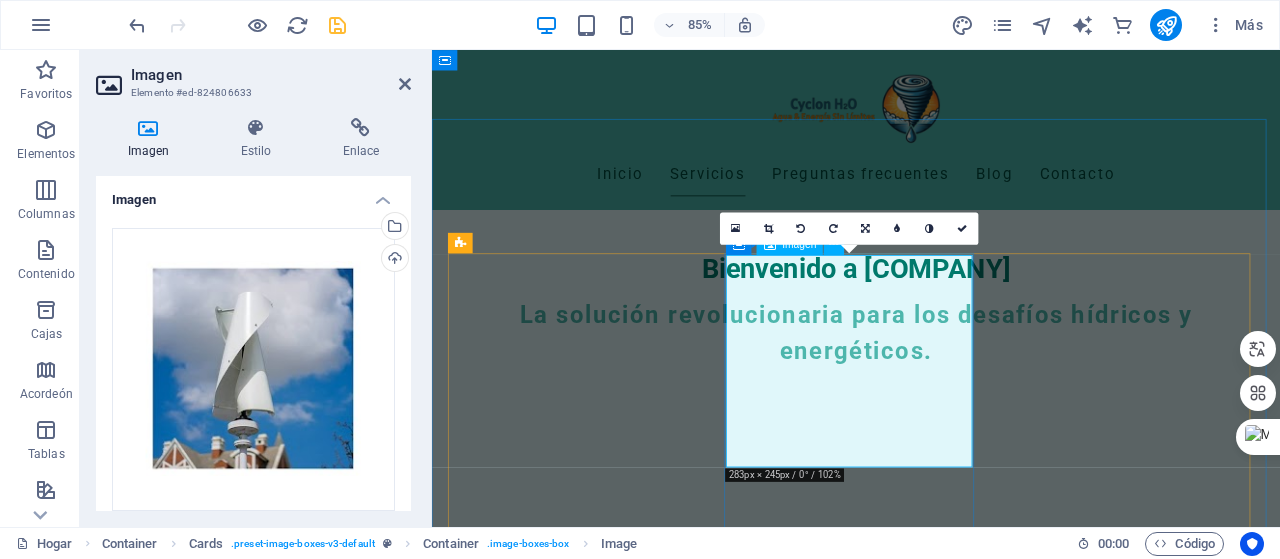 scroll, scrollTop: 438, scrollLeft: 0, axis: vertical 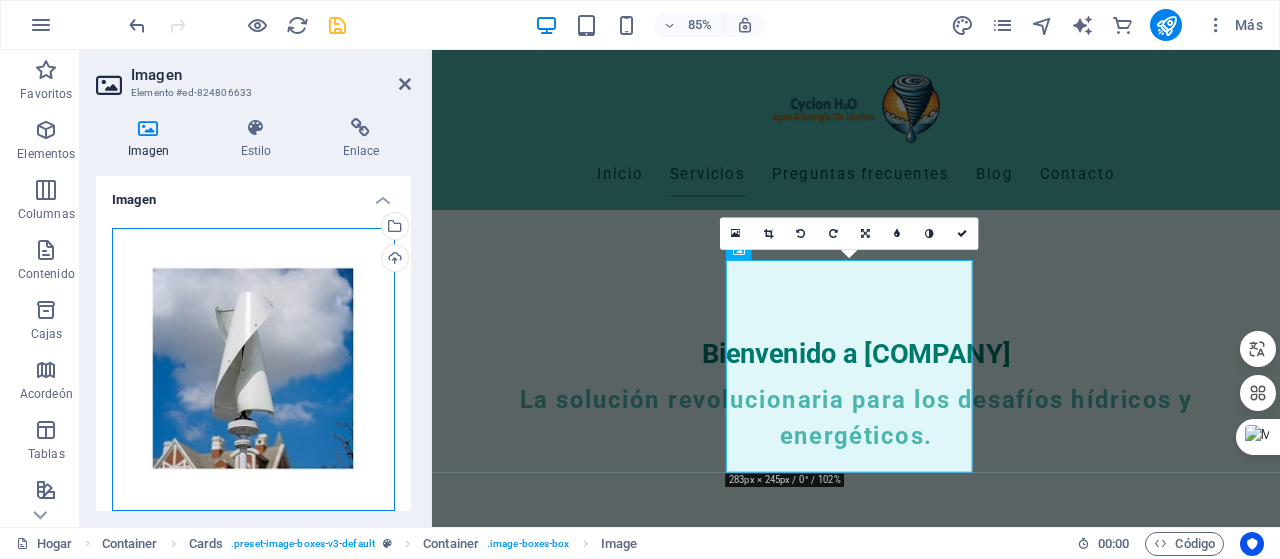 click on "Arrastre los archivos aquí, haga clic para elegir archivos o  seleccione archivos de Archivos o de nuestras fotos y videos de archivo gratuitos" at bounding box center (253, 369) 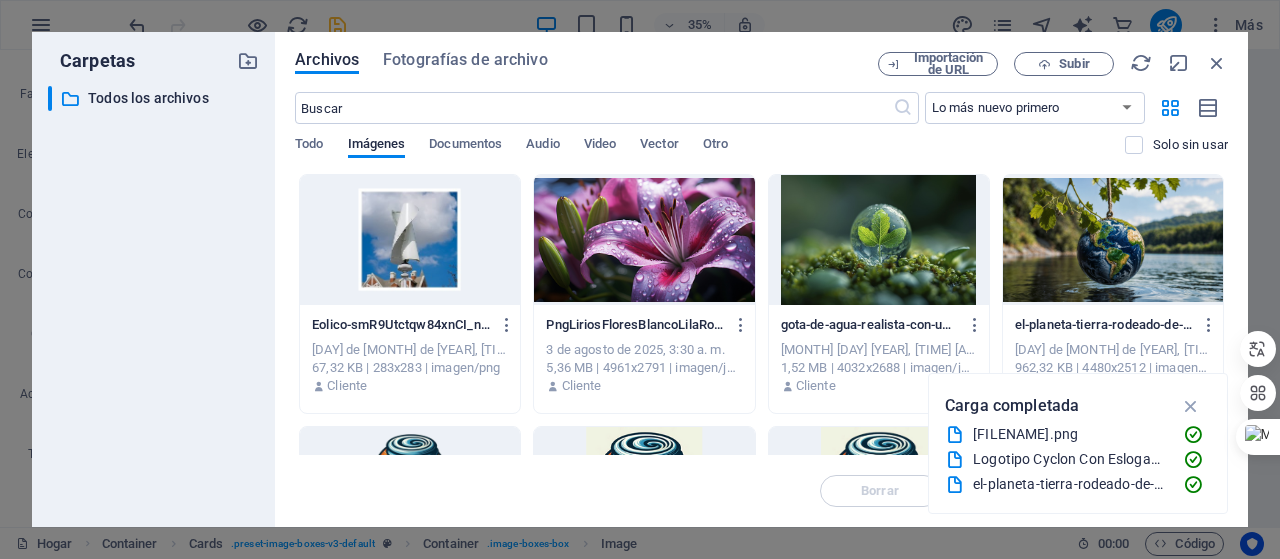 click at bounding box center [410, 240] 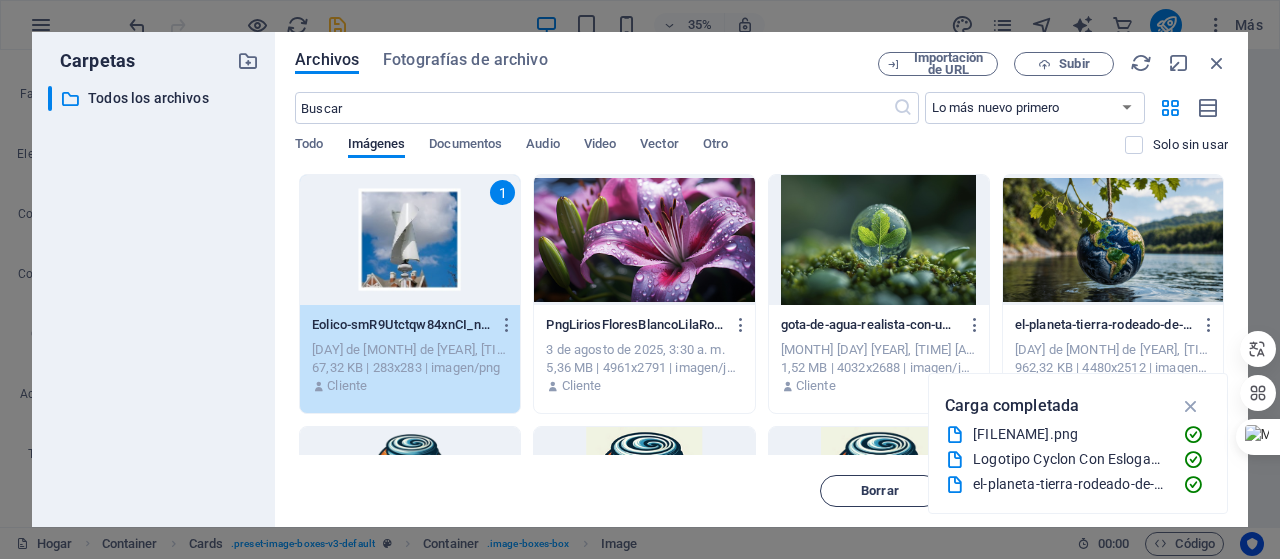 click on "Borrar" at bounding box center [880, 491] 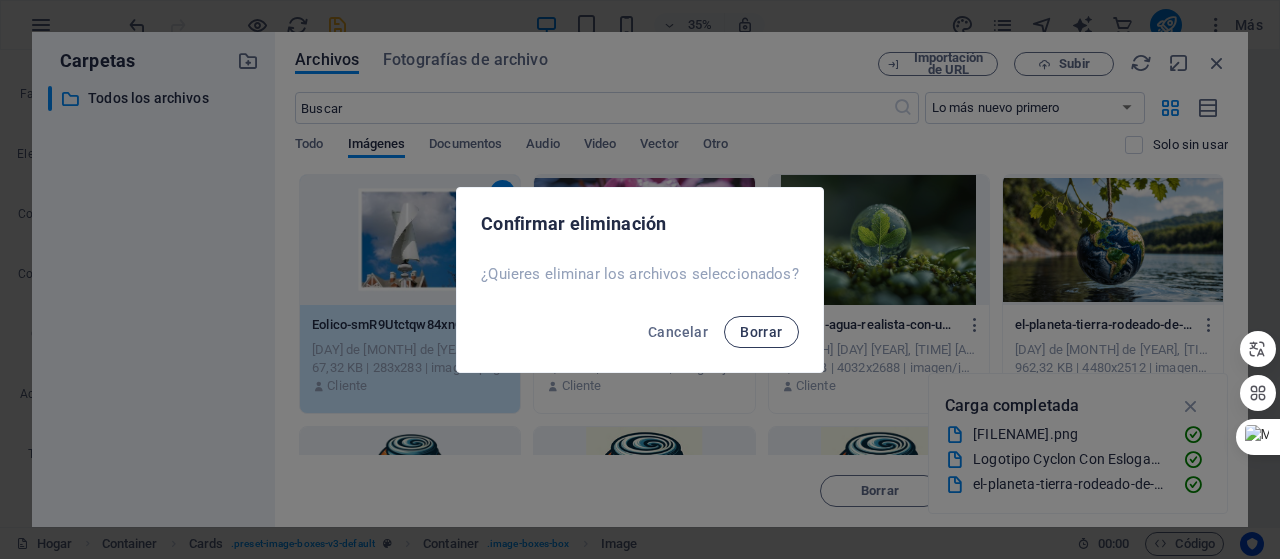 click on "Borrar" at bounding box center (761, 332) 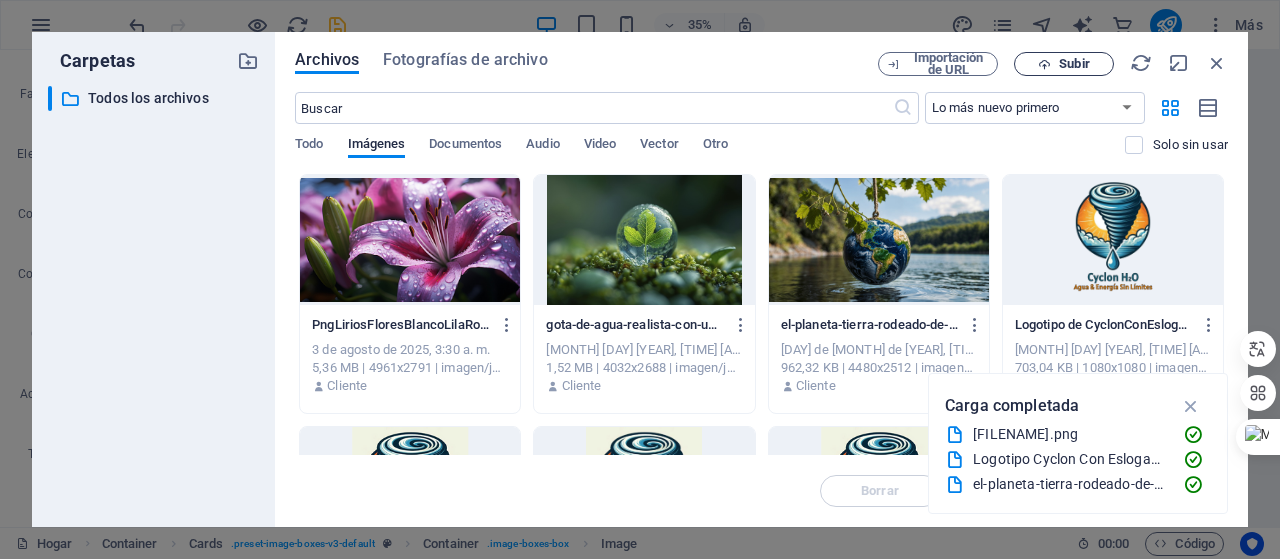 click at bounding box center (1044, 64) 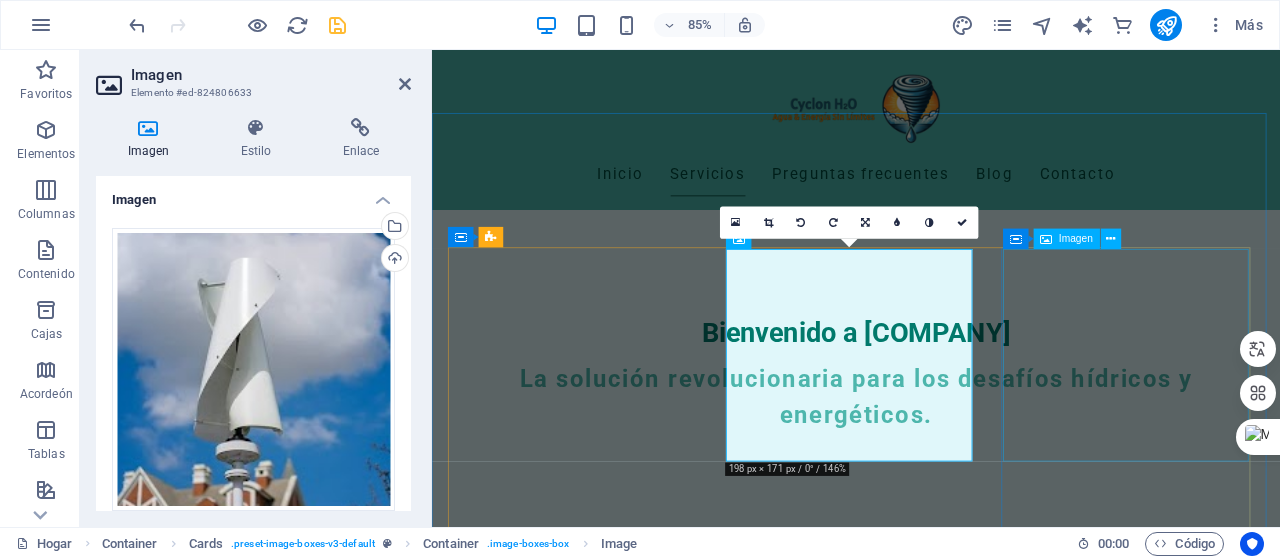 scroll, scrollTop: 438, scrollLeft: 0, axis: vertical 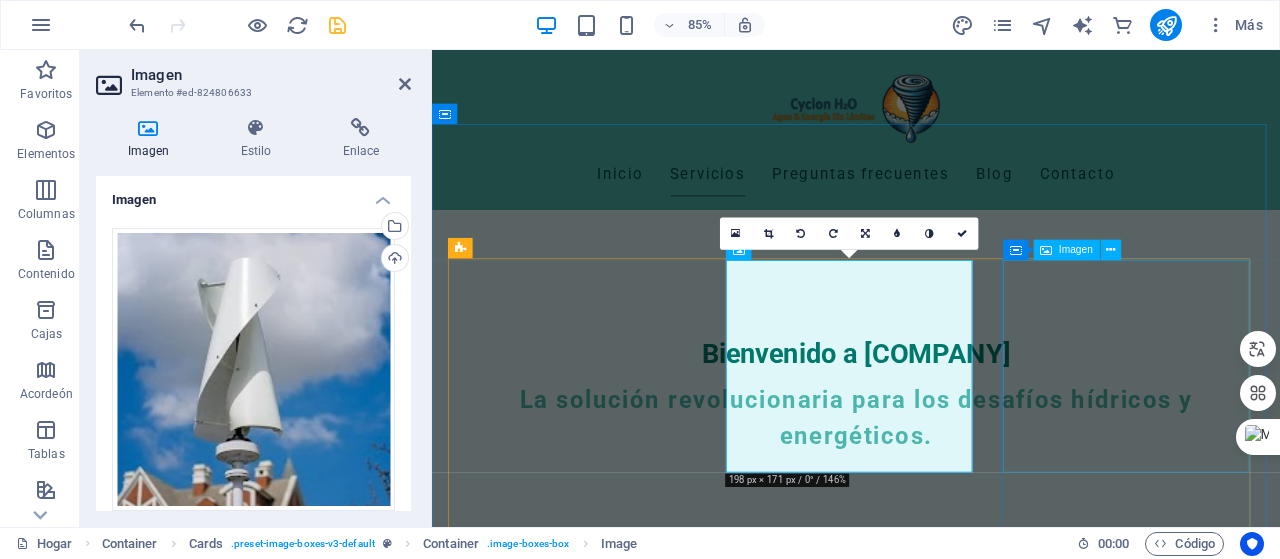 click at bounding box center (605, 1916) 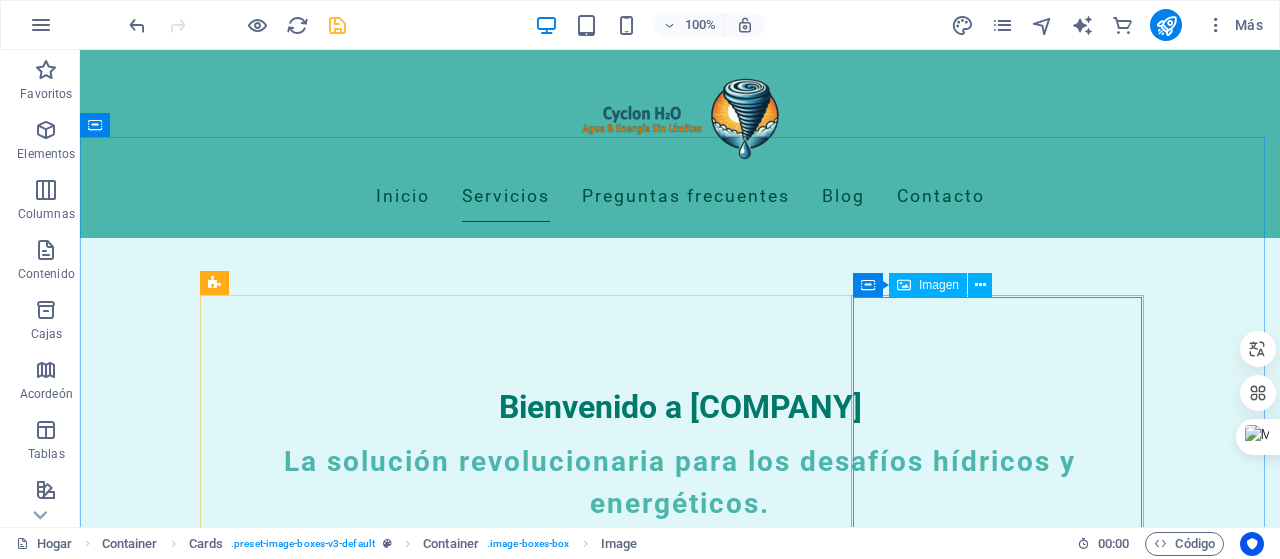 click on "Imagen" at bounding box center [939, 285] 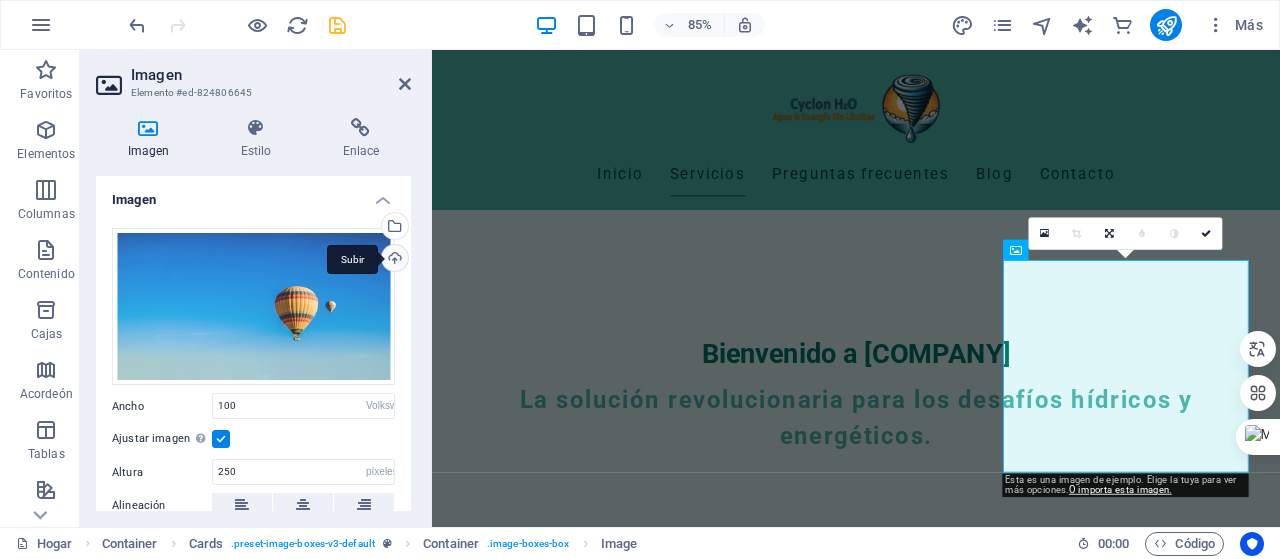 click on "Subir" at bounding box center [393, 260] 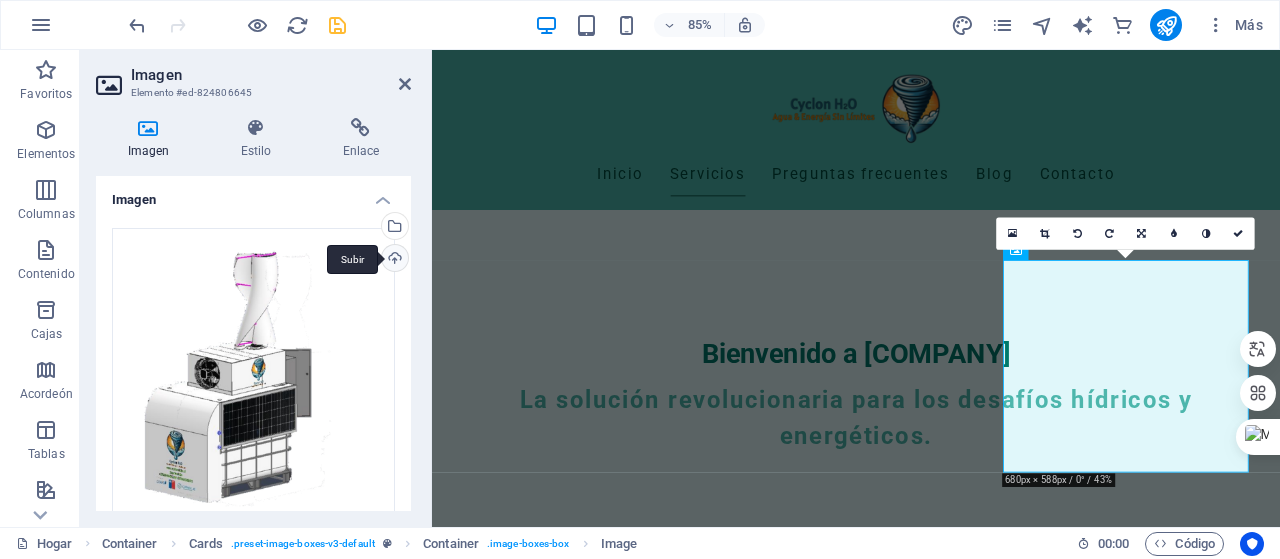 click on "Subir" at bounding box center [393, 260] 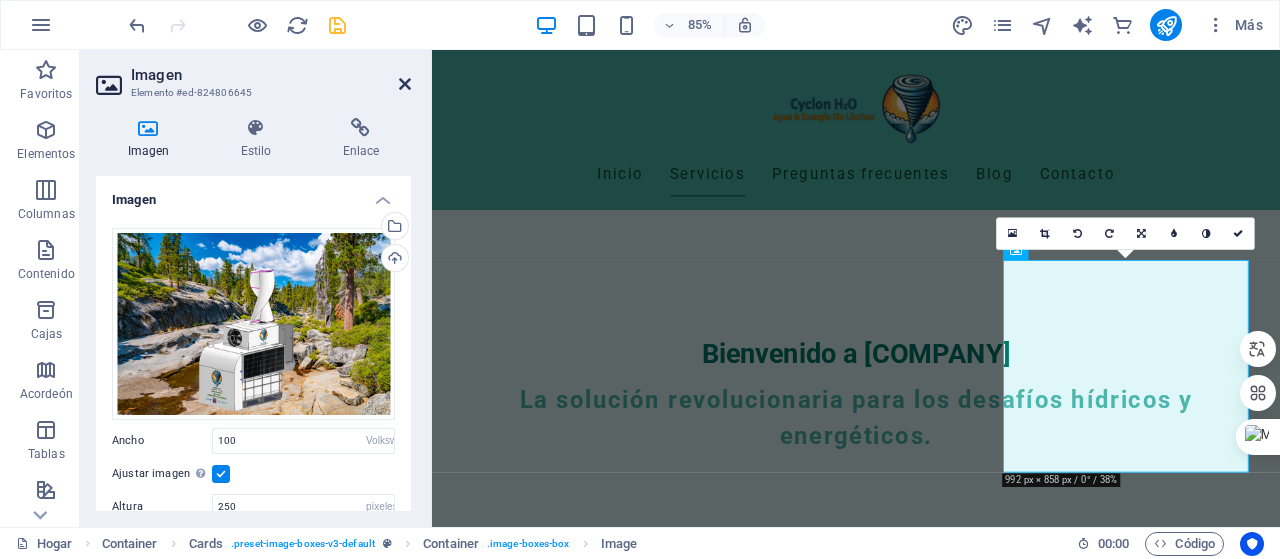 click at bounding box center (405, 84) 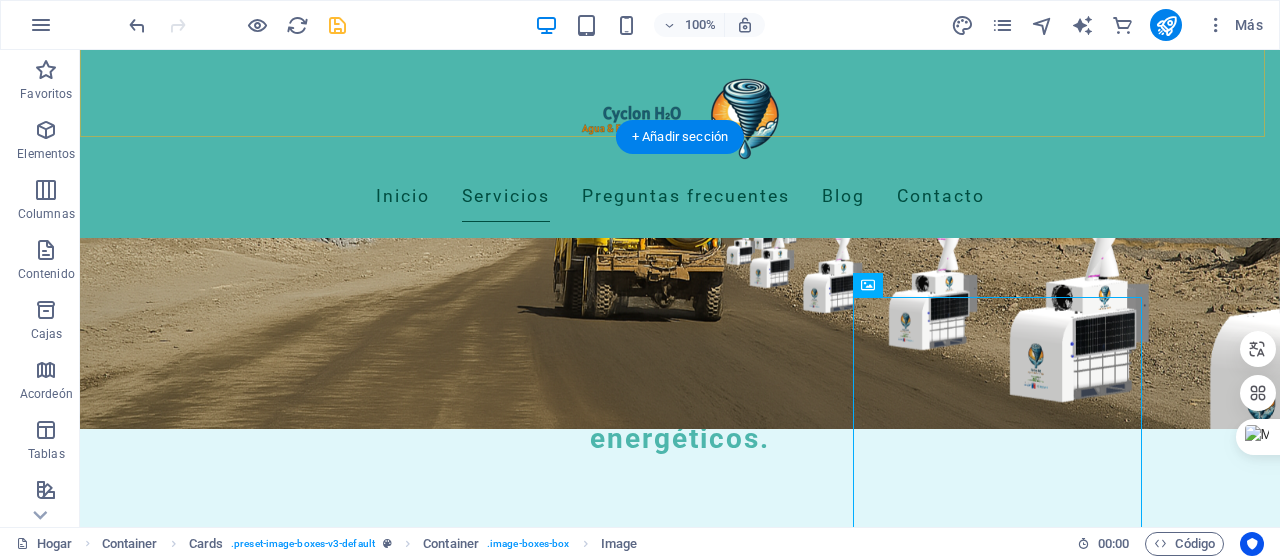 scroll, scrollTop: 438, scrollLeft: 0, axis: vertical 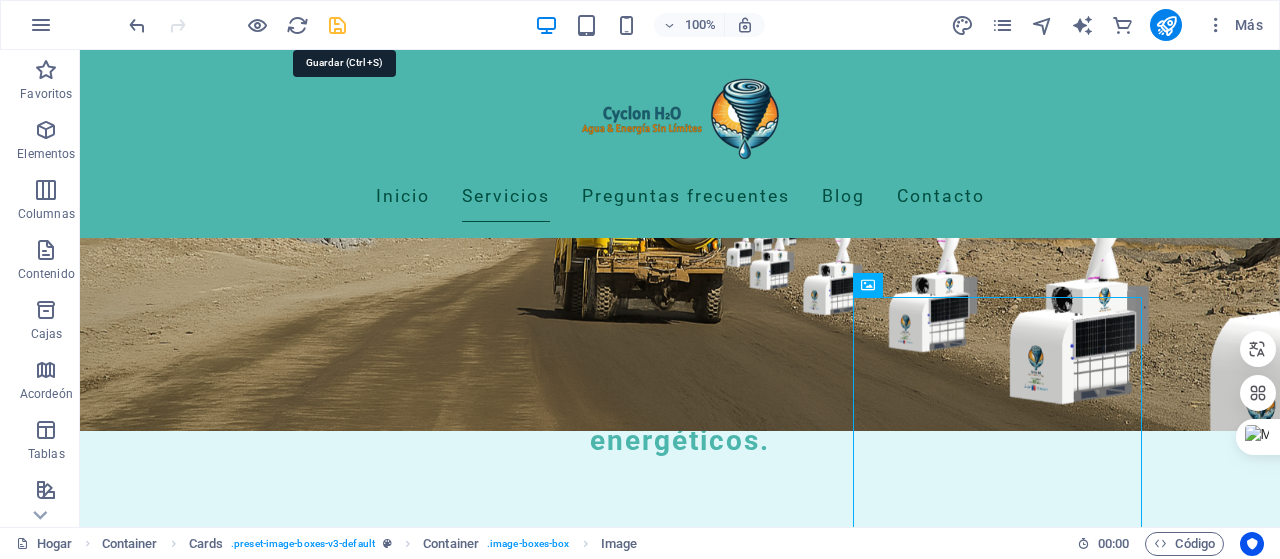 click at bounding box center [337, 25] 